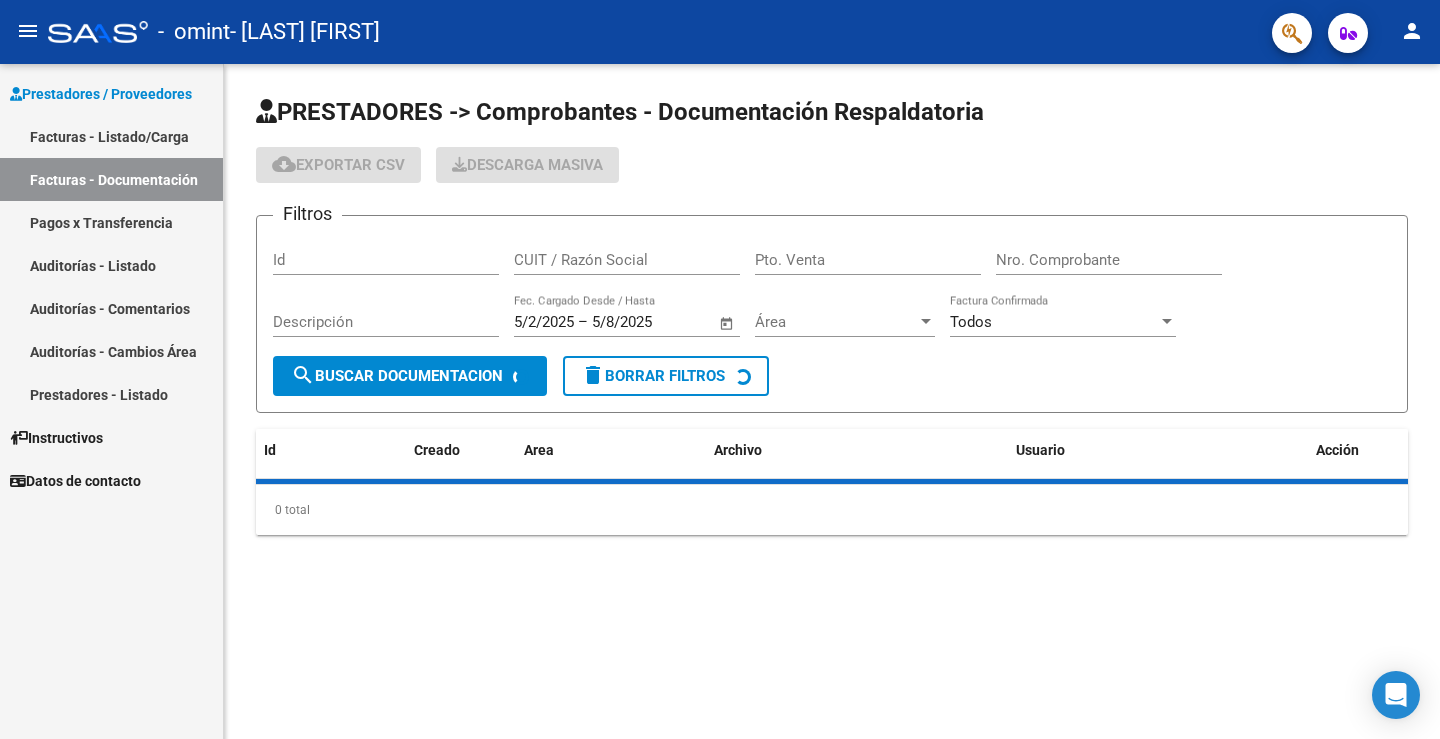 scroll, scrollTop: 0, scrollLeft: 0, axis: both 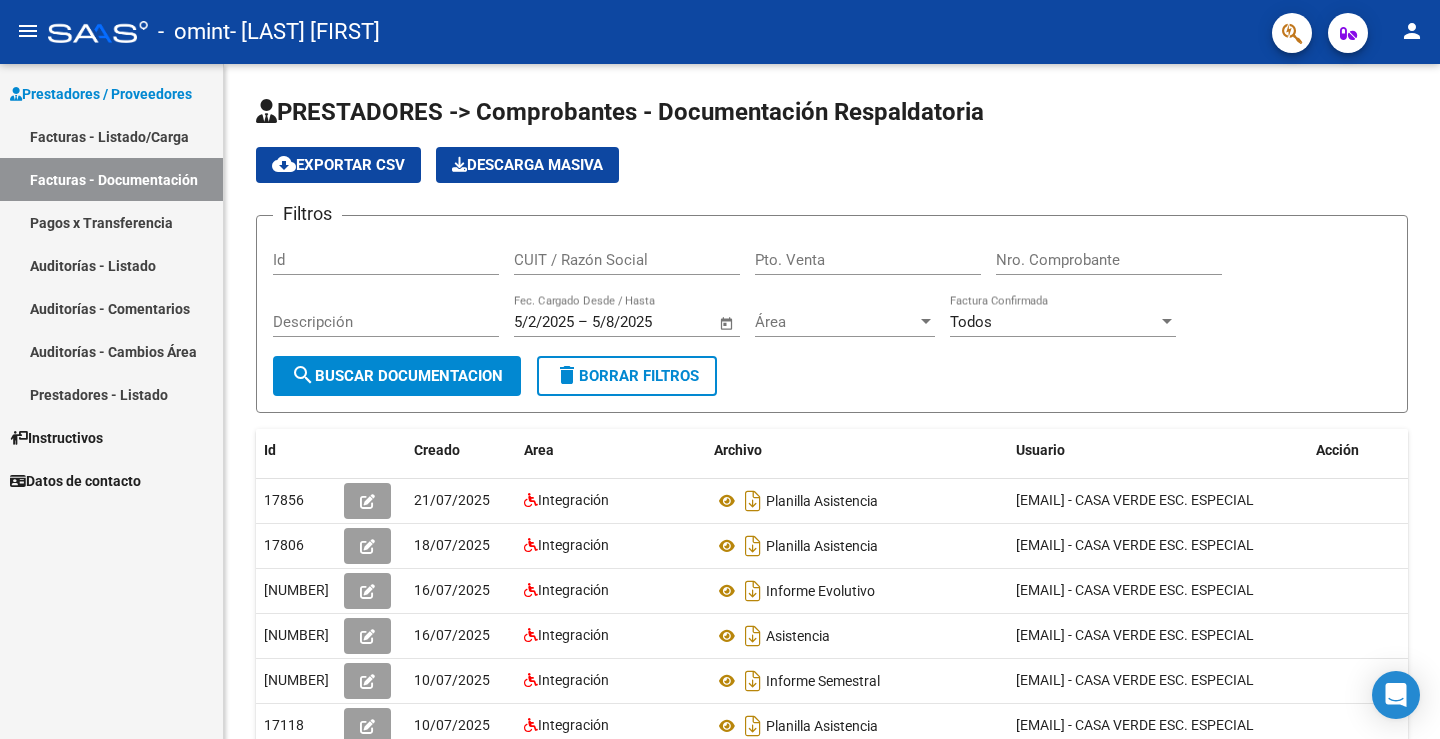 click on "Facturas - Listado/Carga" at bounding box center (111, 136) 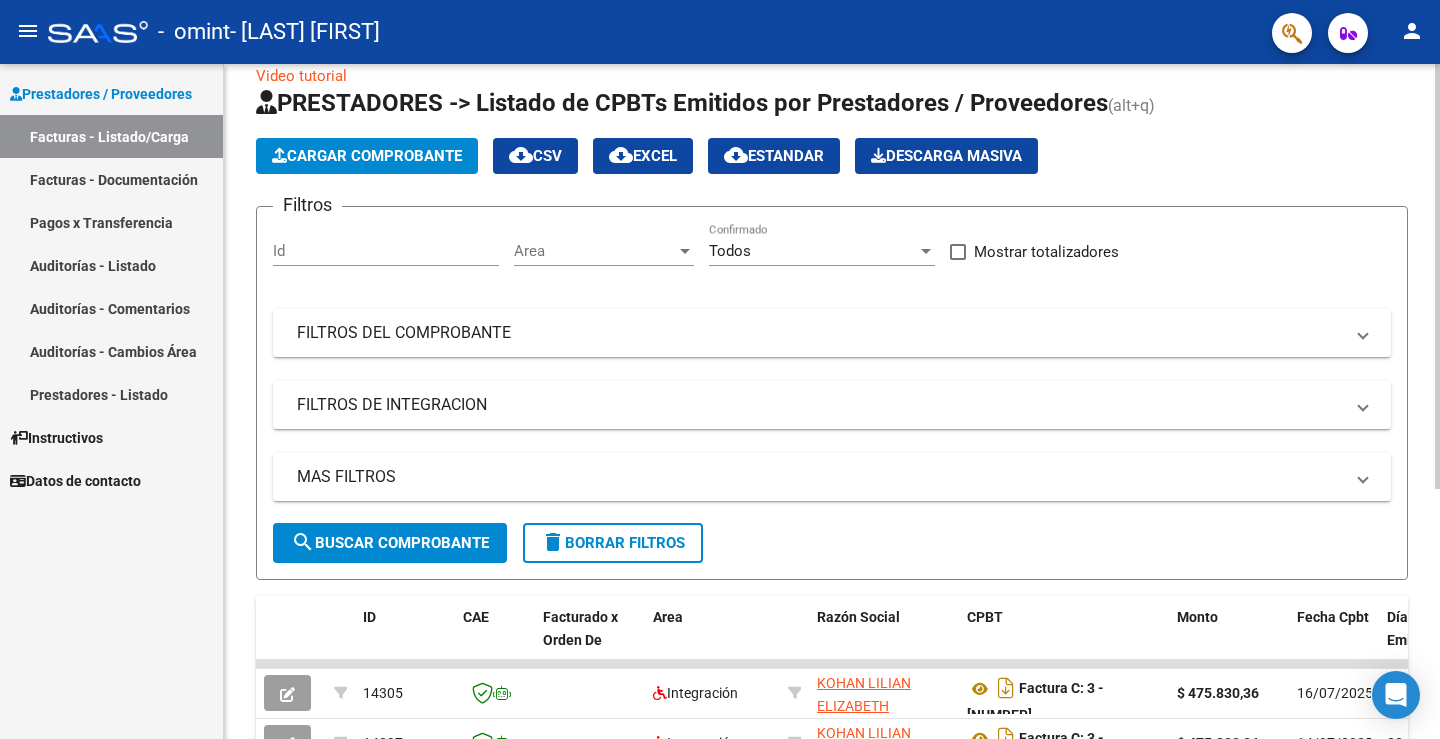 scroll, scrollTop: 0, scrollLeft: 0, axis: both 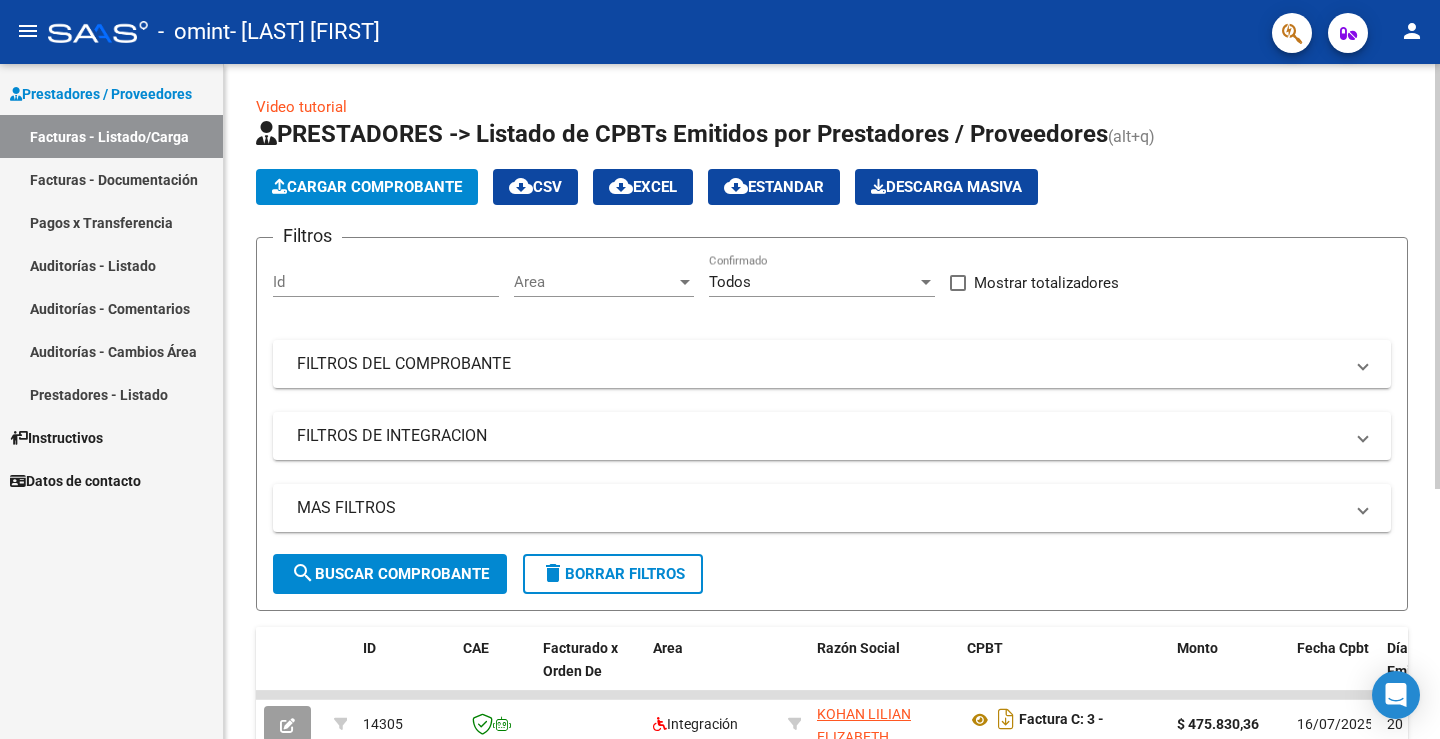 click on "PRESTADORES -> Listado de CPBTs Emitidos por Prestadores / Proveedores (alt+q)   Cargar Comprobante
cloud_download  CSV  cloud_download  EXCEL  cloud_download  Estandar   Descarga Masiva
Filtros Id Area Area Todos Confirmado   Mostrar totalizadores   FILTROS DEL COMPROBANTE  Comprobante Tipo Comprobante Tipo Start date – End date Fec. Comprobante Desde / Hasta Días Emisión Desde(cant. días) Días Emisión Hasta(cant. días) CUIT / Razón Social Pto. Venta Nro. Comprobante Código SSS CAE Válido CAE Válido Todos Cargado Módulo Hosp. Todos Tiene facturacion Apócrifa Hospital Refes  FILTROS DE INTEGRACION  Período De Prestación Campos del Archivo de Rendición Devuelto x SSS (dr_envio) Todos Rendido x SSS (dr_envio) Tipo de Registro Tipo de Registro Período Presentación Período Presentación Campos del Legajo Asociado (preaprobación) Afiliado Legajo (cuil/nombre) Todos Solo facturas preaprobadas  MAS FILTROS  Todos Con Doc. Respaldatoria Todos Con Trazabilidad Todos Asociado a Expediente Sur" 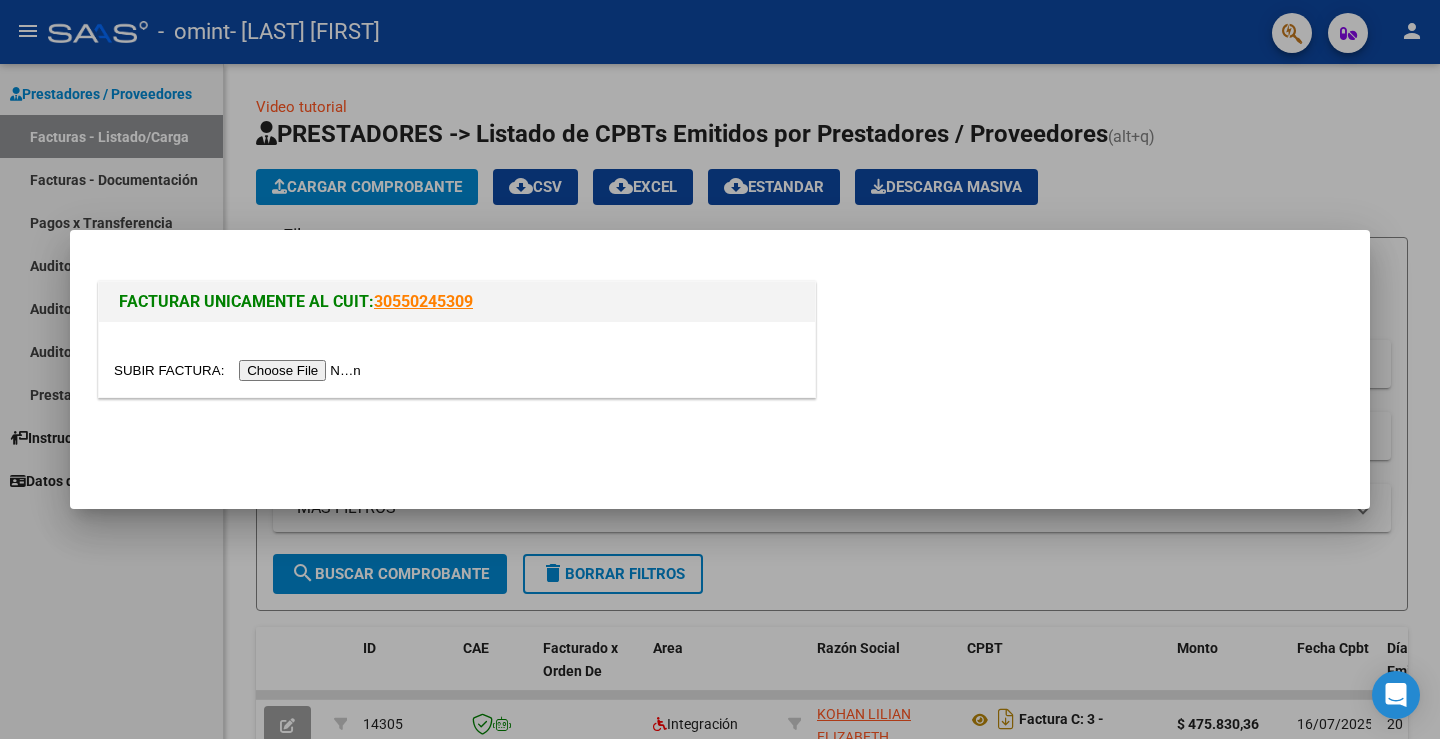 click at bounding box center (240, 370) 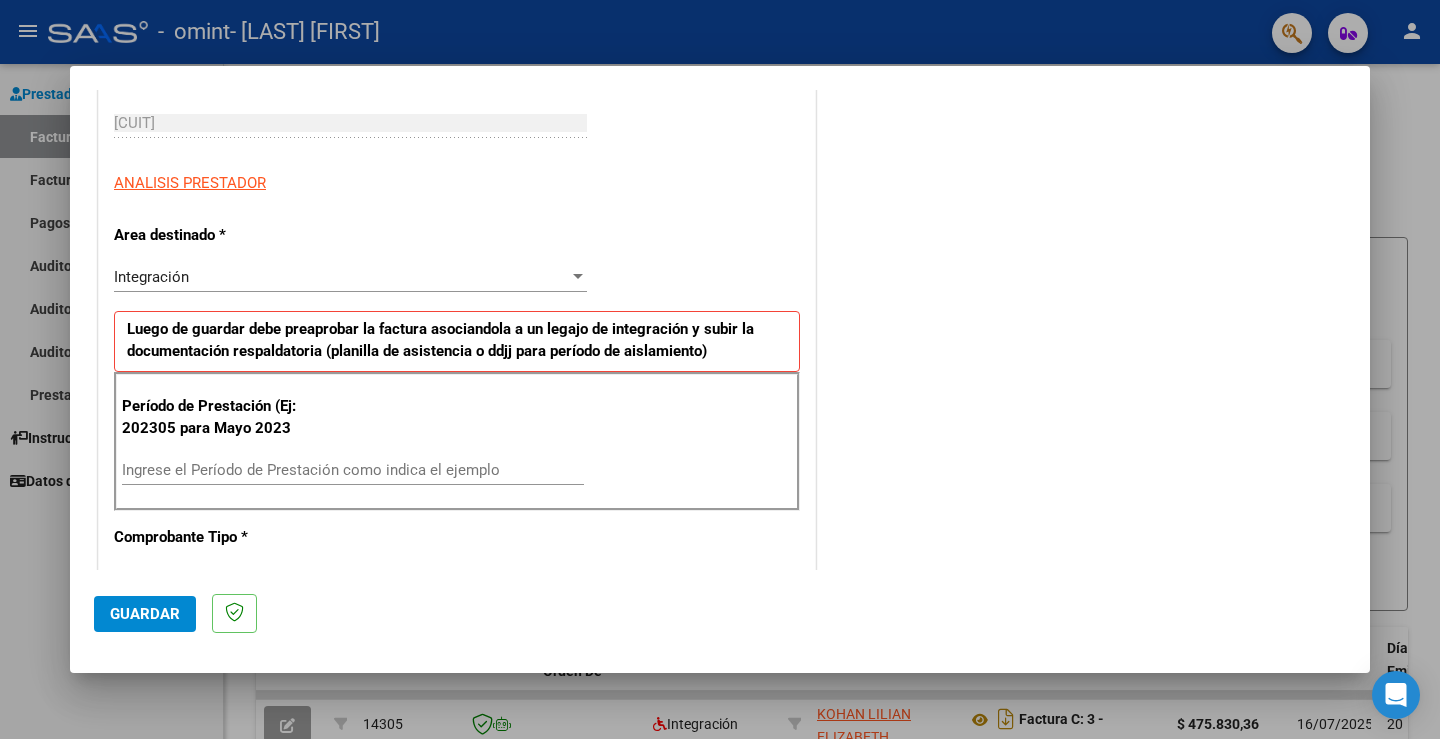 scroll, scrollTop: 400, scrollLeft: 0, axis: vertical 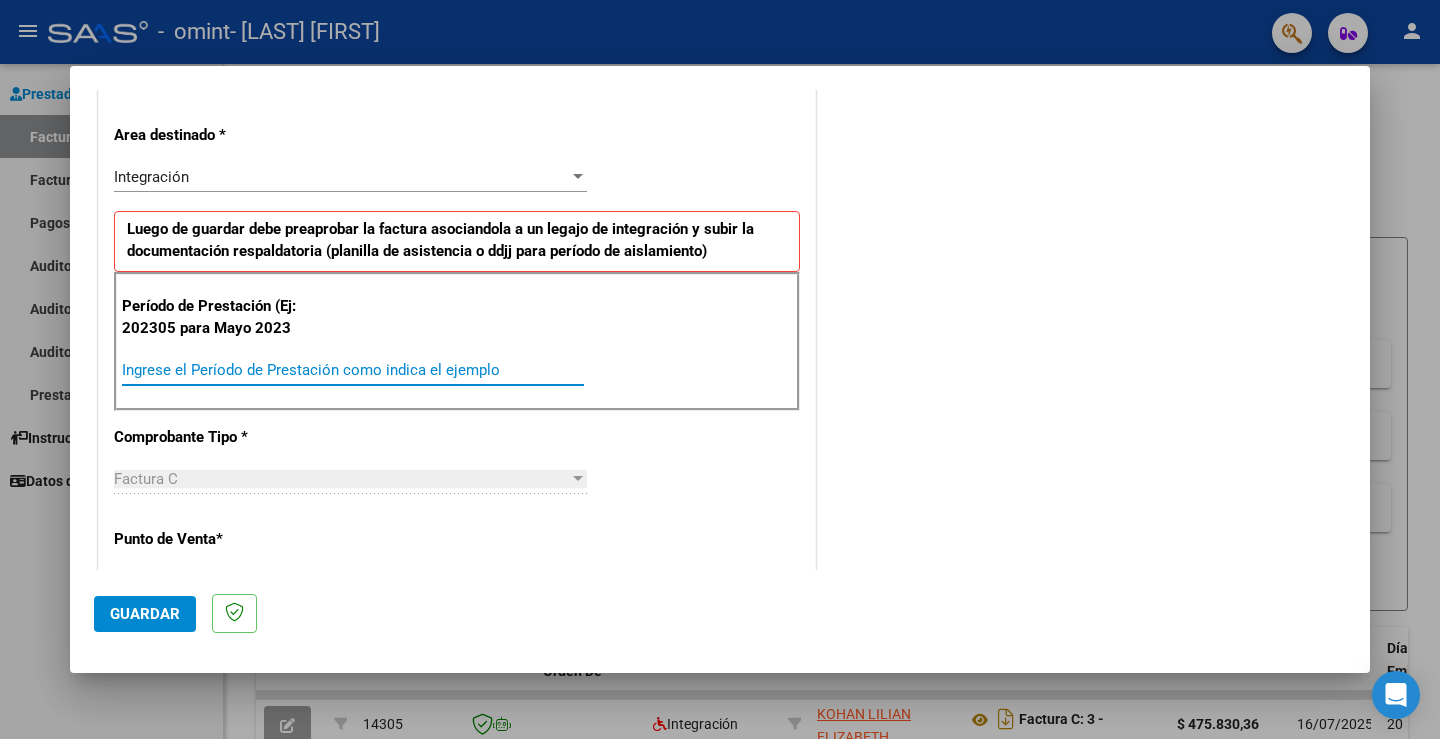 click on "Ingrese el Período de Prestación como indica el ejemplo" at bounding box center (353, 370) 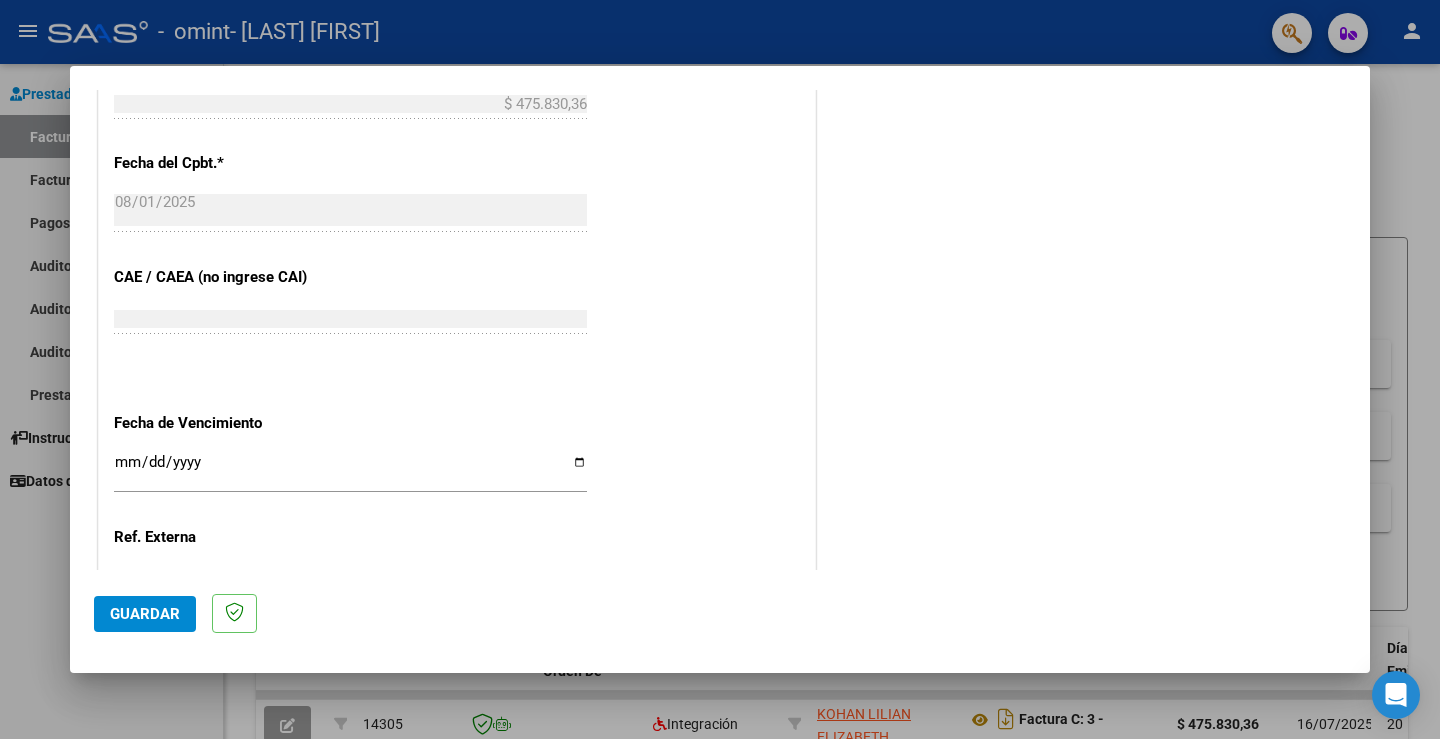scroll, scrollTop: 1100, scrollLeft: 0, axis: vertical 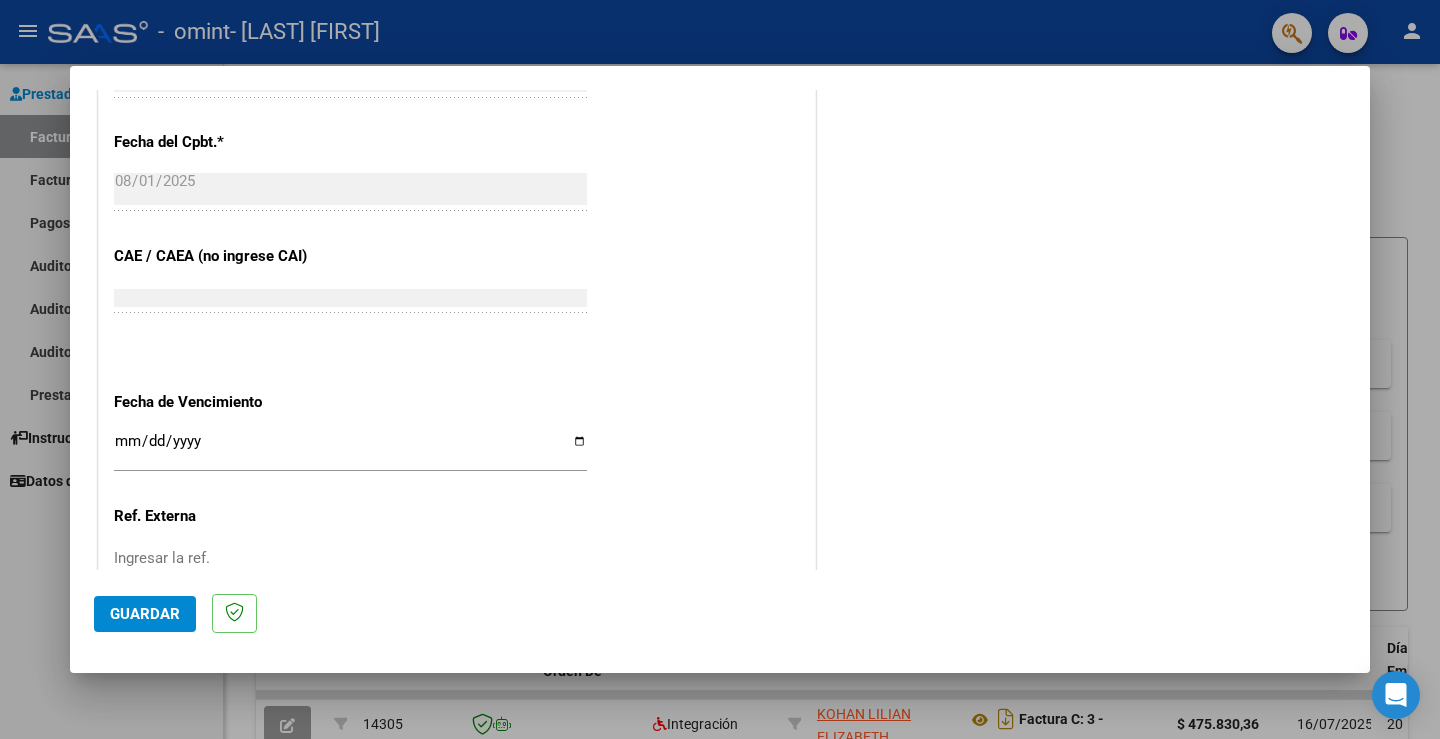 type on "202507" 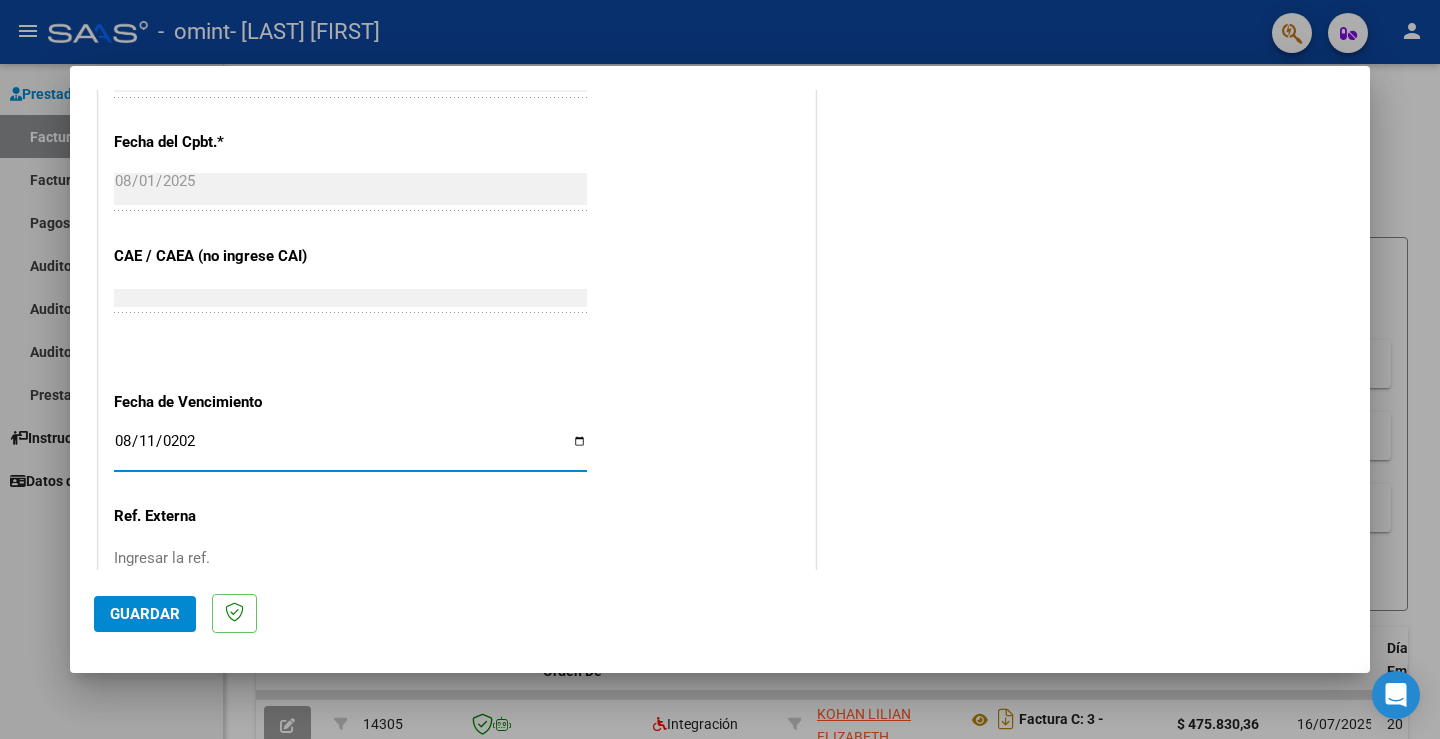 type on "2025-08-11" 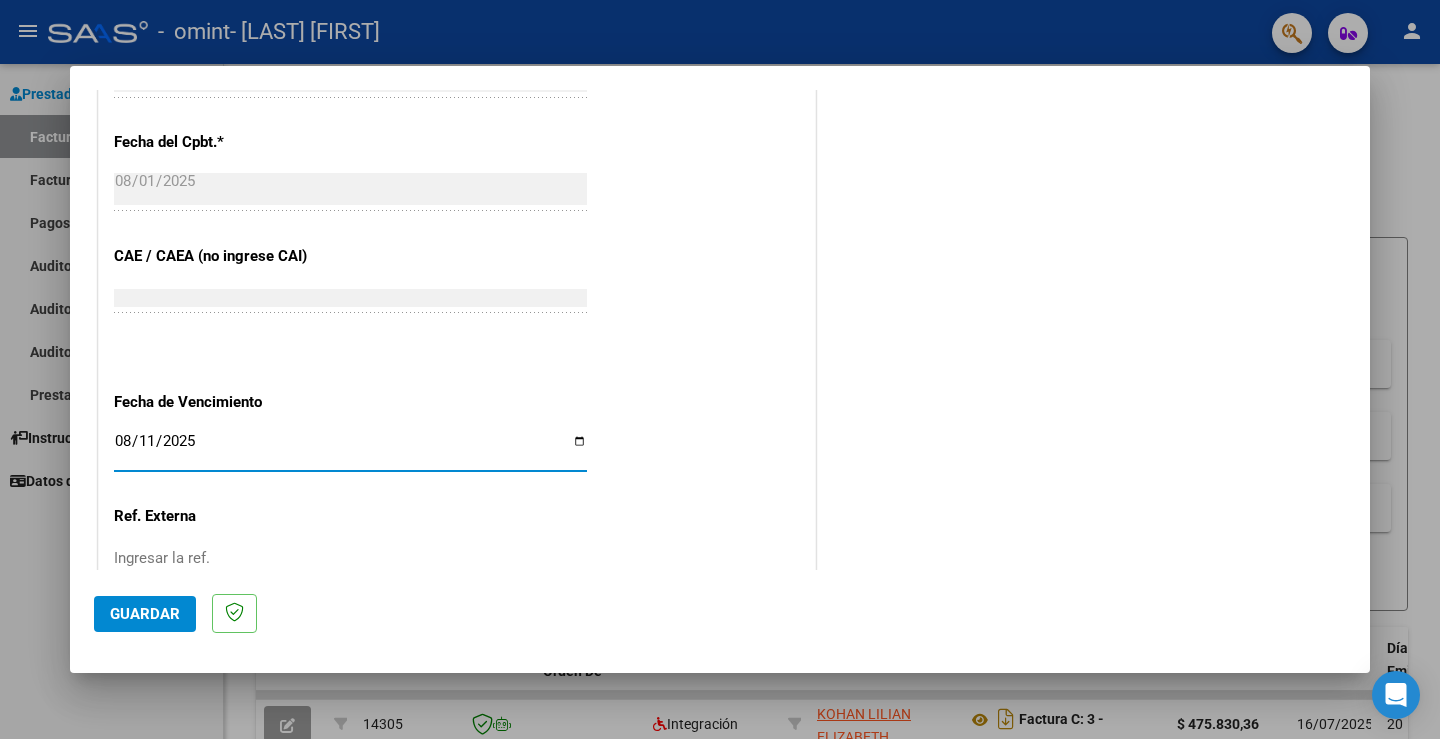 click on "CUIT  *   [CUIT] Ingresar CUIT  ANALISIS PRESTADOR  Area destinado * Integración Seleccionar Area Luego de guardar debe preaprobar la factura asociandola a un legajo de integración y subir la documentación respaldatoria (planilla de asistencia o ddjj para período de aislamiento)  Período de Prestación (Ej: 202305 para Mayo 2023    [PERIOD] Ingrese el Período de Prestación como indica el ejemplo   Comprobante Tipo * Factura C Seleccionar Tipo Punto de Venta  *   3 Ingresar el Nro.  Número  *   [NUMBER] Ingresar el Nro.  Monto  *   $ 475.830,36 Ingresar el monto  Fecha del Cpbt.  *   [DATE] Ingresar la fecha  CAE / CAEA (no ingrese CAI)    [CAE] Ingresar el CAE o CAEA (no ingrese CAI)  Fecha de Vencimiento    [DATE] Ingresar la fecha  Ref. Externa    Ingresar la ref.  N° Liquidación    Ingresar el N° Liquidación" at bounding box center (457, -26) 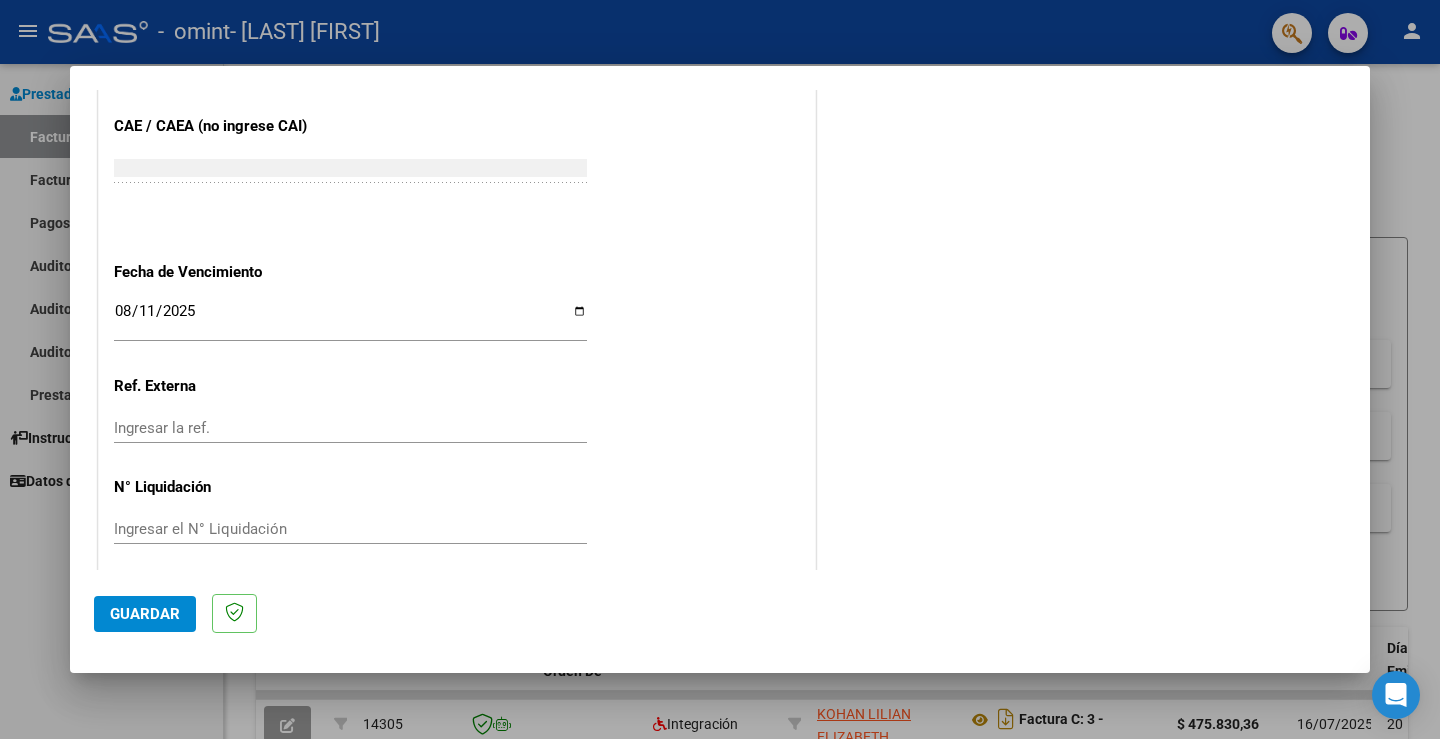 scroll, scrollTop: 1243, scrollLeft: 0, axis: vertical 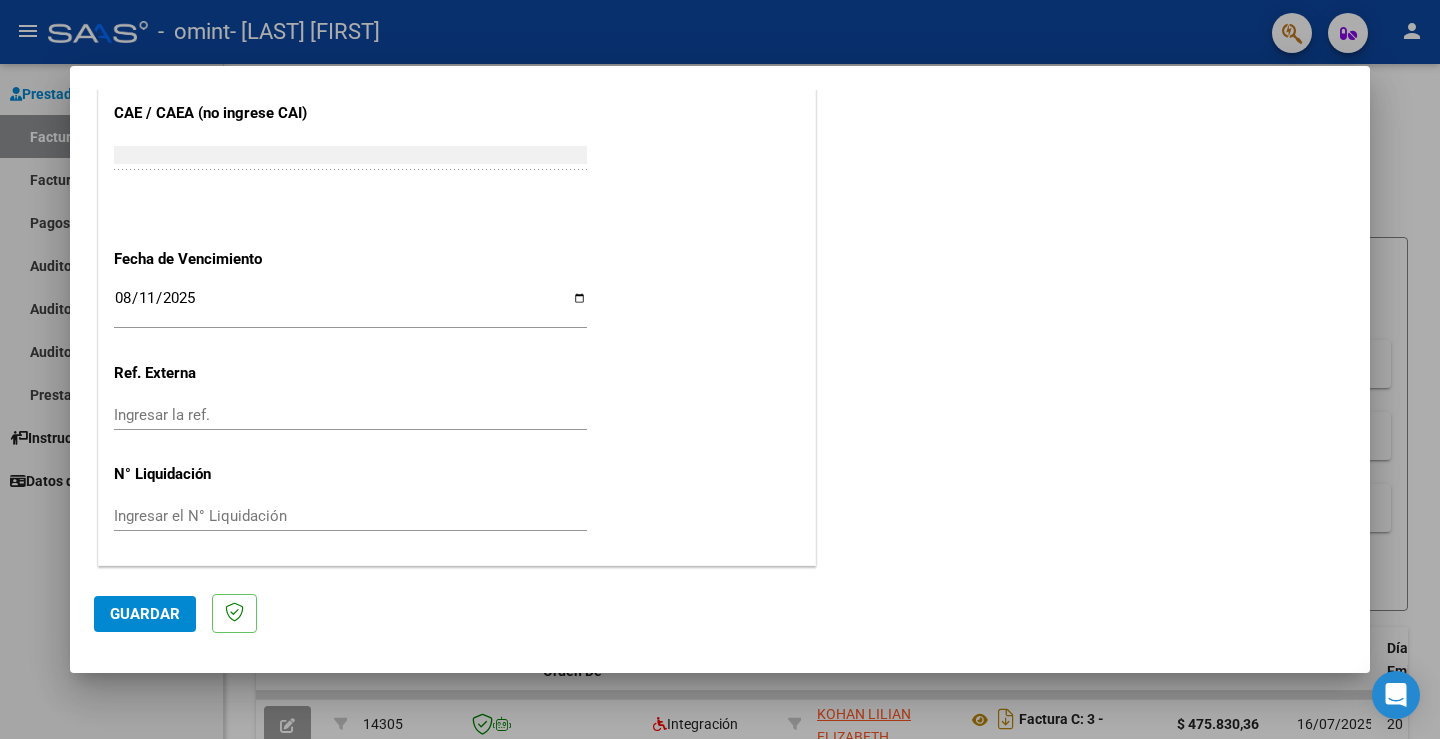 click on "Guardar" 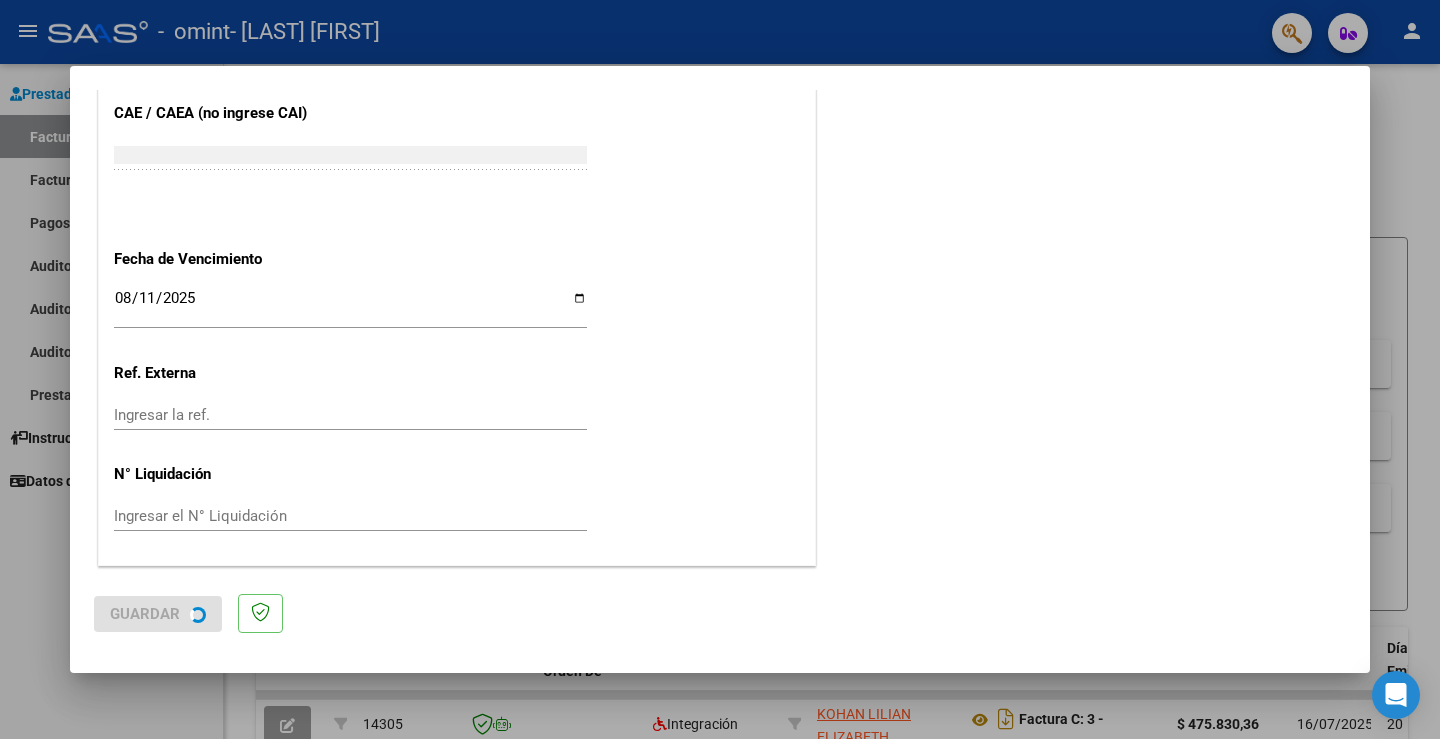scroll, scrollTop: 0, scrollLeft: 0, axis: both 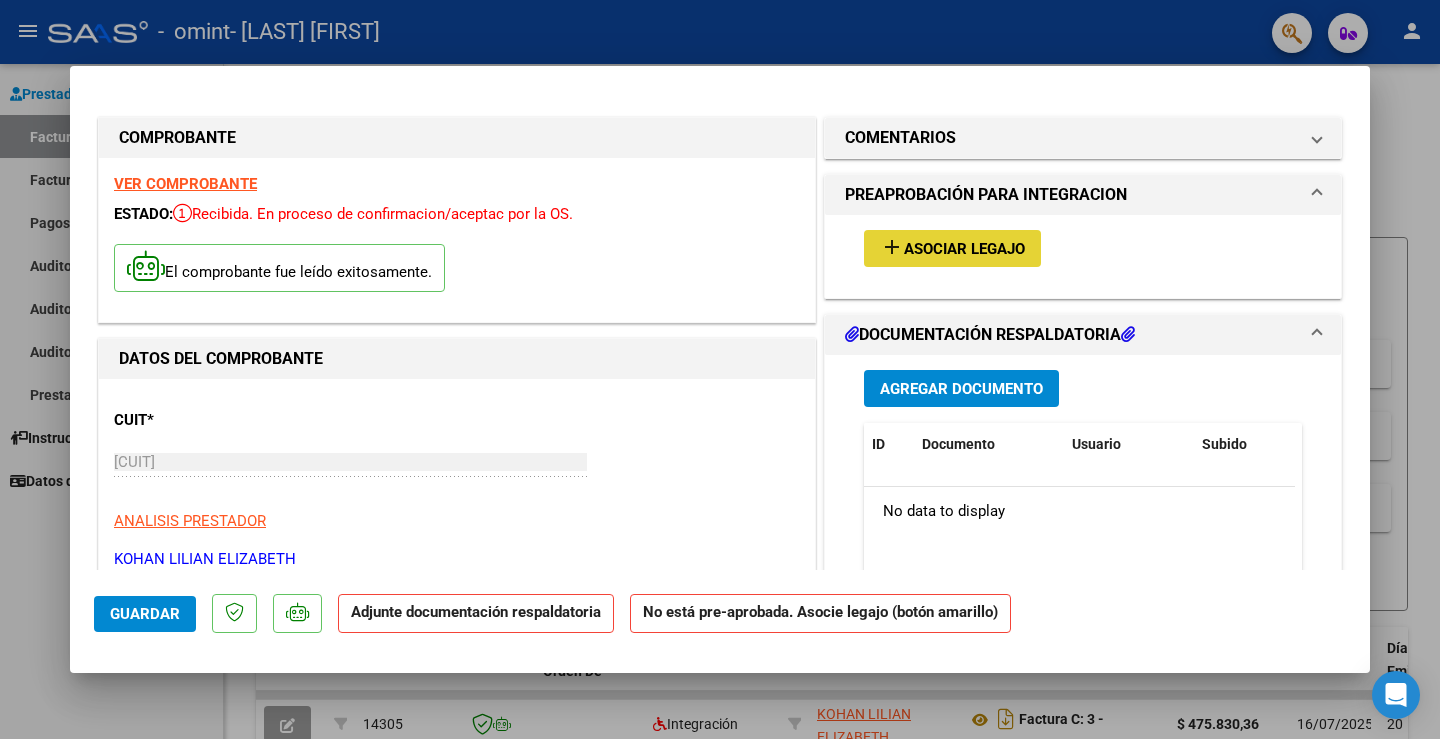 click on "add Asociar Legajo" at bounding box center [952, 248] 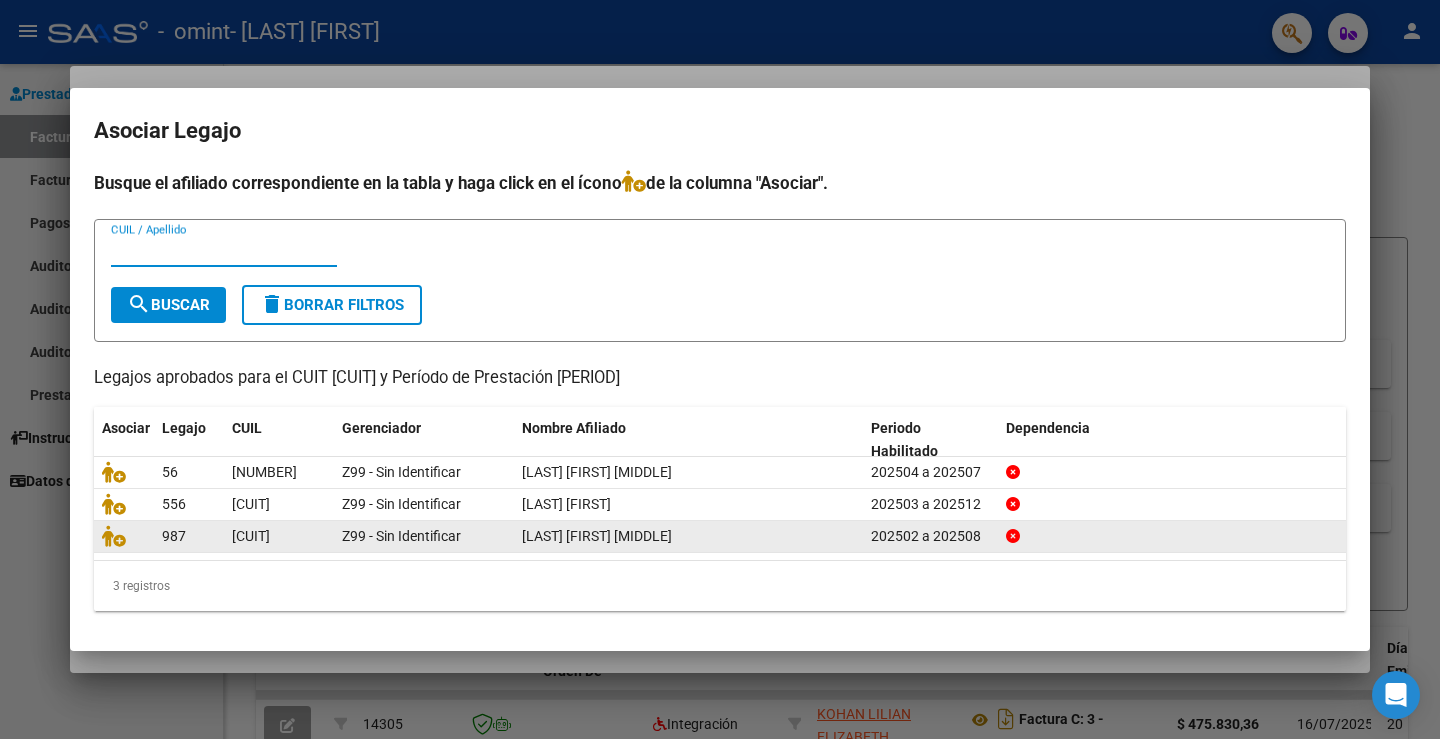 click on "[LAST] [FIRST] [MIDDLE]" 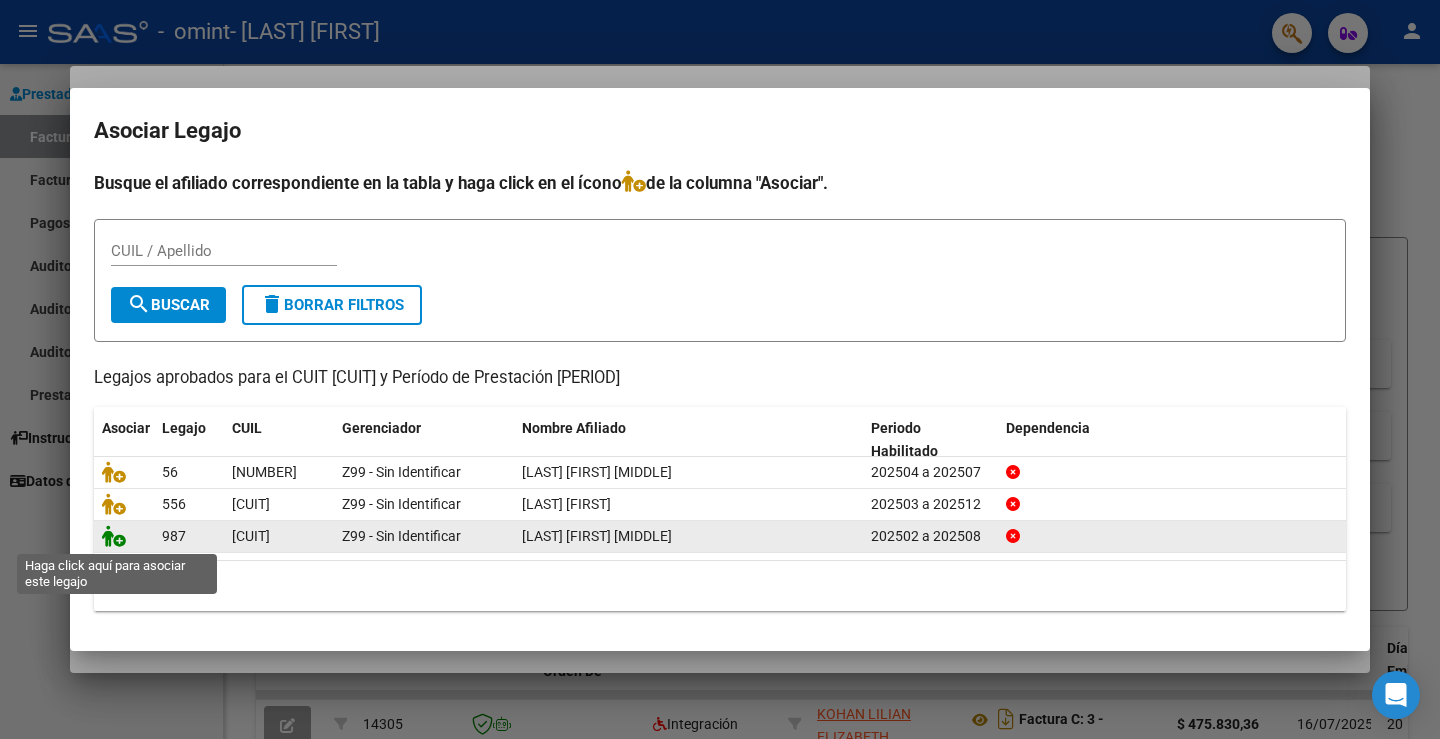 click 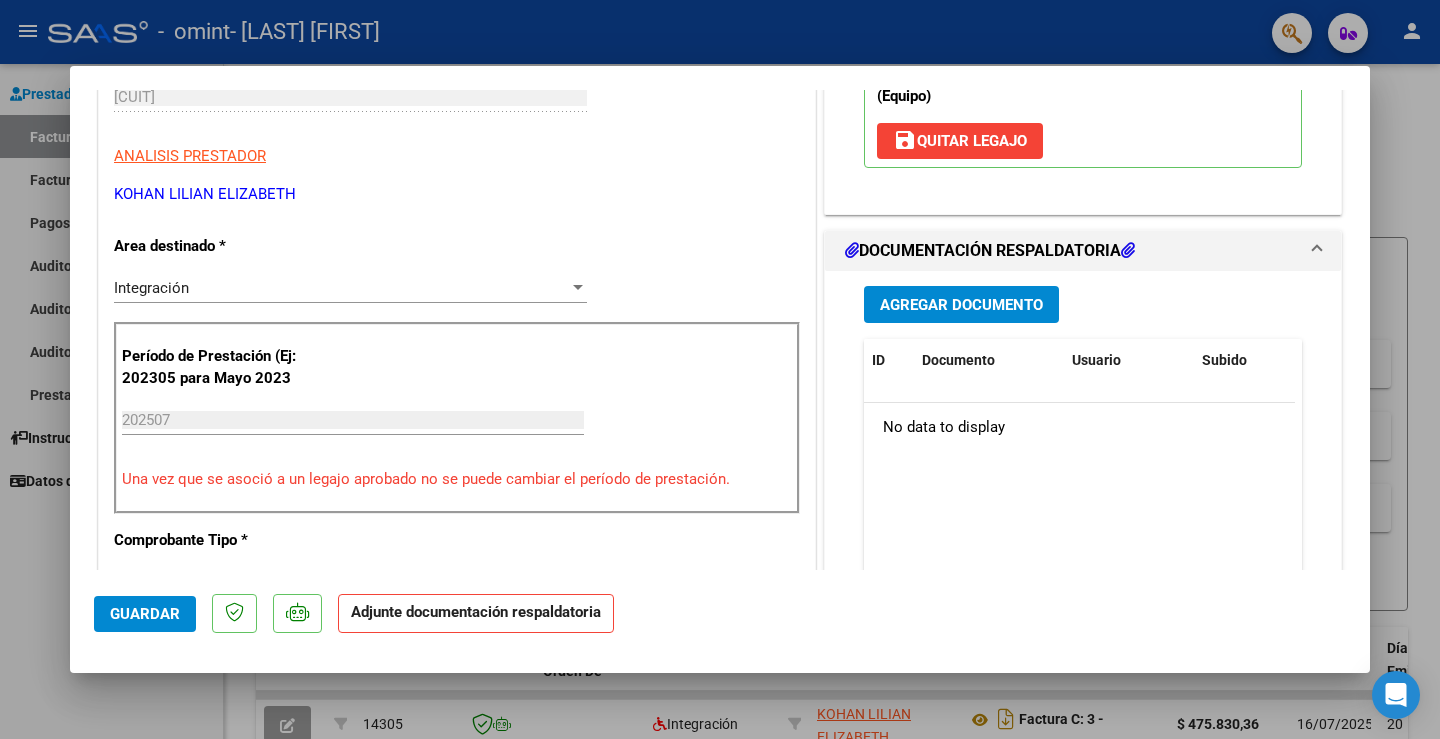 scroll, scrollTop: 400, scrollLeft: 0, axis: vertical 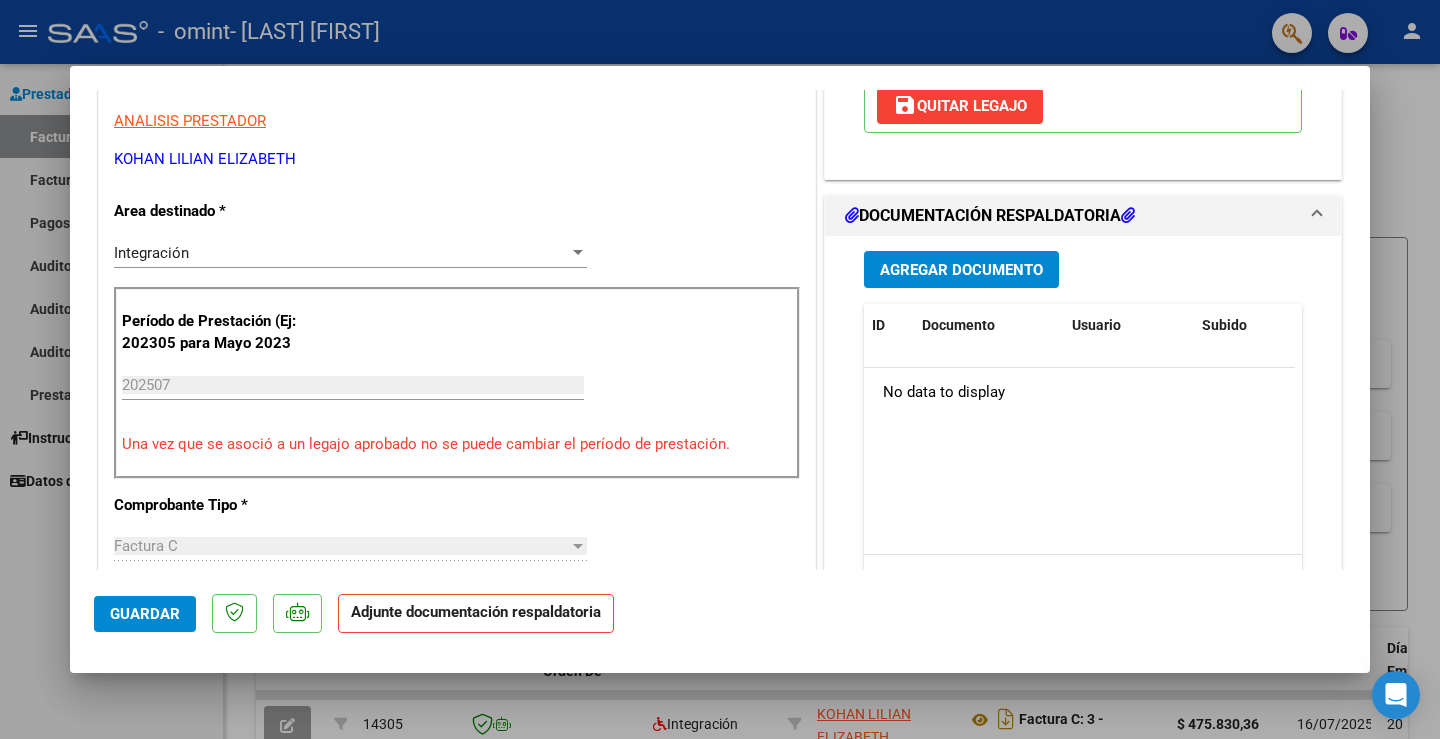 click on "Agregar Documento" at bounding box center [961, 270] 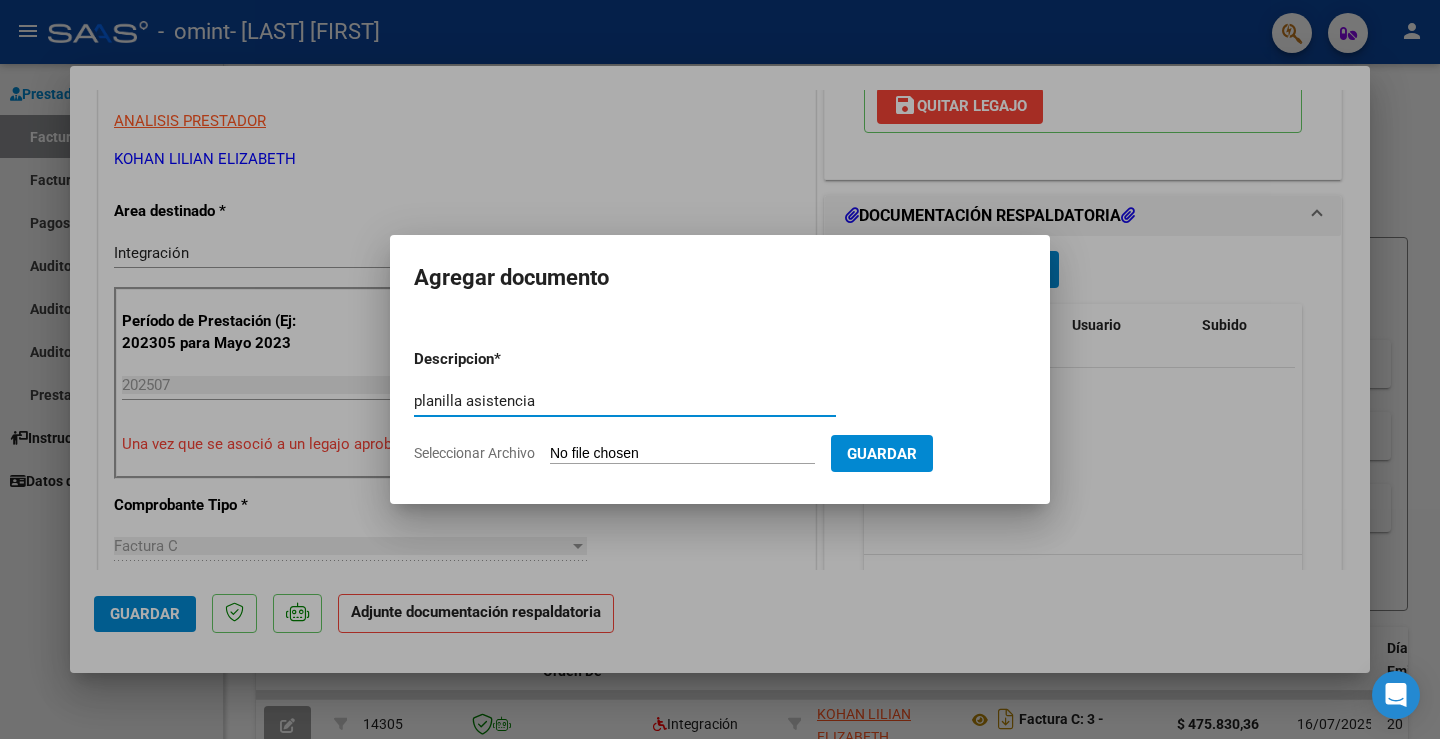 type on "planilla asistencia" 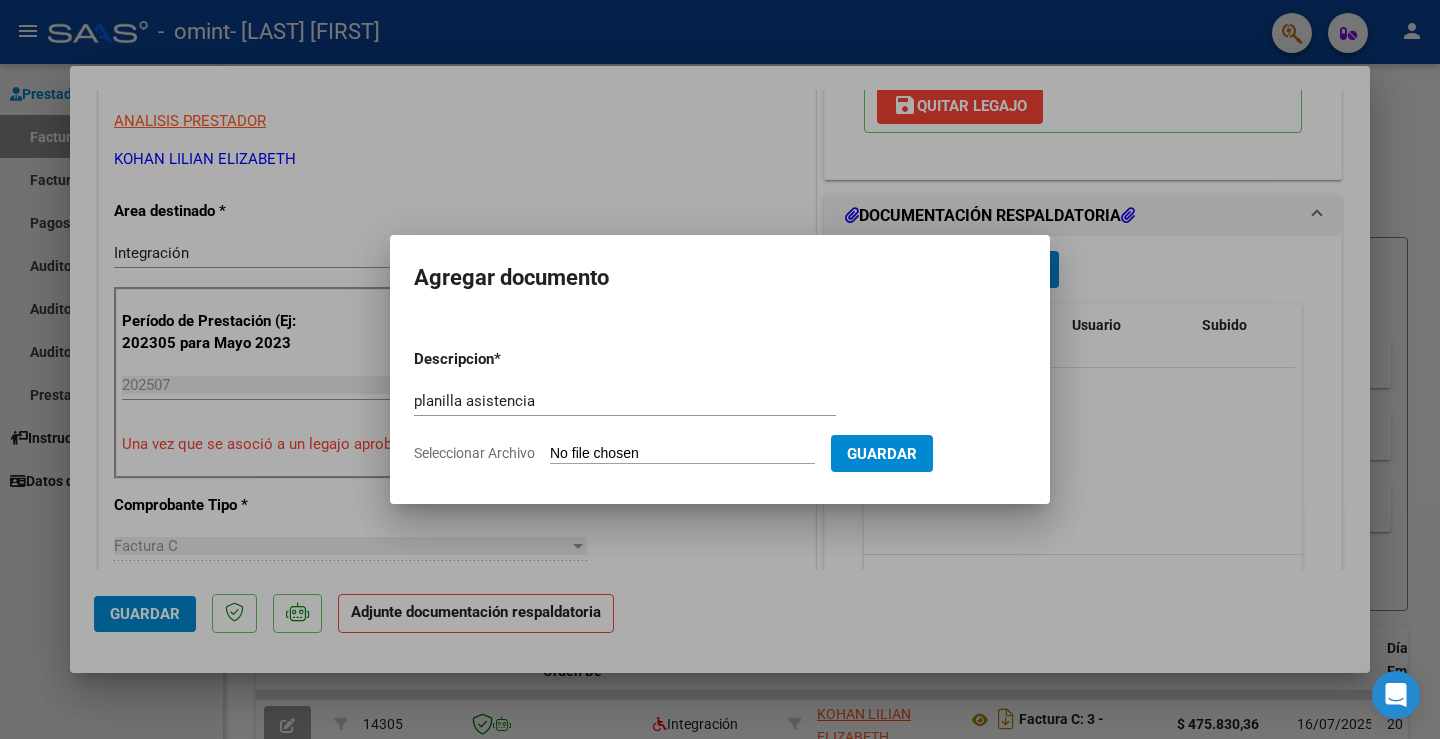 type on "C:\fakepath\[MONTH] [YEAR] [LAST] OMINT Planilla Asistencia Integracion.pdf" 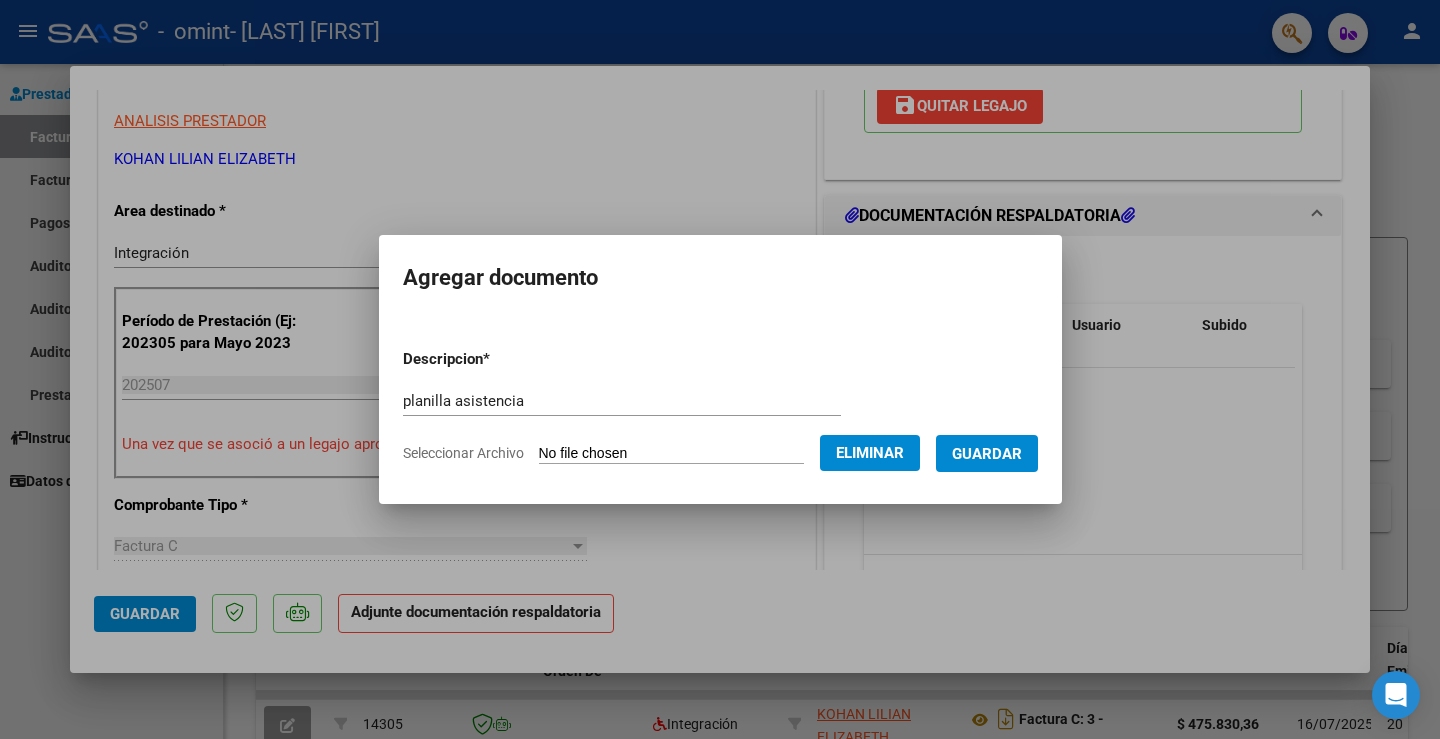 click on "Guardar" at bounding box center (987, 454) 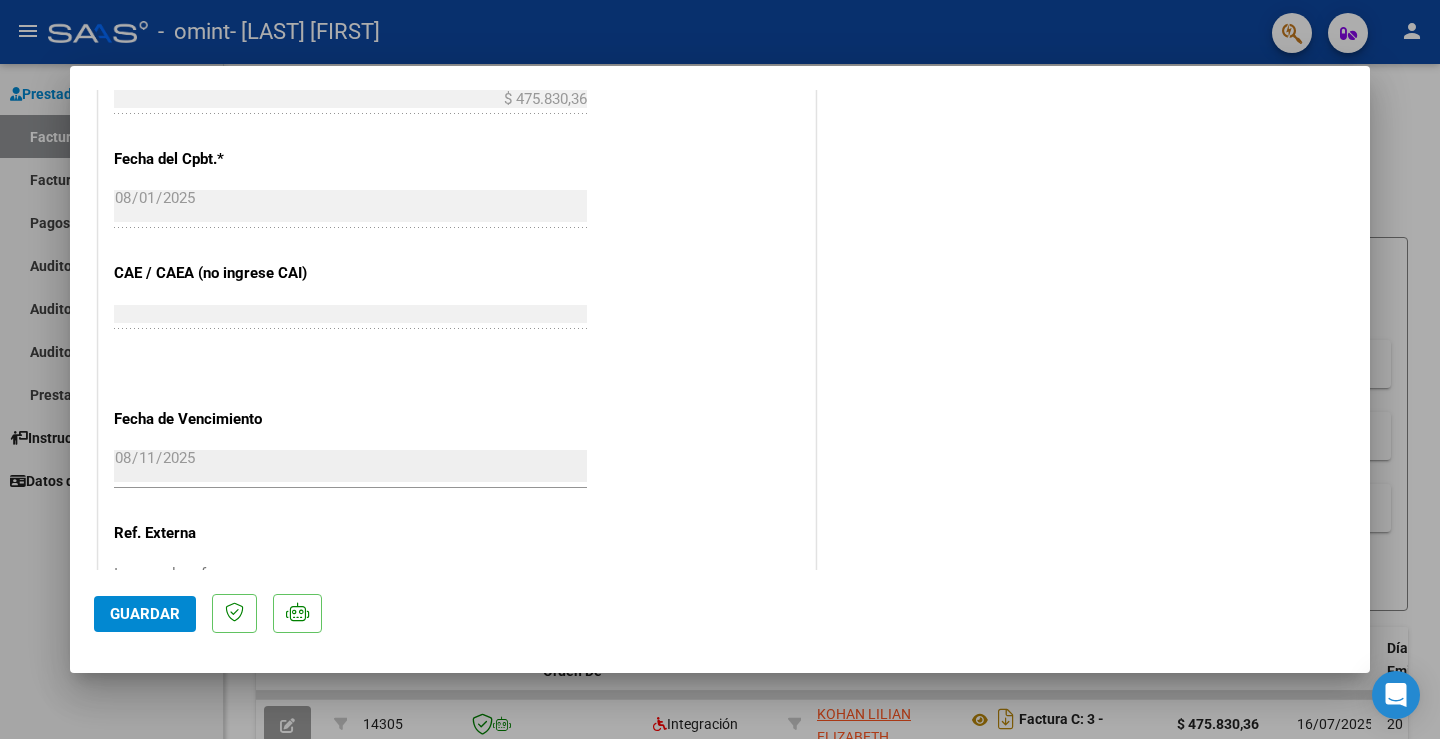 scroll, scrollTop: 1310, scrollLeft: 0, axis: vertical 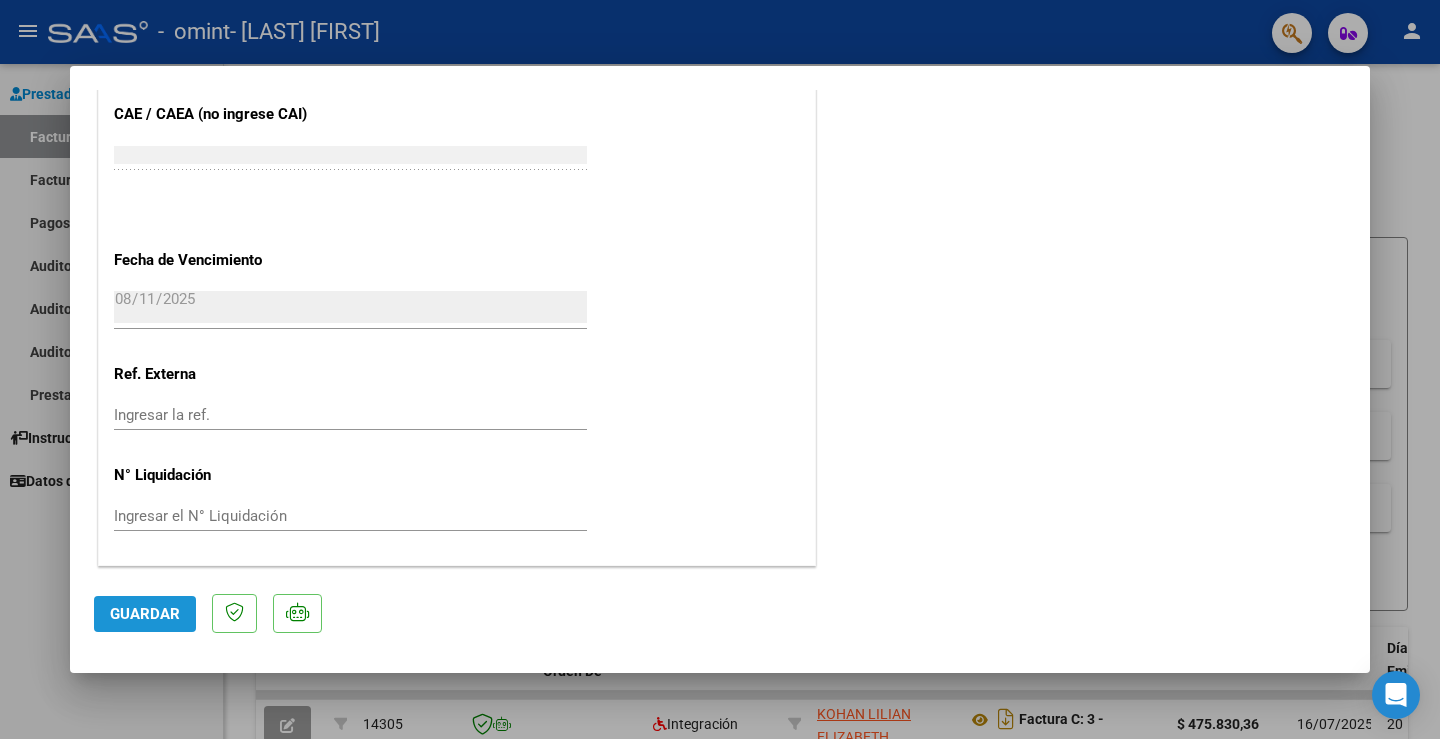 click on "Guardar" 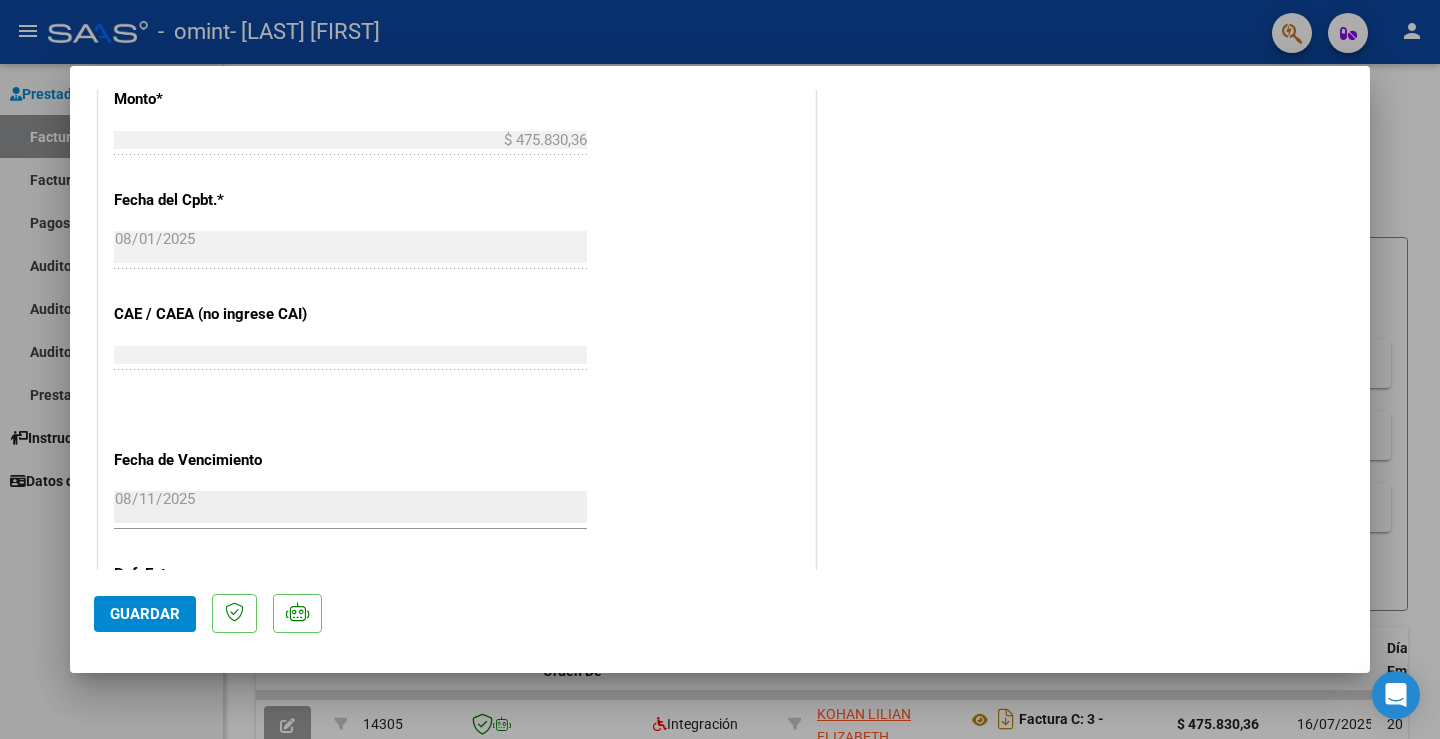 scroll, scrollTop: 1310, scrollLeft: 0, axis: vertical 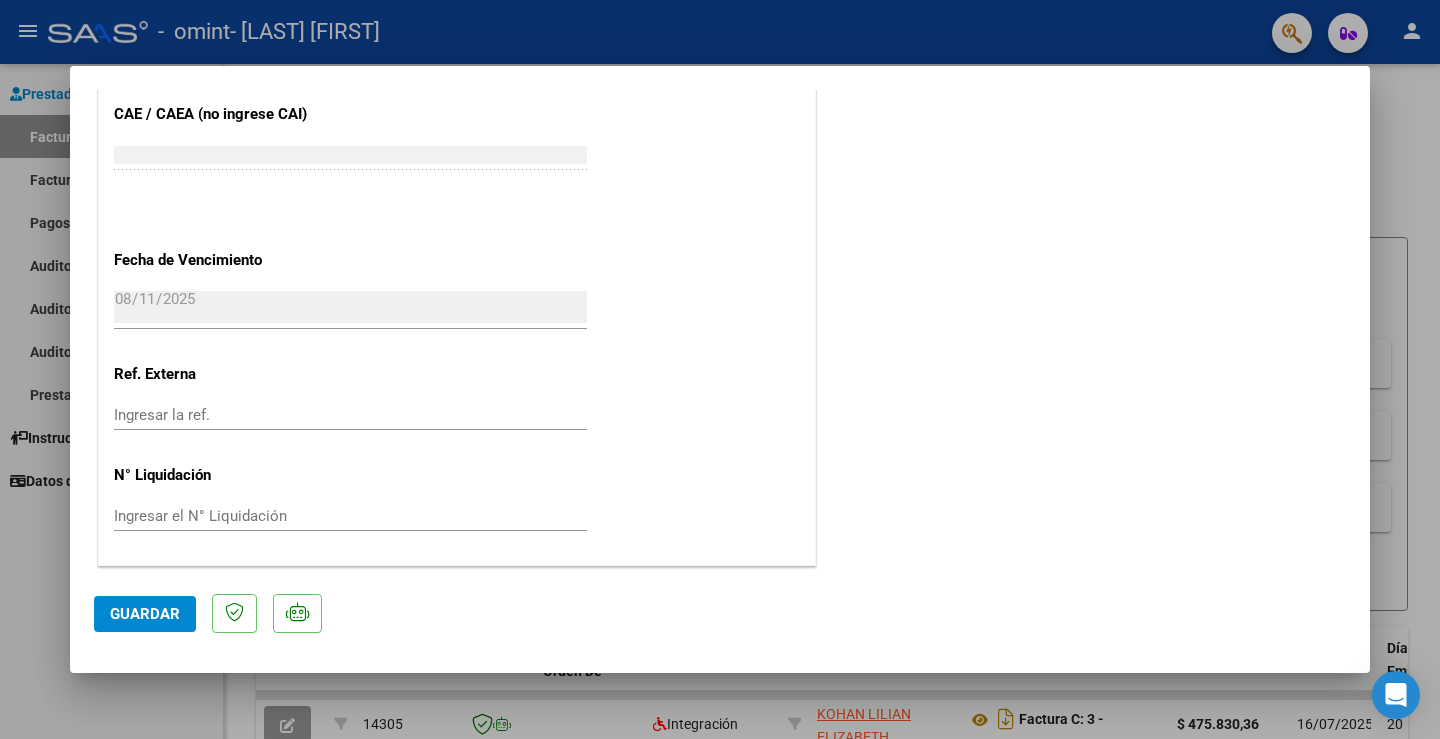 click on "Guardar" 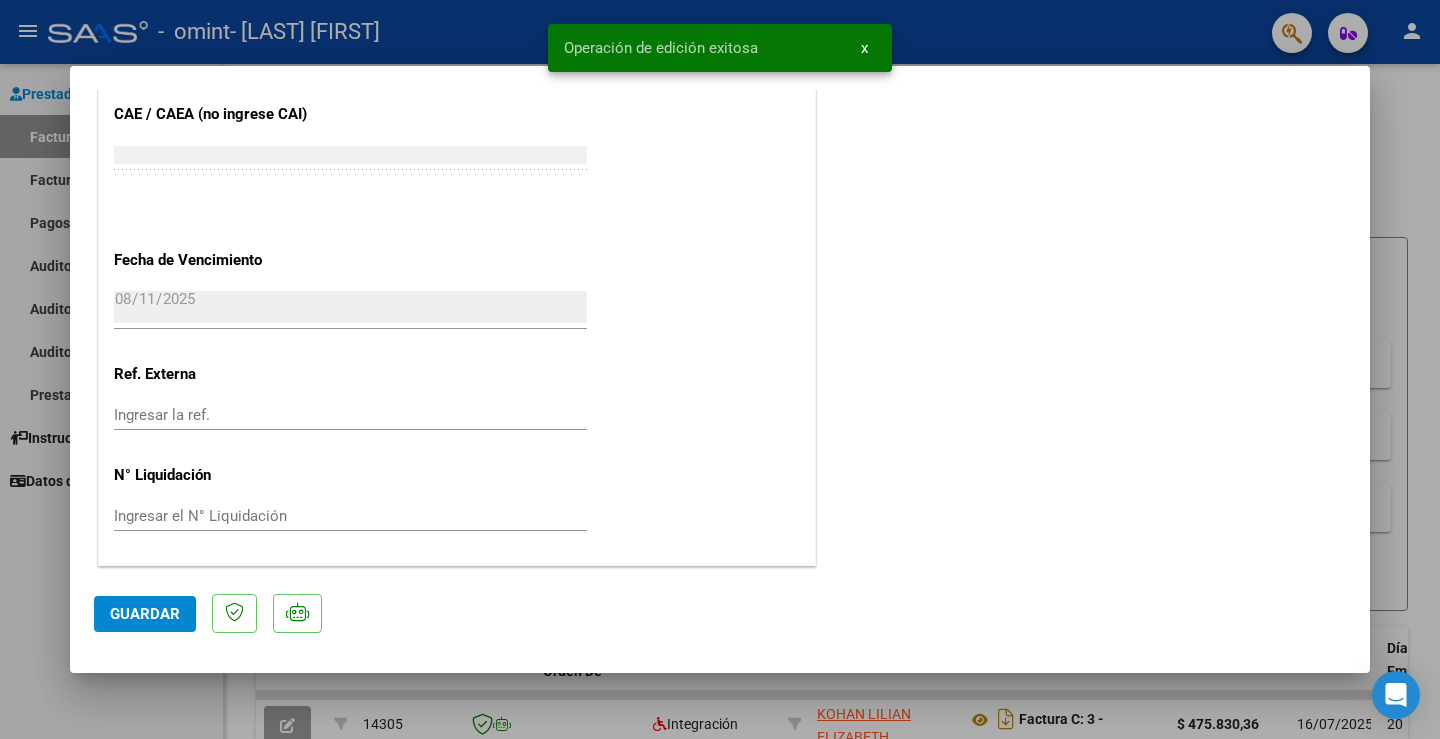 type 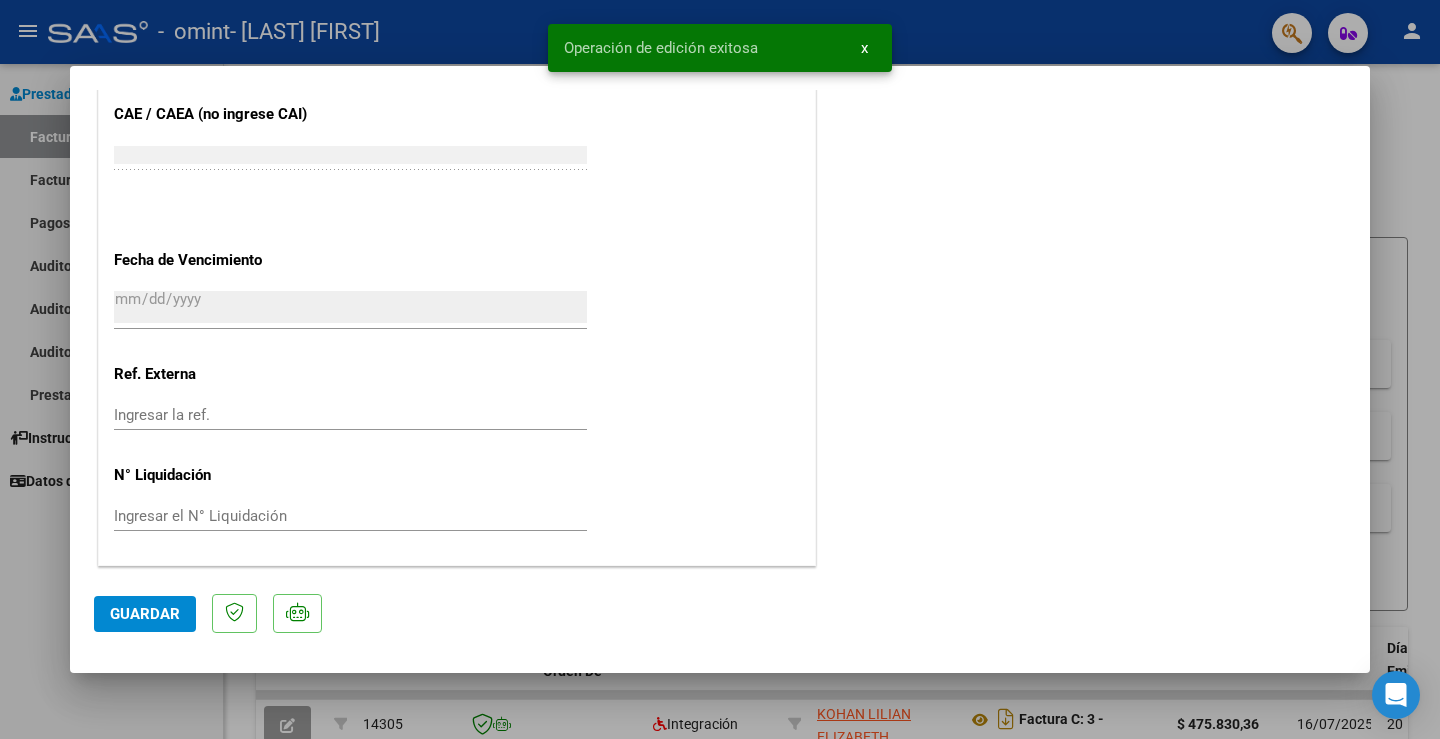 scroll, scrollTop: 1461, scrollLeft: 0, axis: vertical 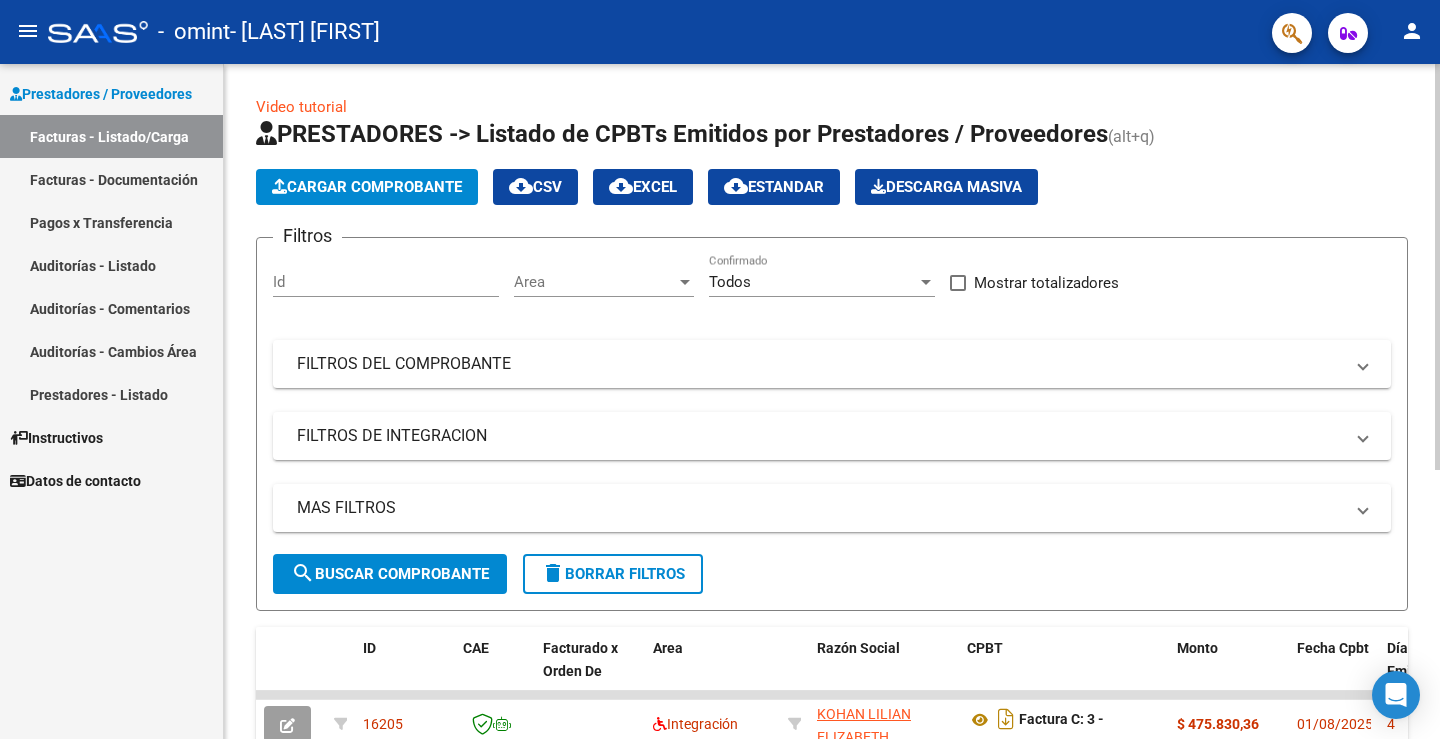 click on "Cargar Comprobante" 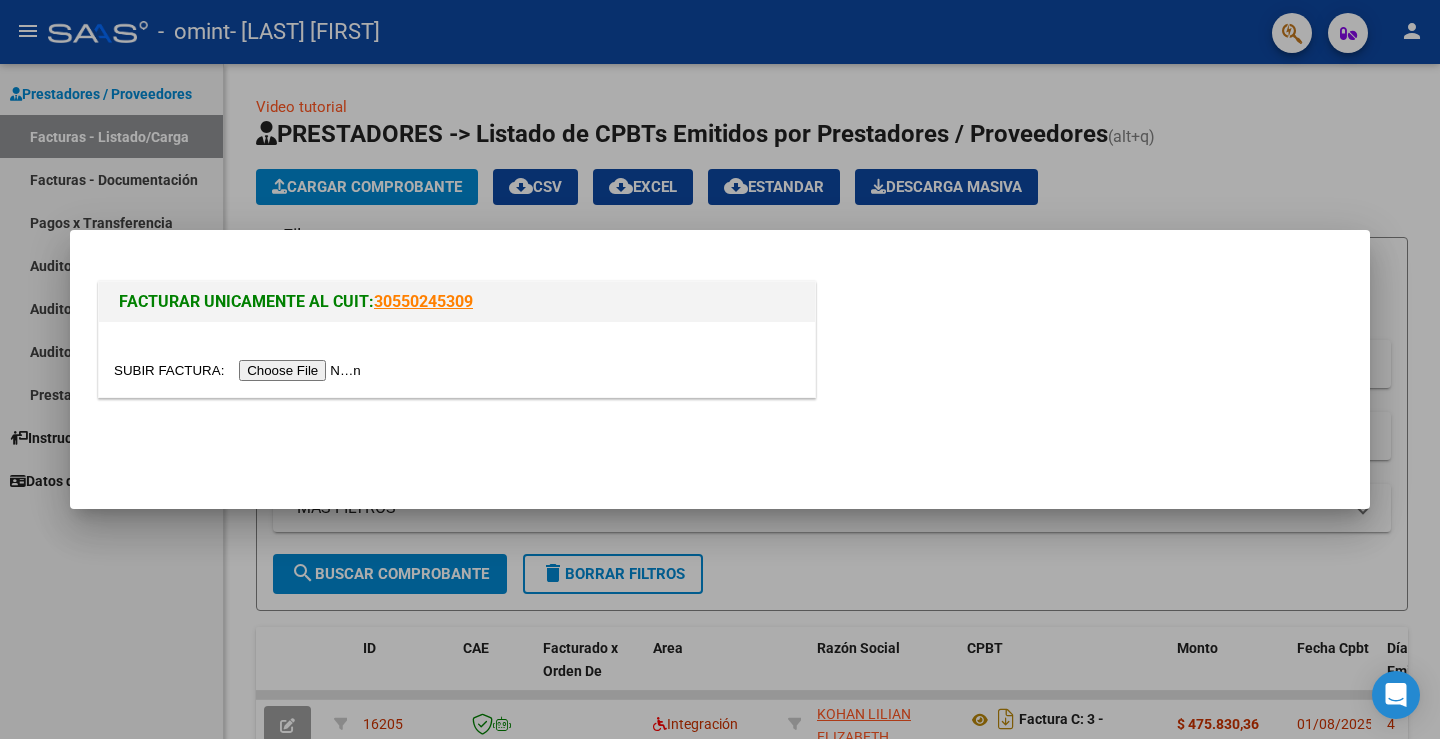 click at bounding box center [240, 370] 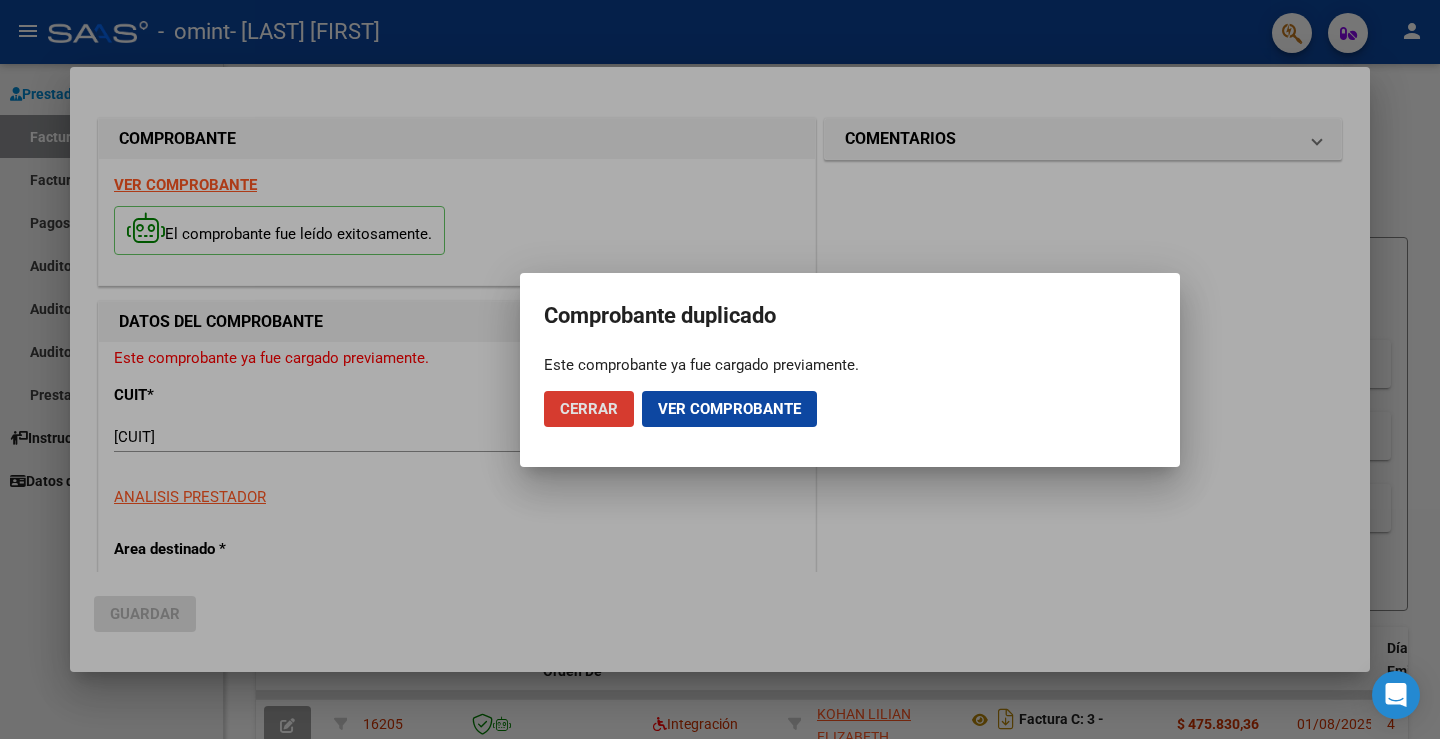 click on "Cerrar" 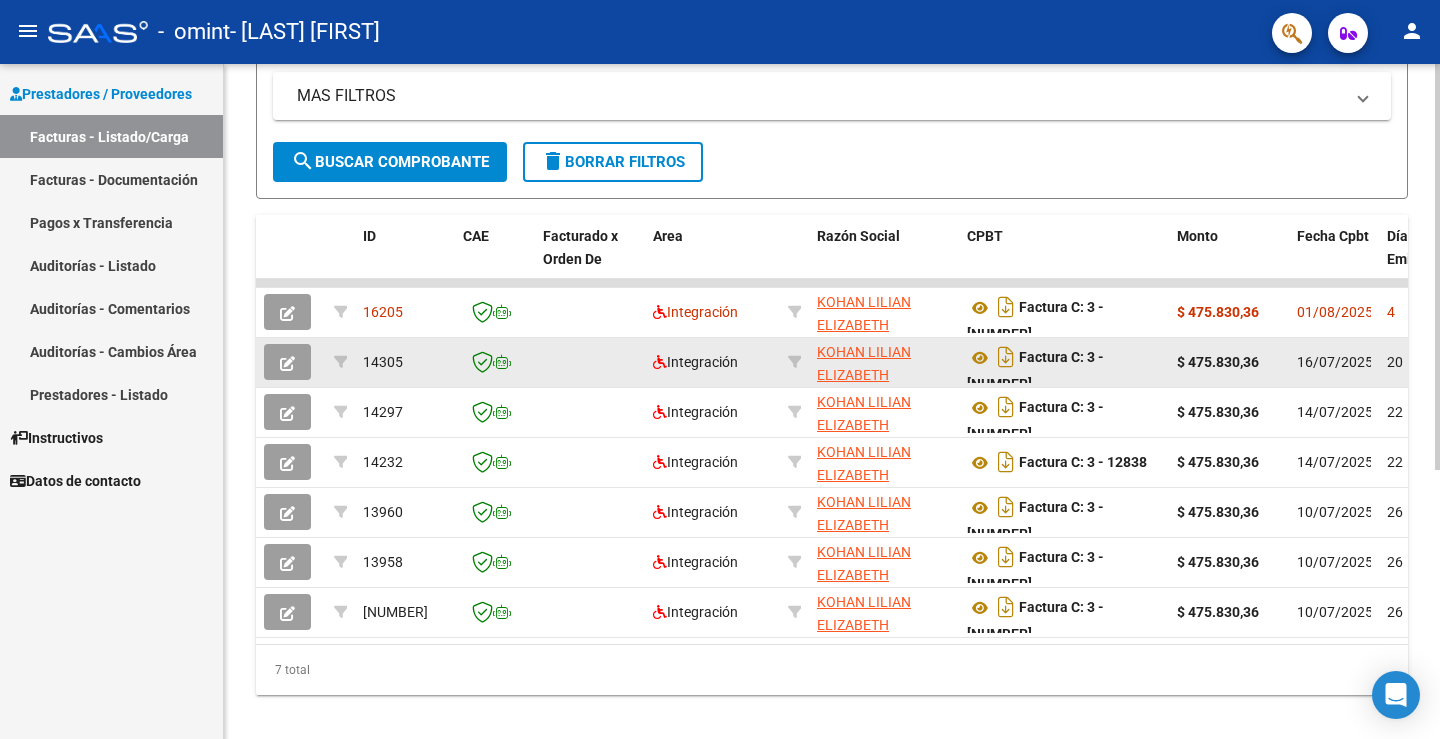 scroll, scrollTop: 447, scrollLeft: 0, axis: vertical 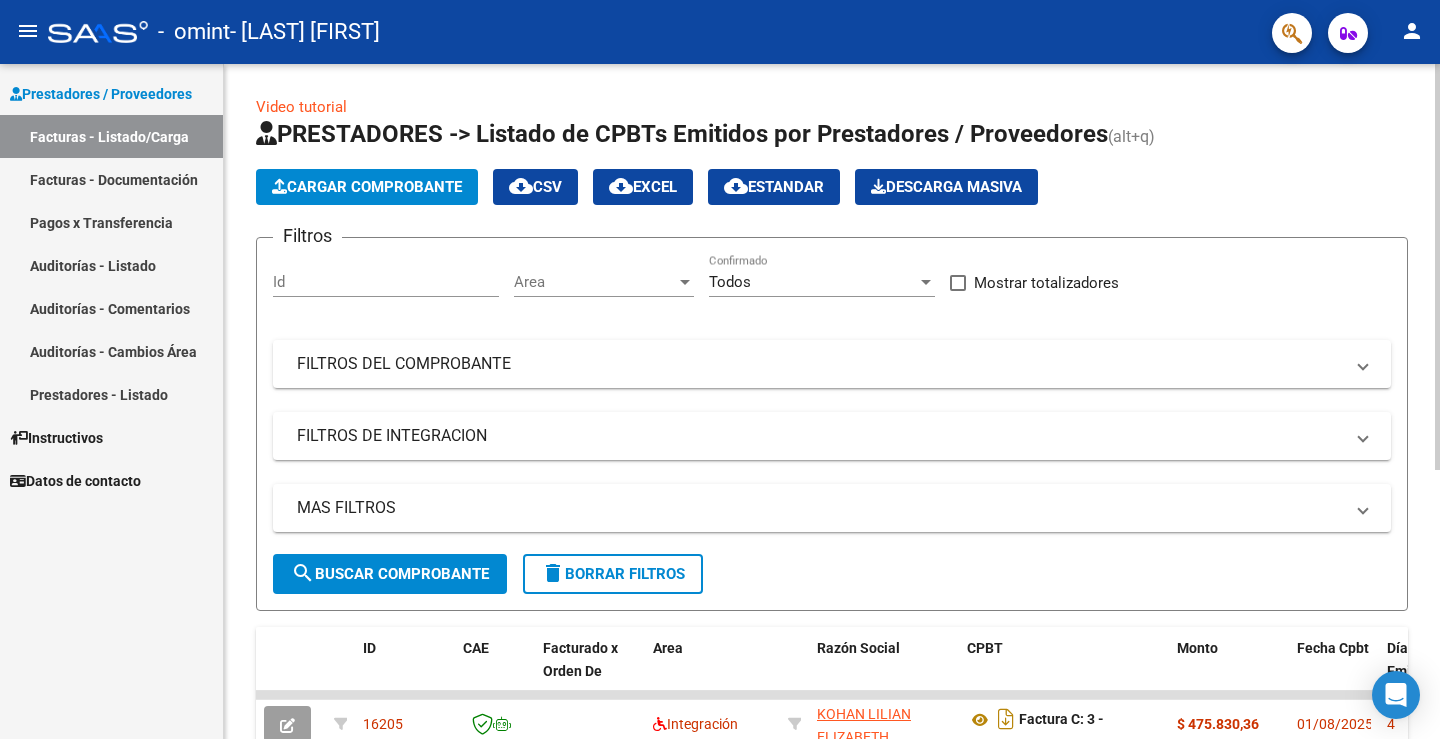 click on "Cargar Comprobante" 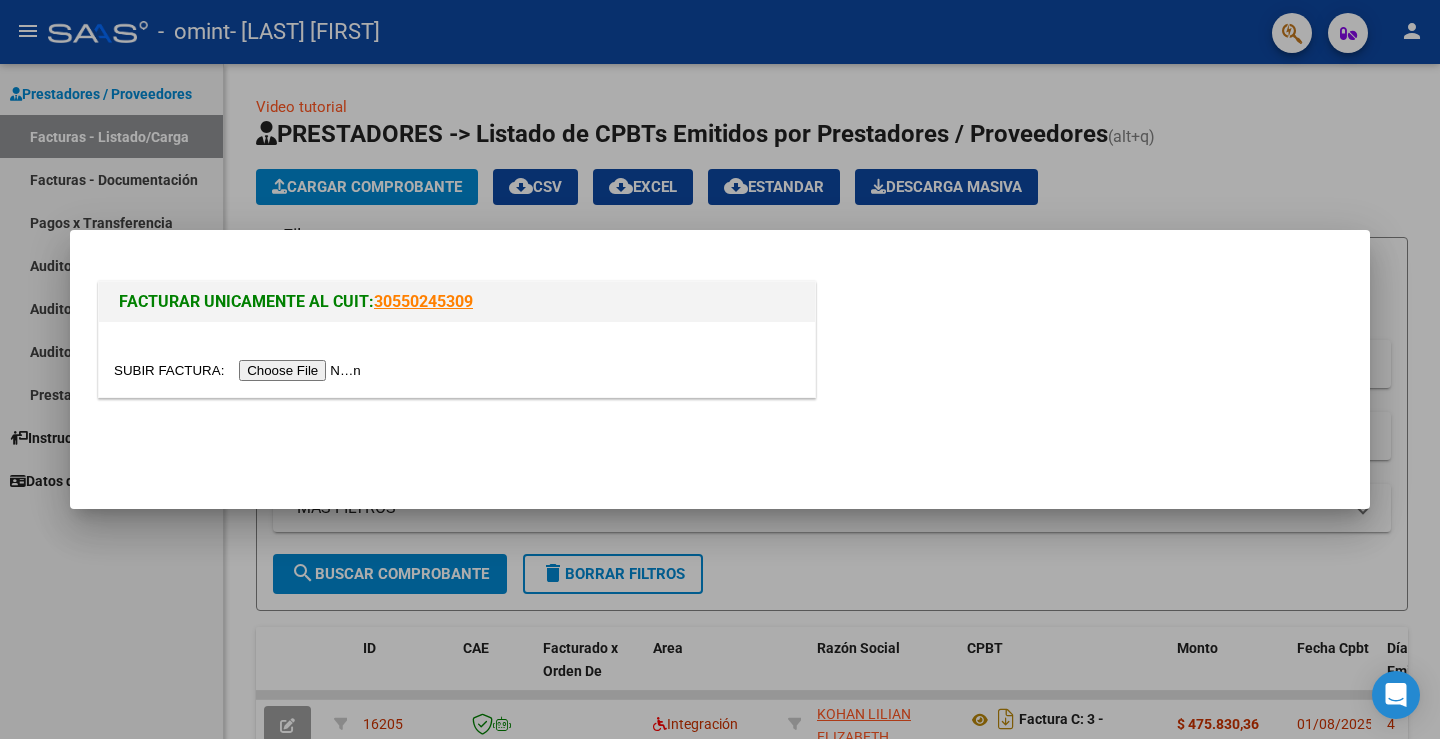 click at bounding box center [240, 370] 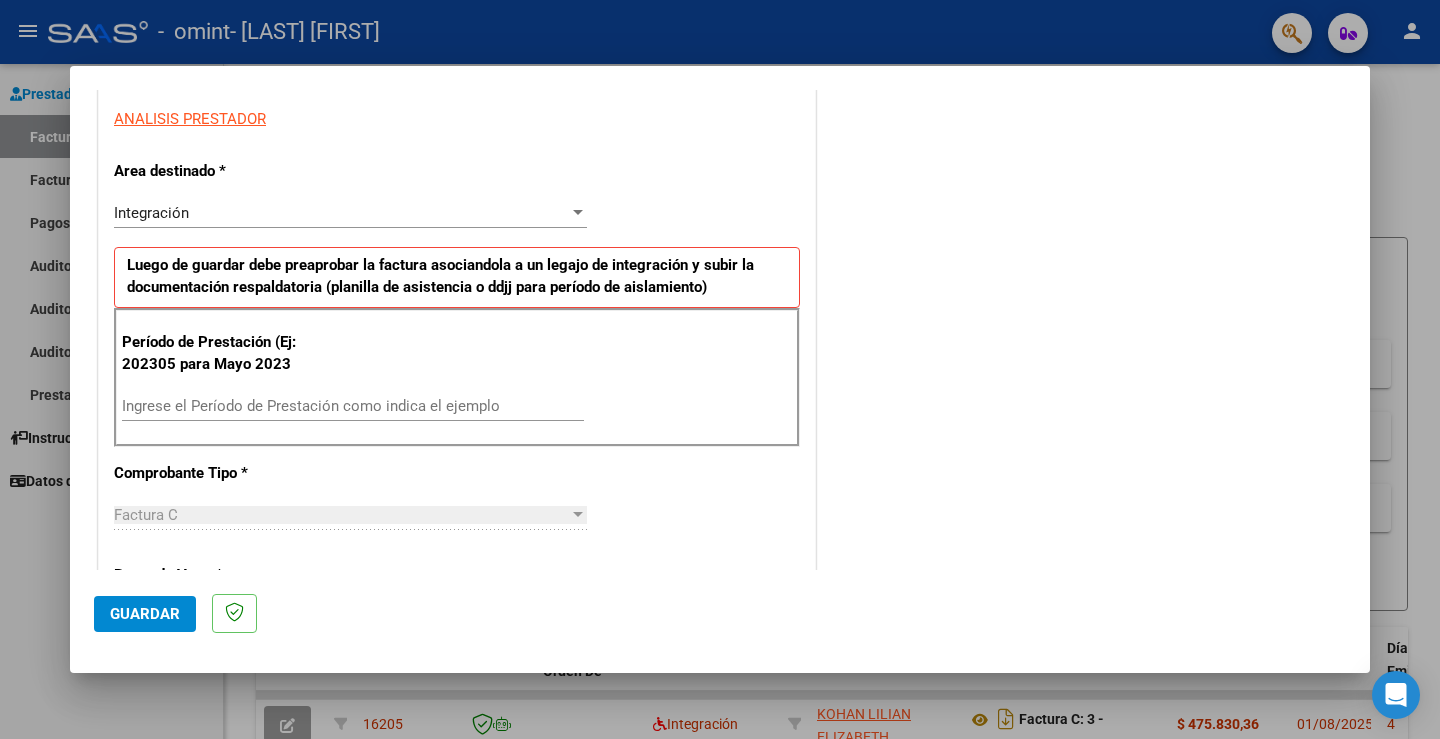 scroll, scrollTop: 400, scrollLeft: 0, axis: vertical 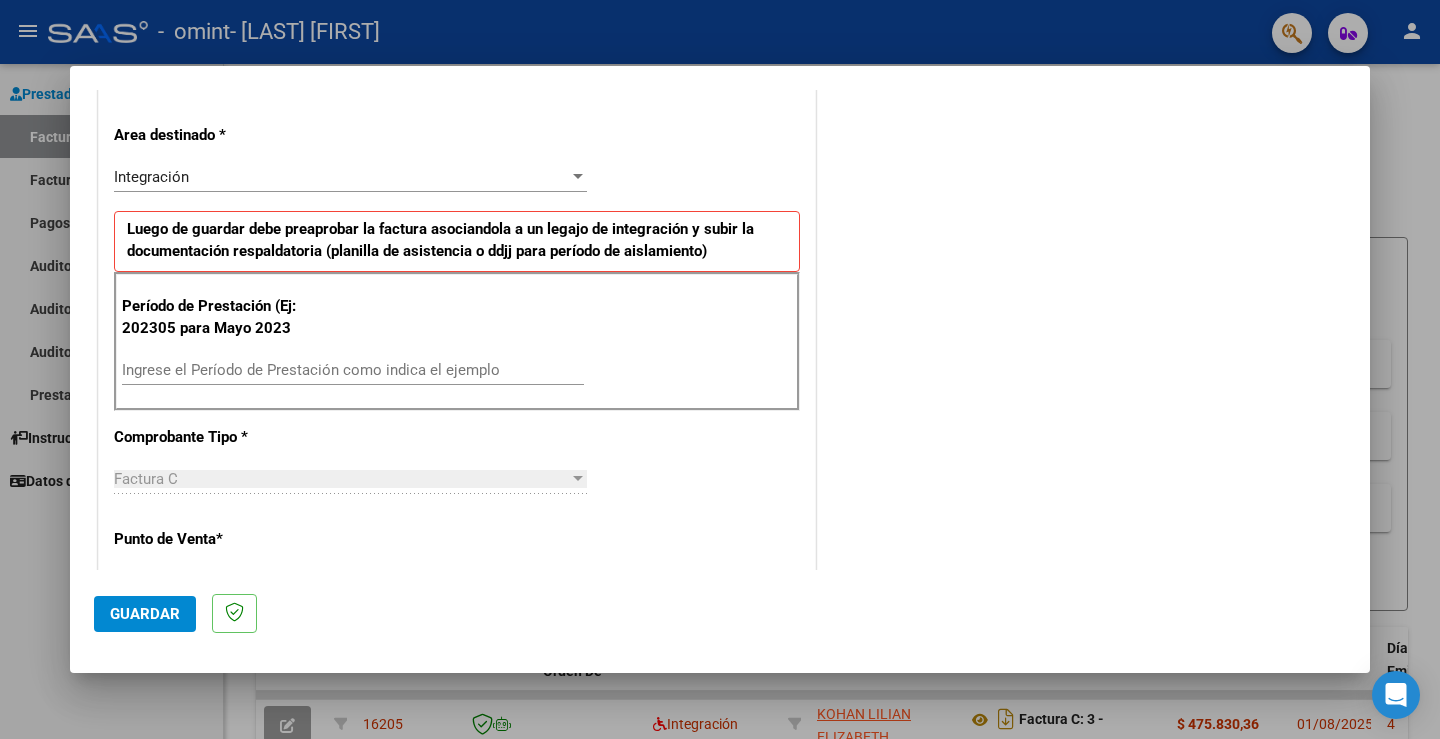 click on "Ingrese el Período de Prestación como indica el ejemplo" at bounding box center (353, 370) 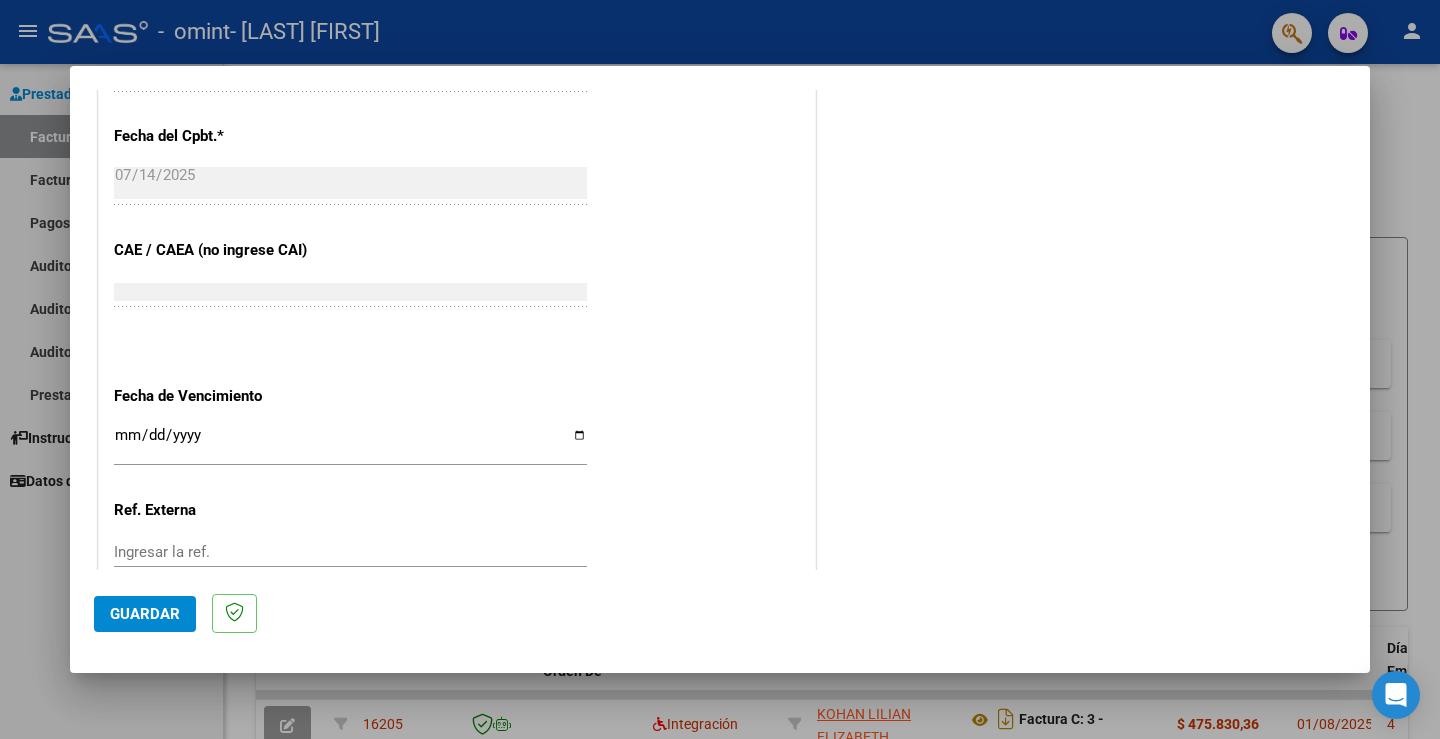 scroll, scrollTop: 1200, scrollLeft: 0, axis: vertical 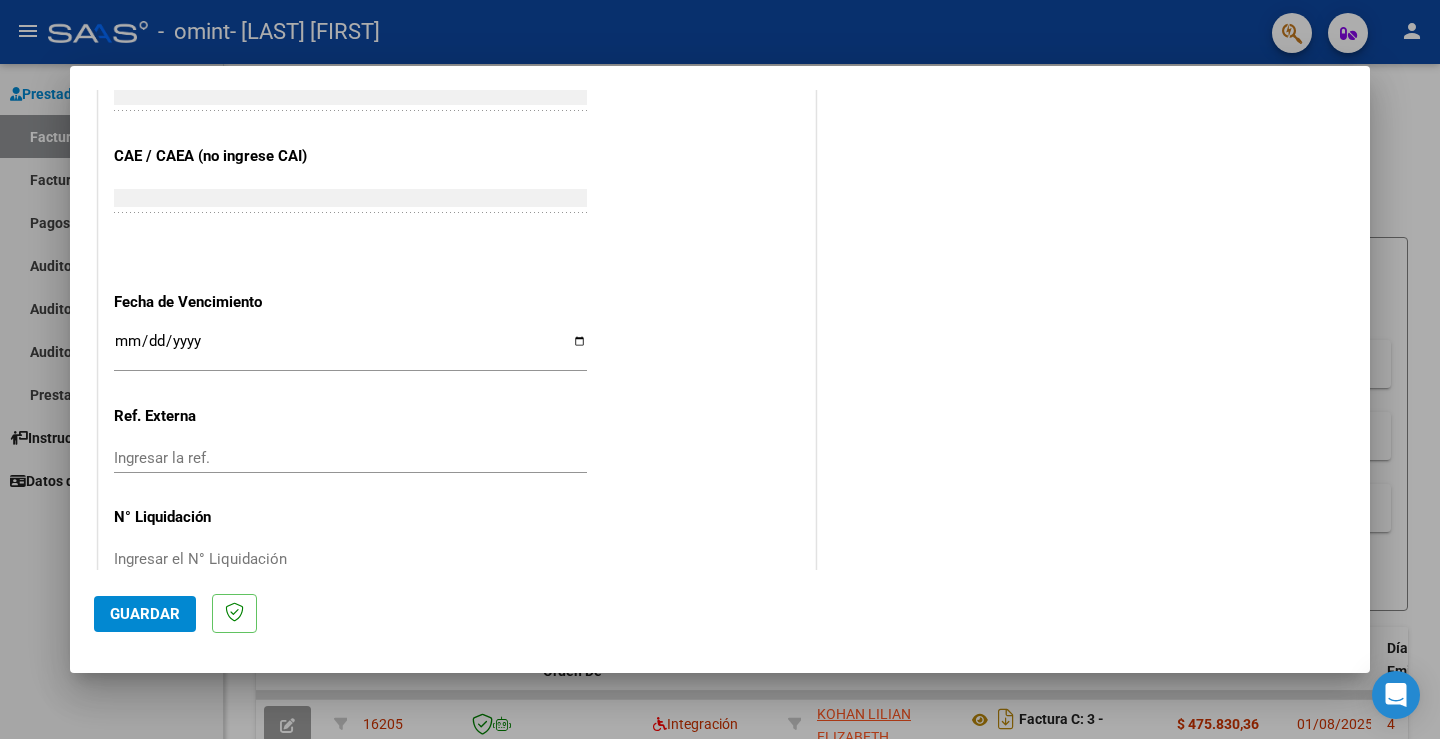 type on "202506" 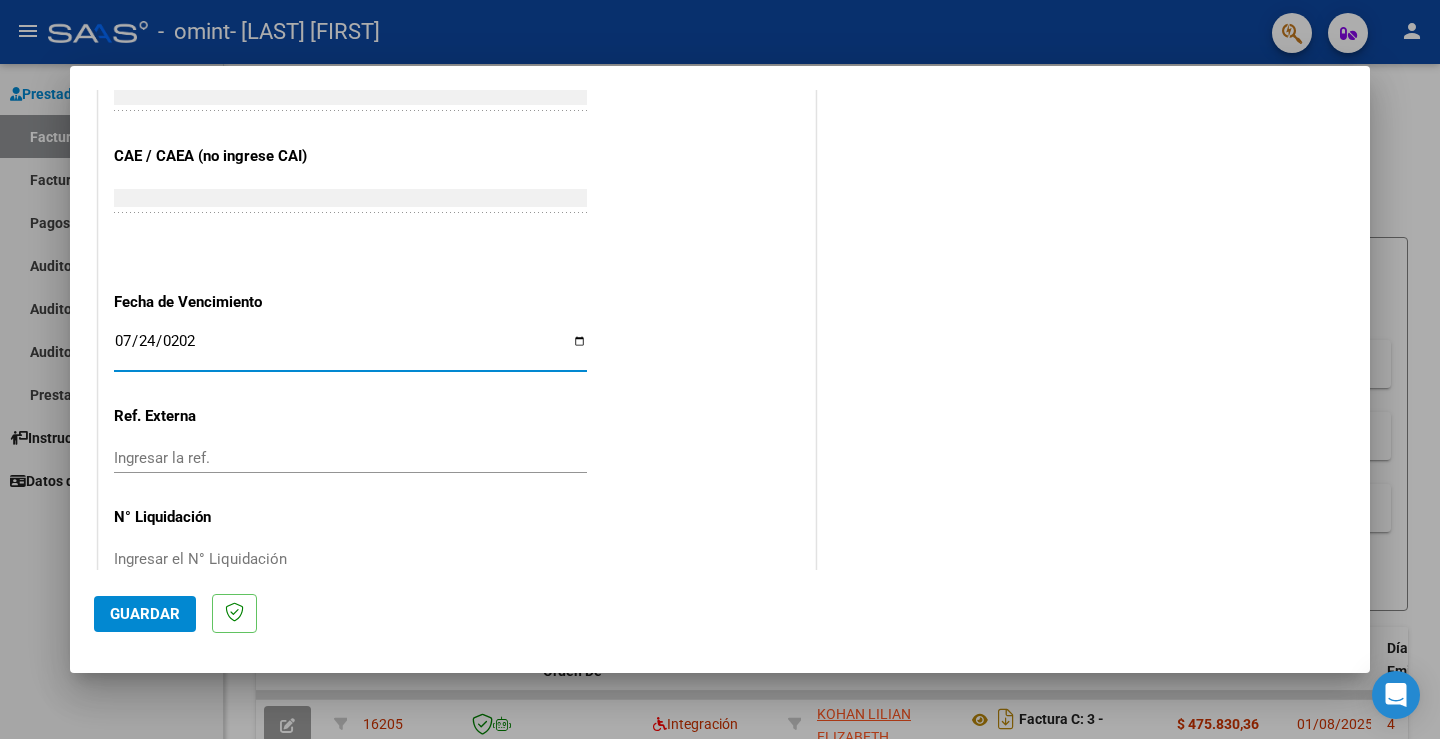 type on "2025-07-24" 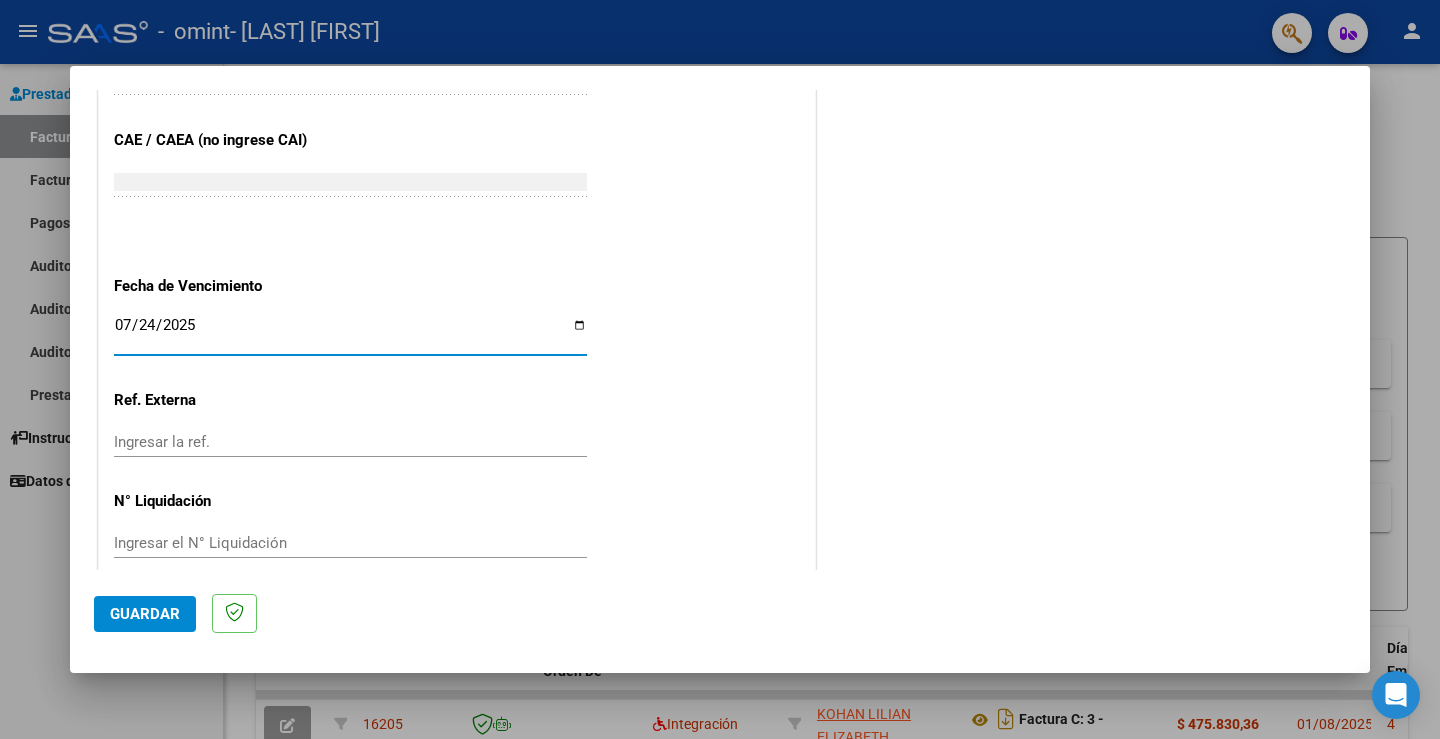 scroll, scrollTop: 1243, scrollLeft: 0, axis: vertical 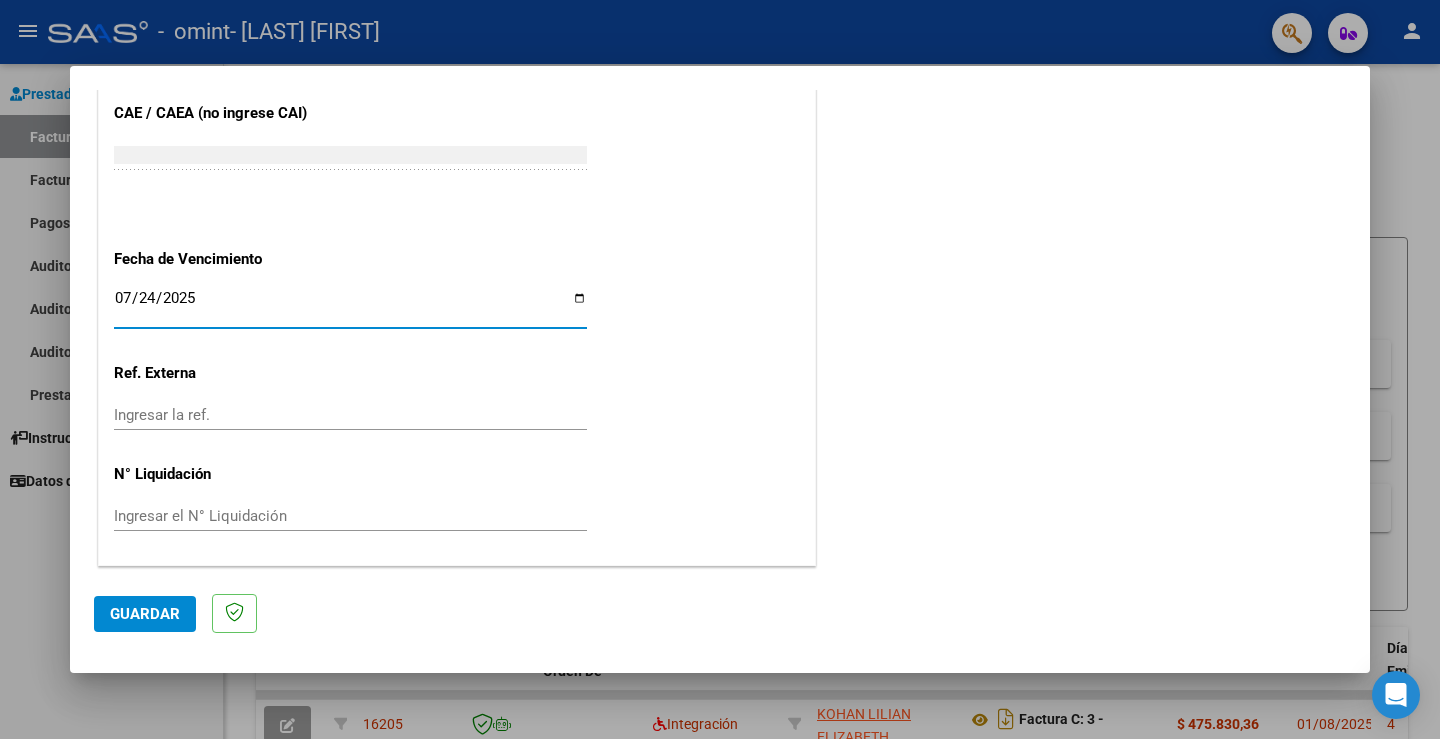 click on "Guardar" 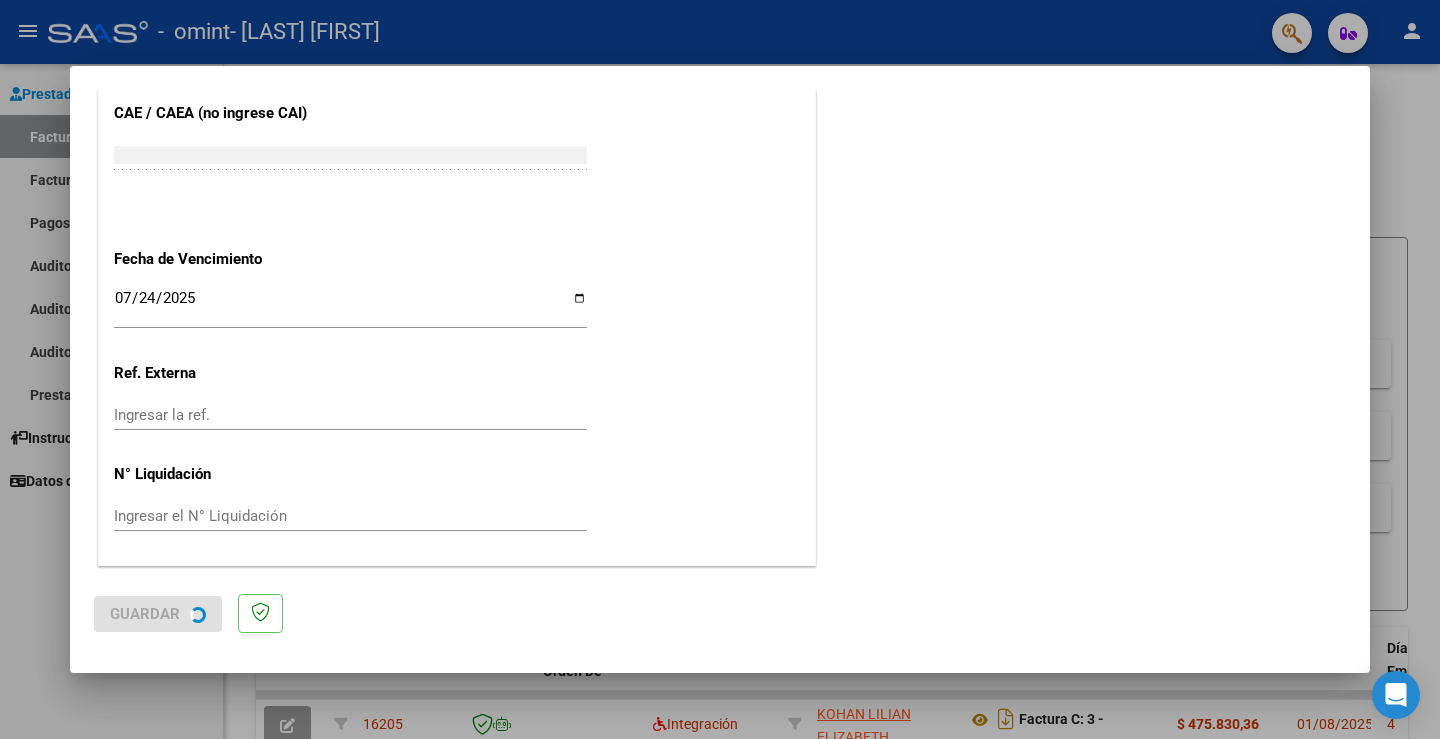 scroll, scrollTop: 0, scrollLeft: 0, axis: both 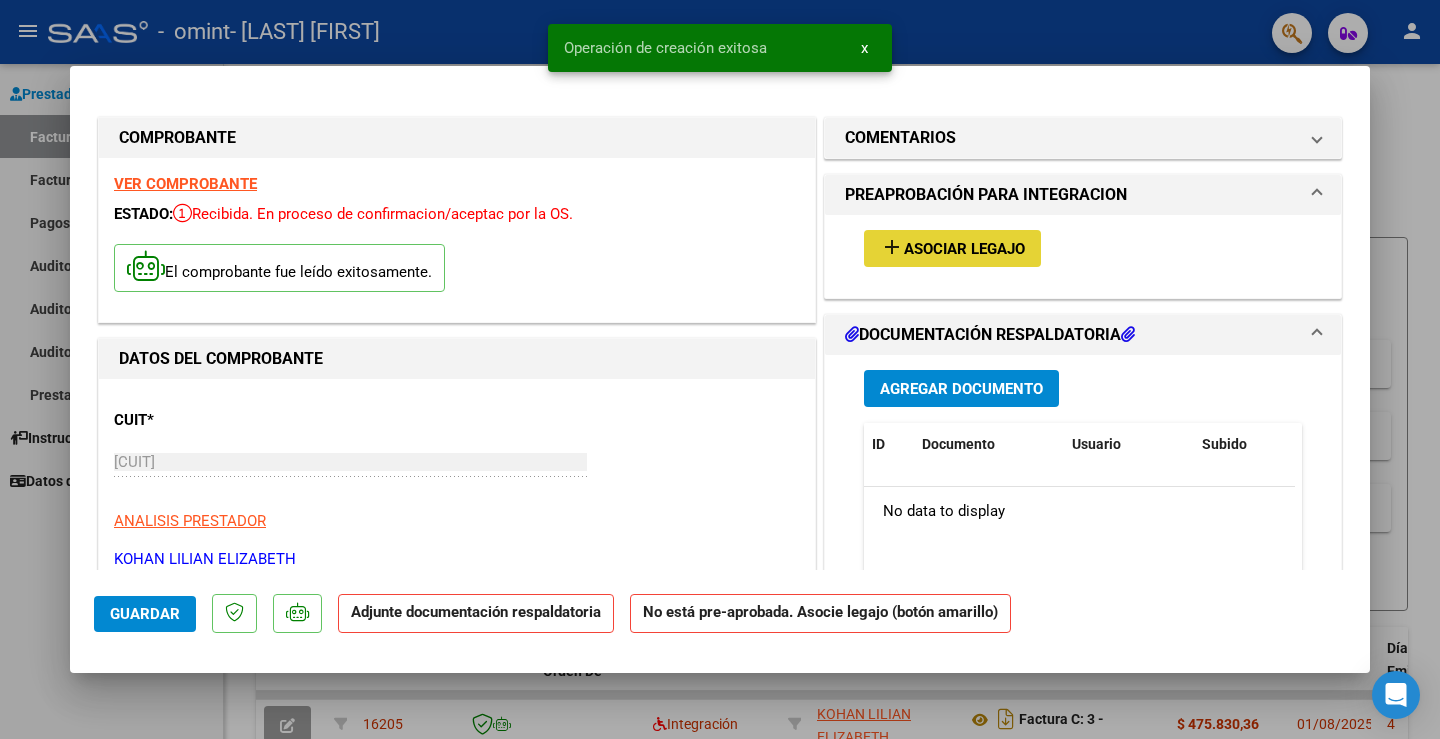 click on "add" at bounding box center [892, 247] 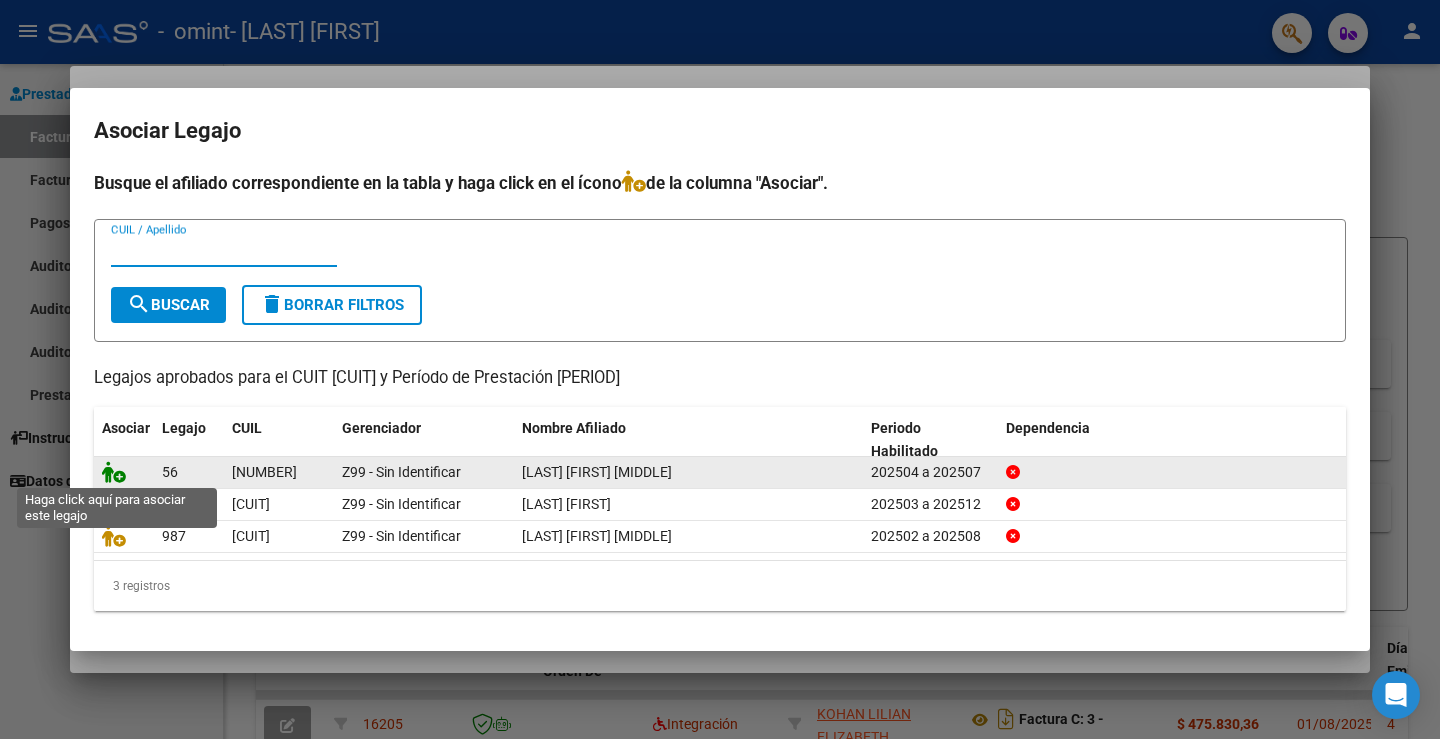 click 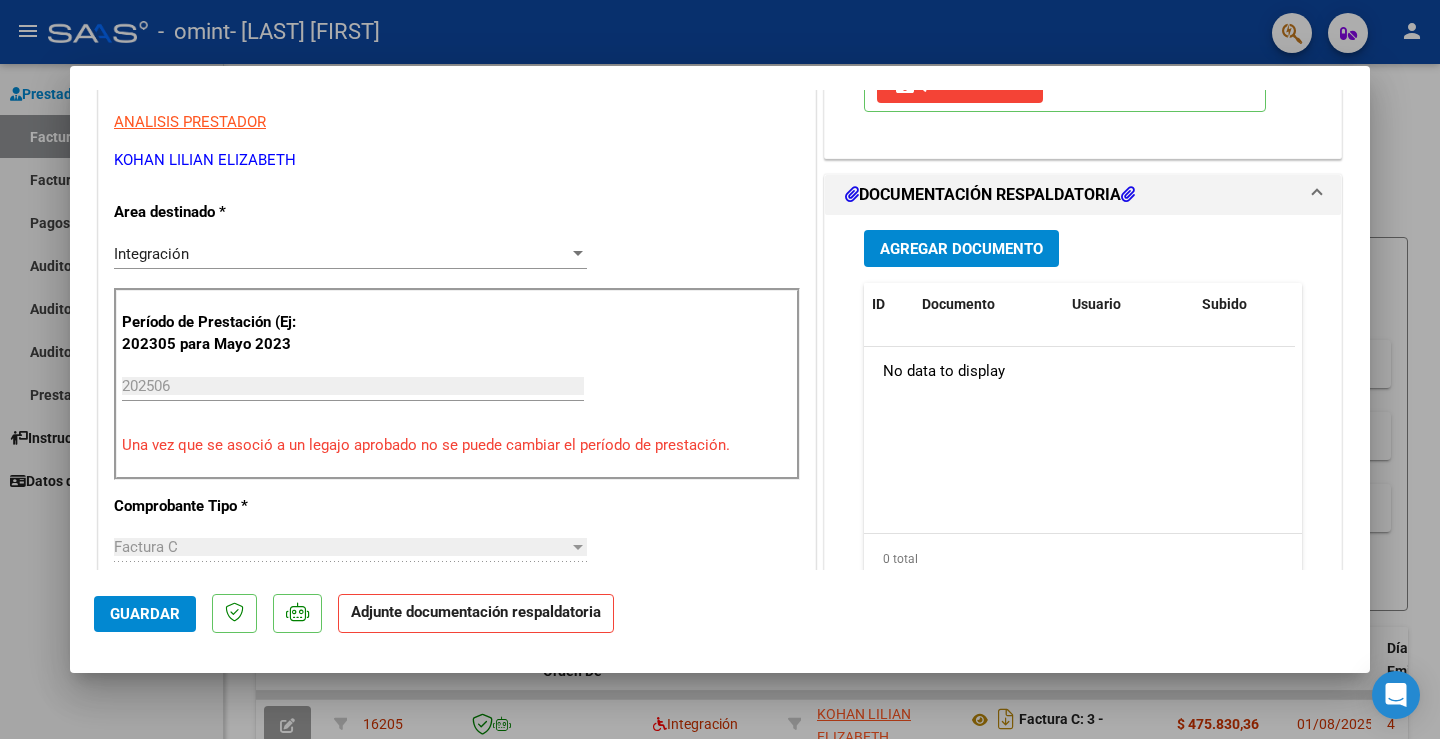 scroll, scrollTop: 400, scrollLeft: 0, axis: vertical 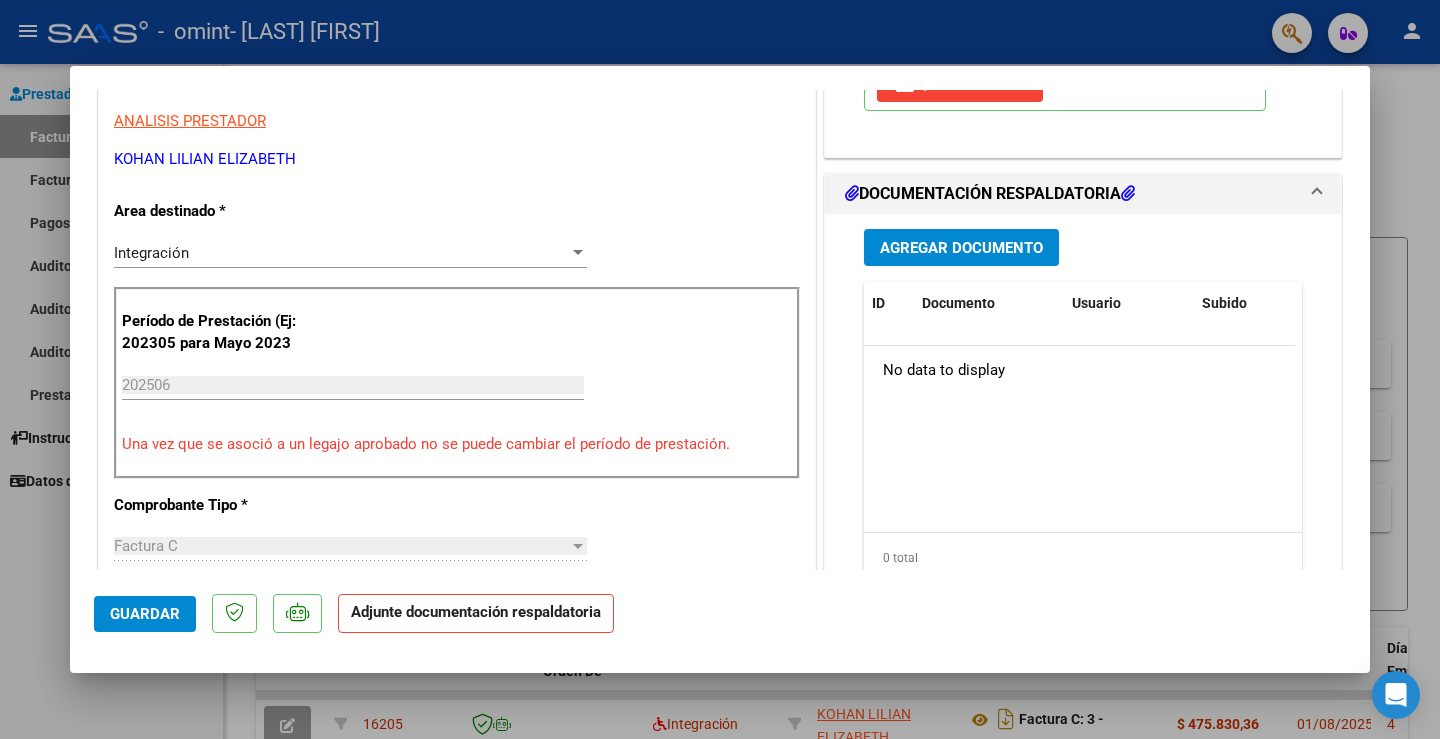 click on "Agregar Documento" at bounding box center (961, 248) 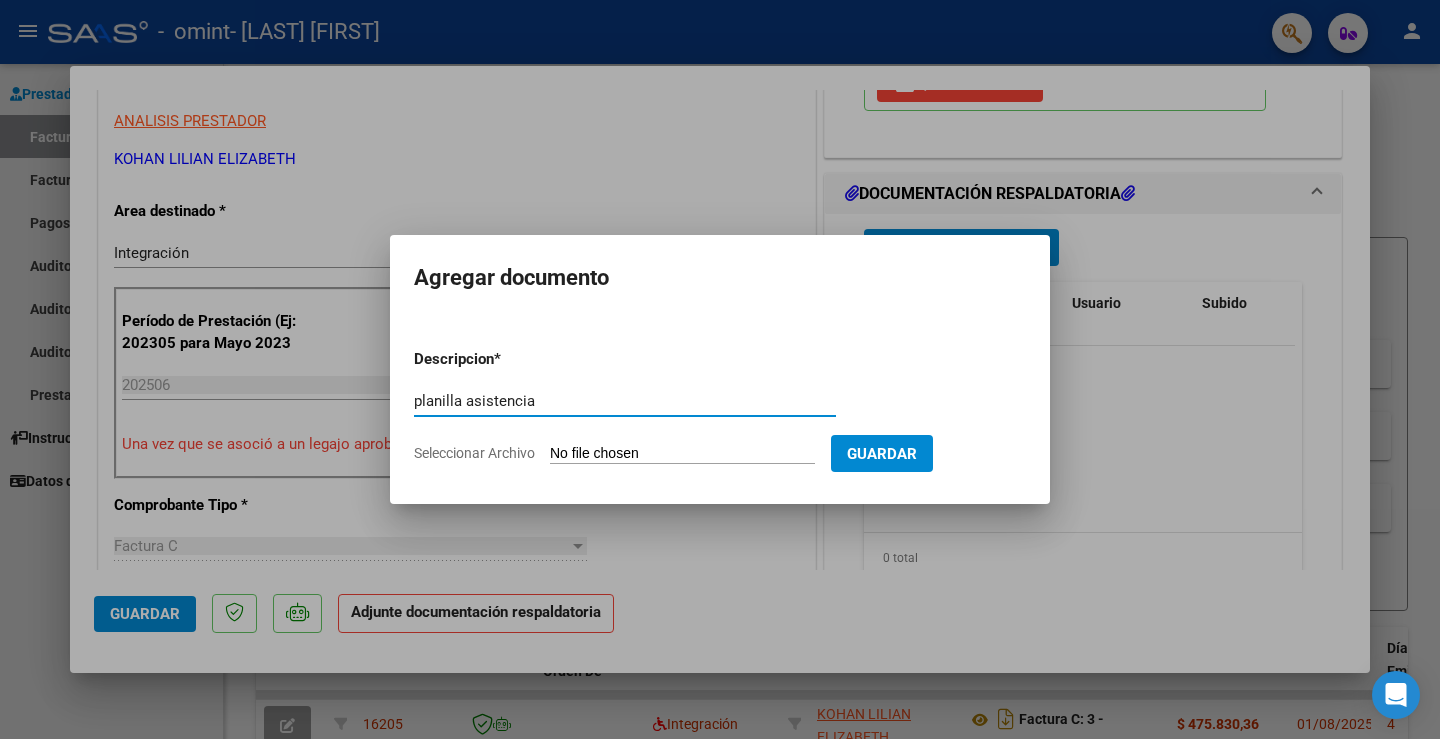 type on "planilla asistencia" 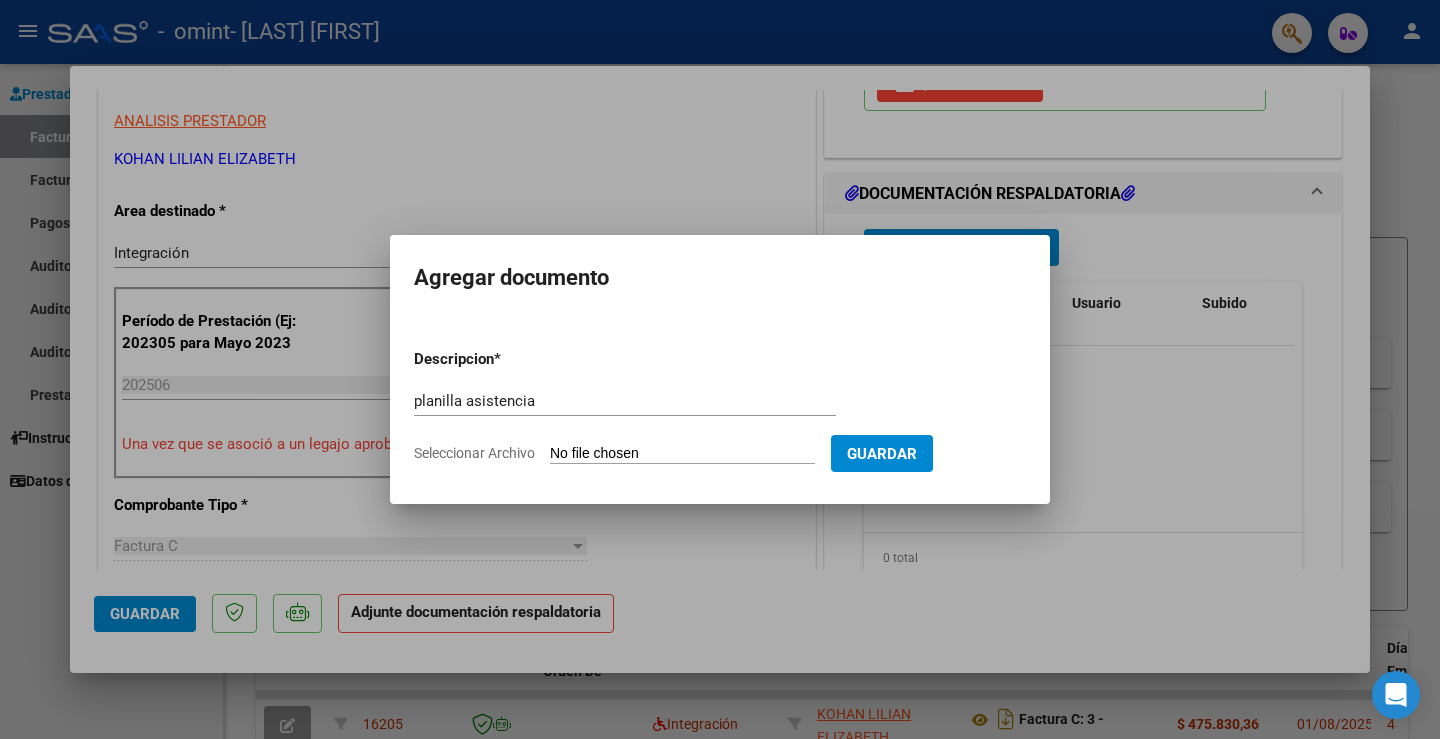 type on "C:\fakepath\[MONTH] [YEAR] [LAST] Planilla Asistencia .pdf" 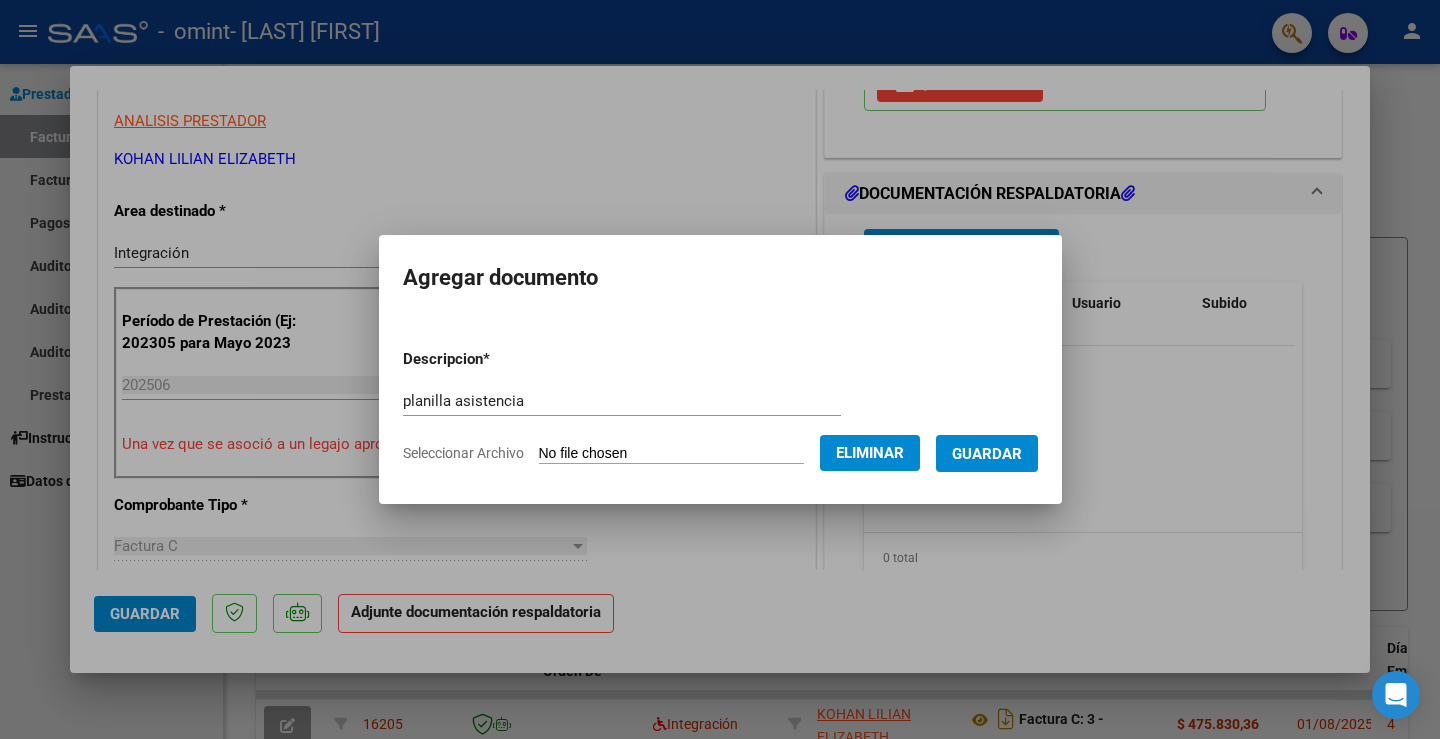 click on "Guardar" at bounding box center (987, 453) 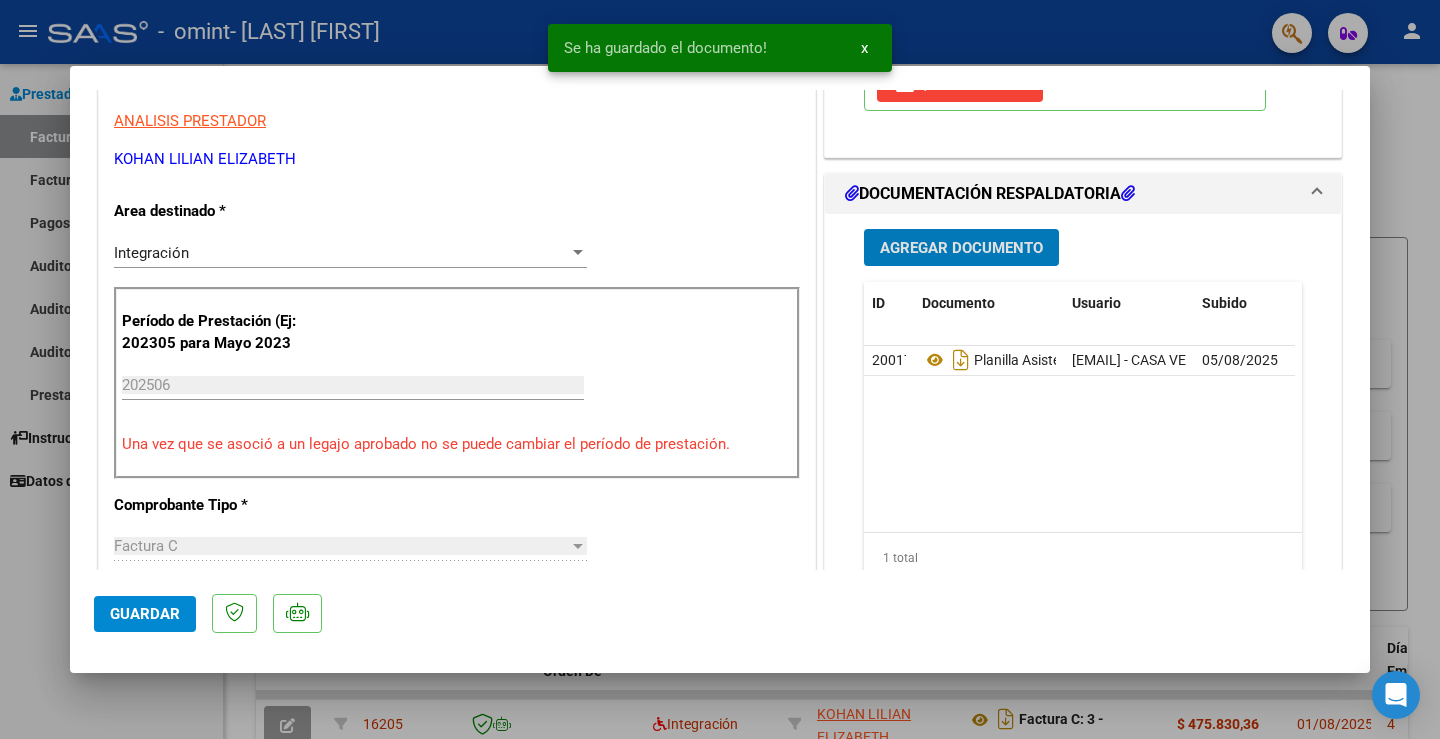 click on "Agregar Documento" at bounding box center (961, 248) 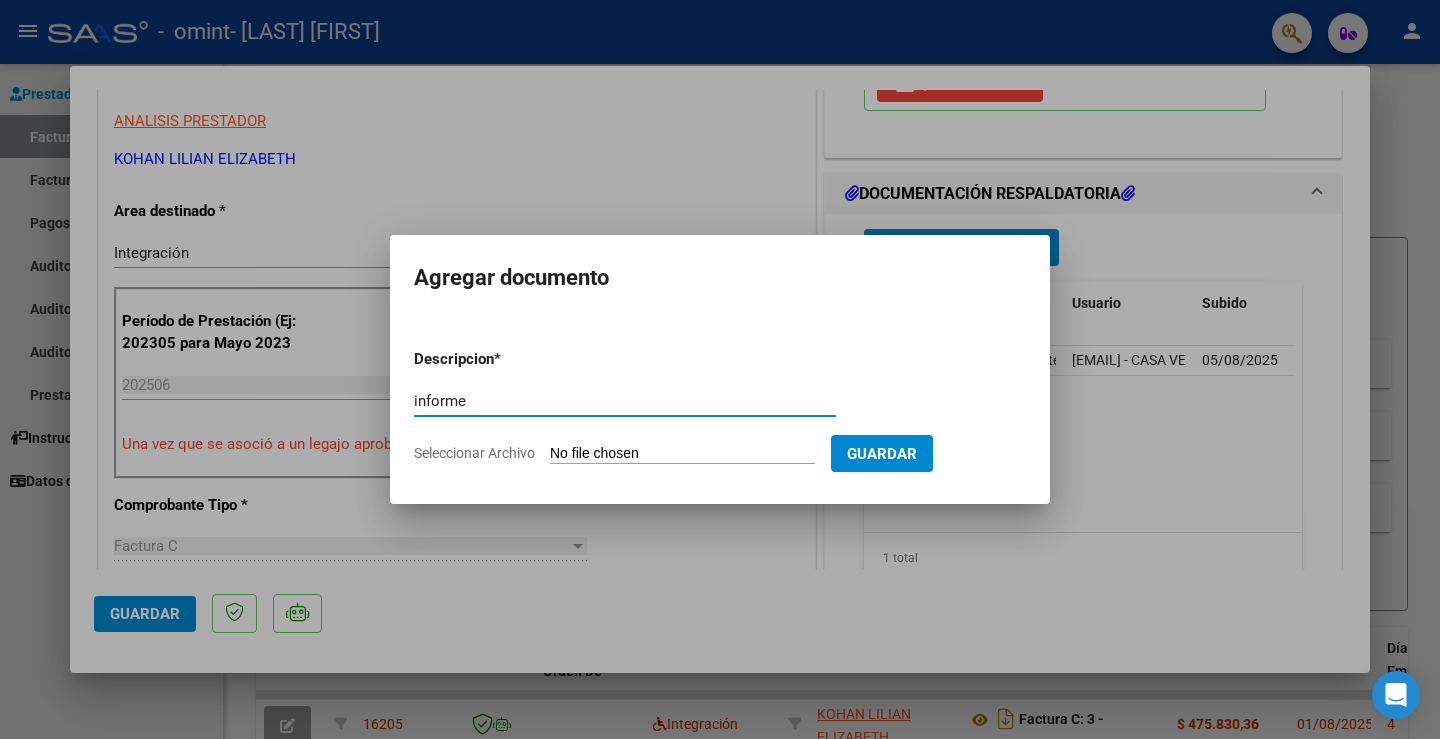type on "informe" 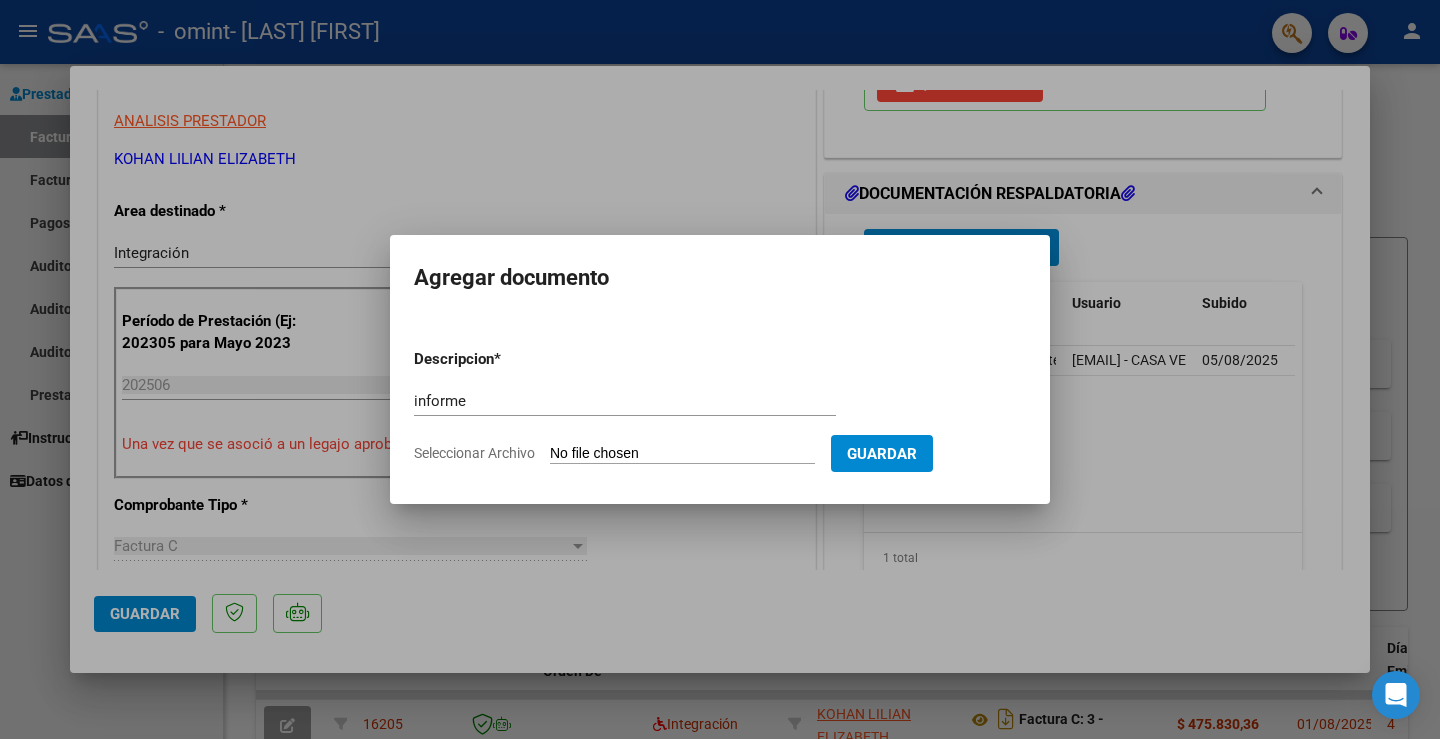 type on "C:\fakepath\[LAST] evolutivo OMINT.pdf" 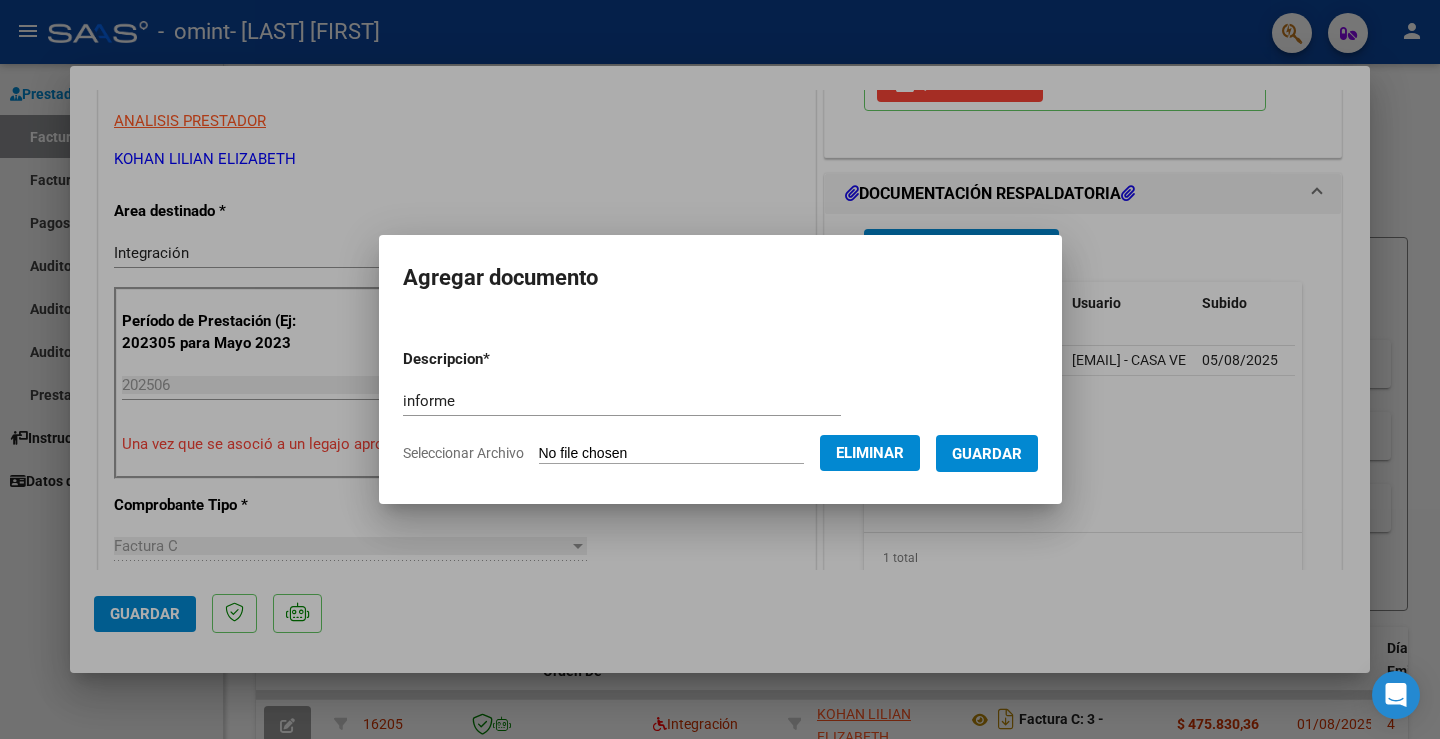 click on "Guardar" at bounding box center (987, 454) 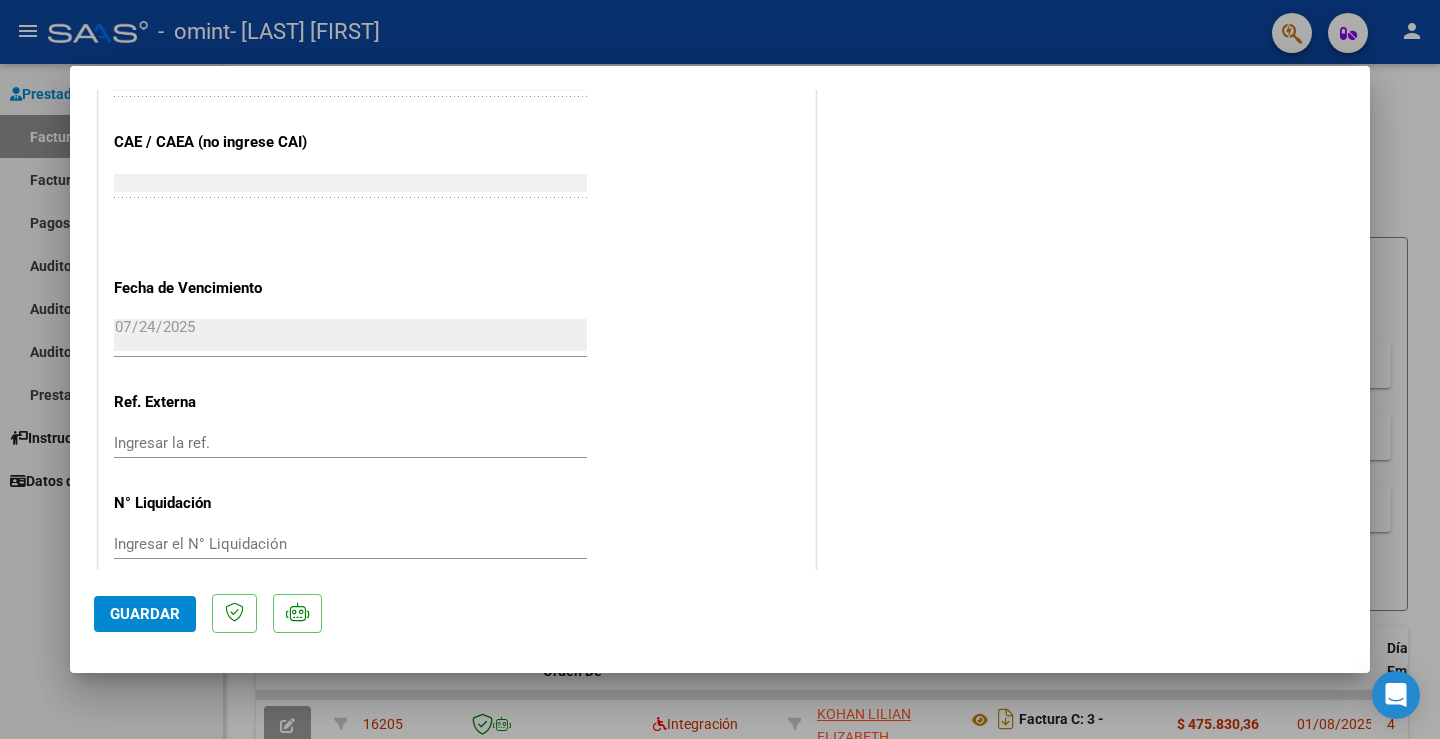scroll, scrollTop: 1310, scrollLeft: 0, axis: vertical 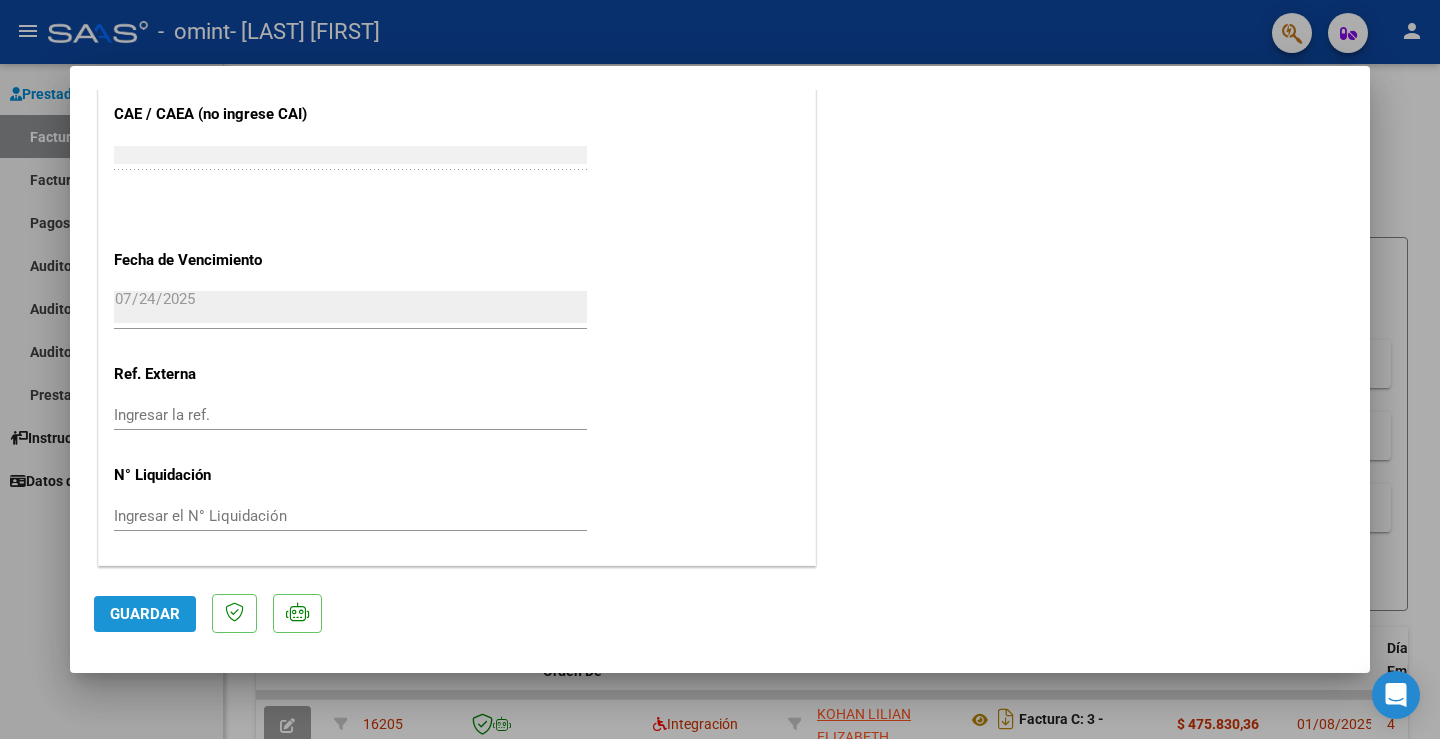 drag, startPoint x: 131, startPoint y: 609, endPoint x: 127, endPoint y: 598, distance: 11.7046995 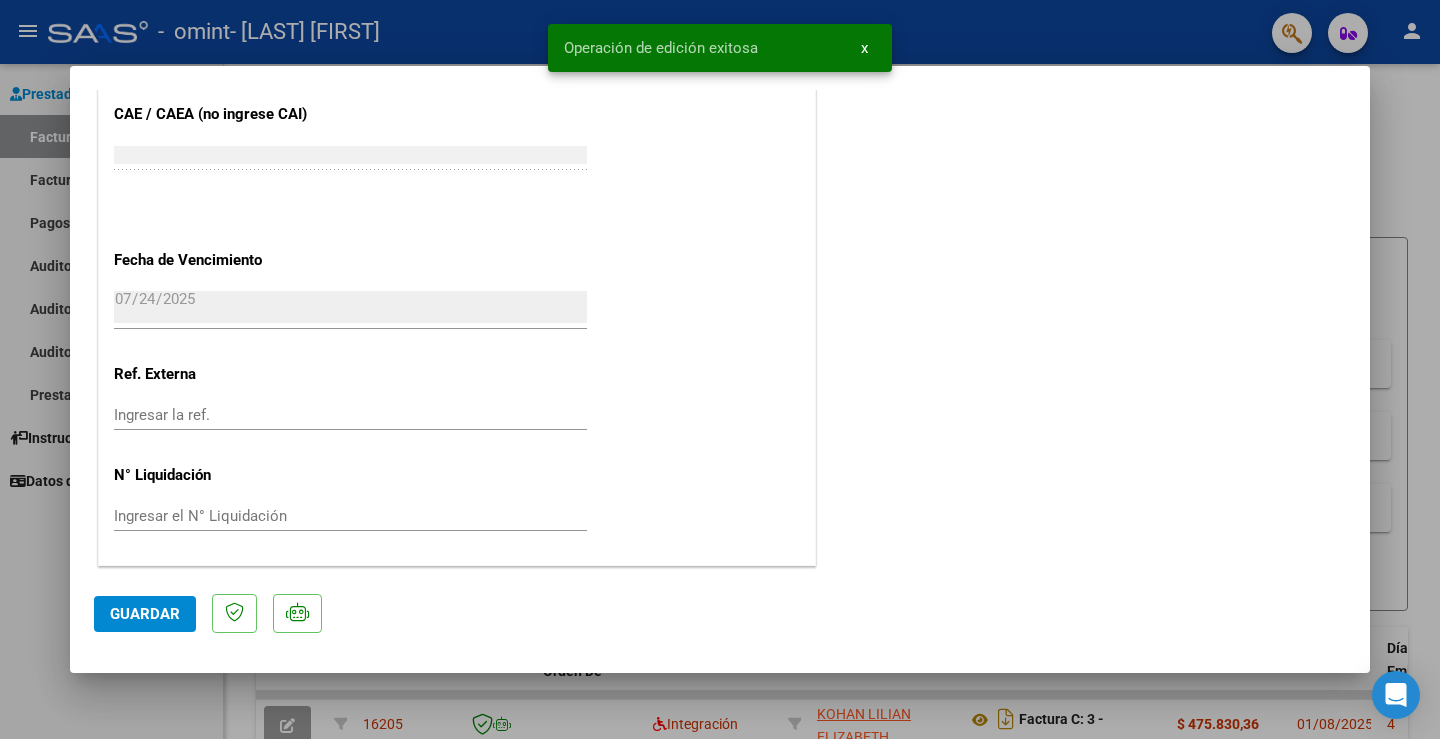 type 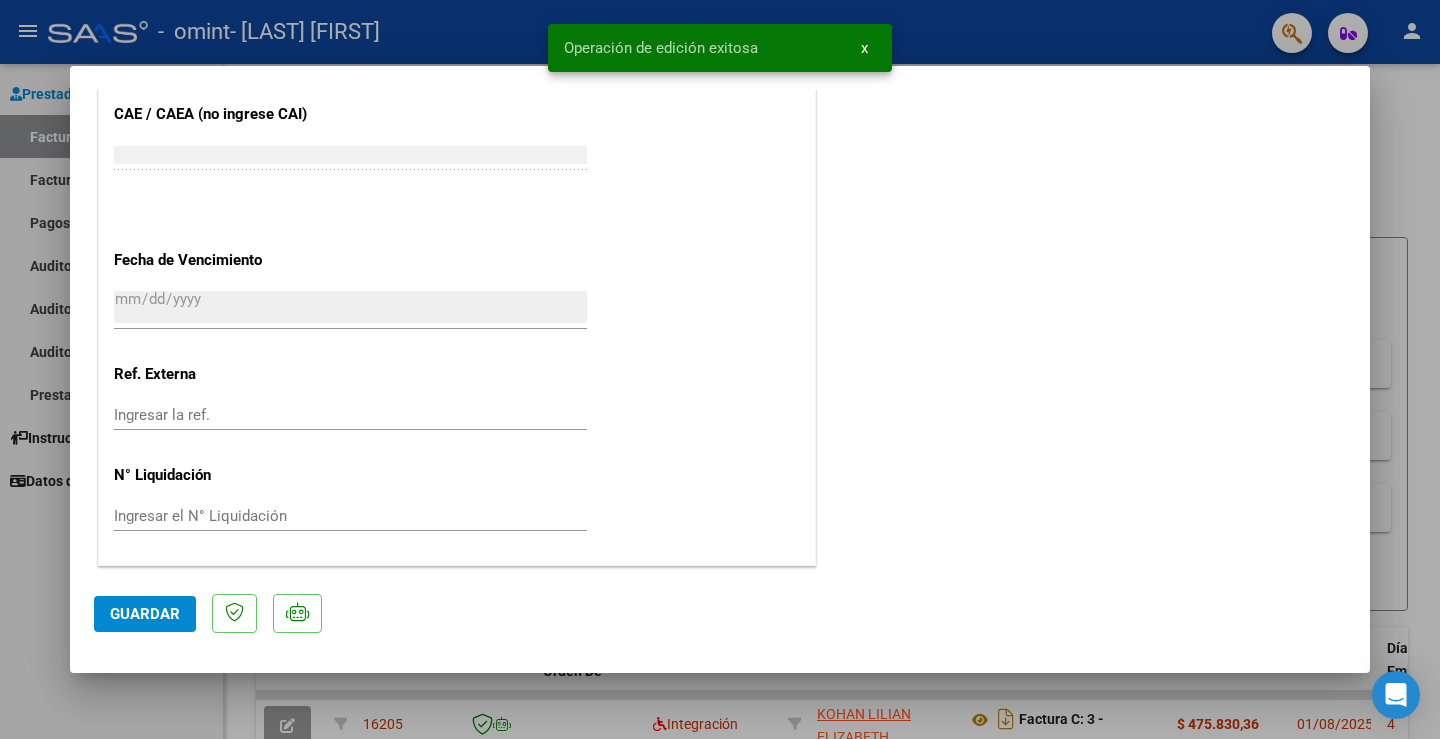 scroll, scrollTop: 1461, scrollLeft: 0, axis: vertical 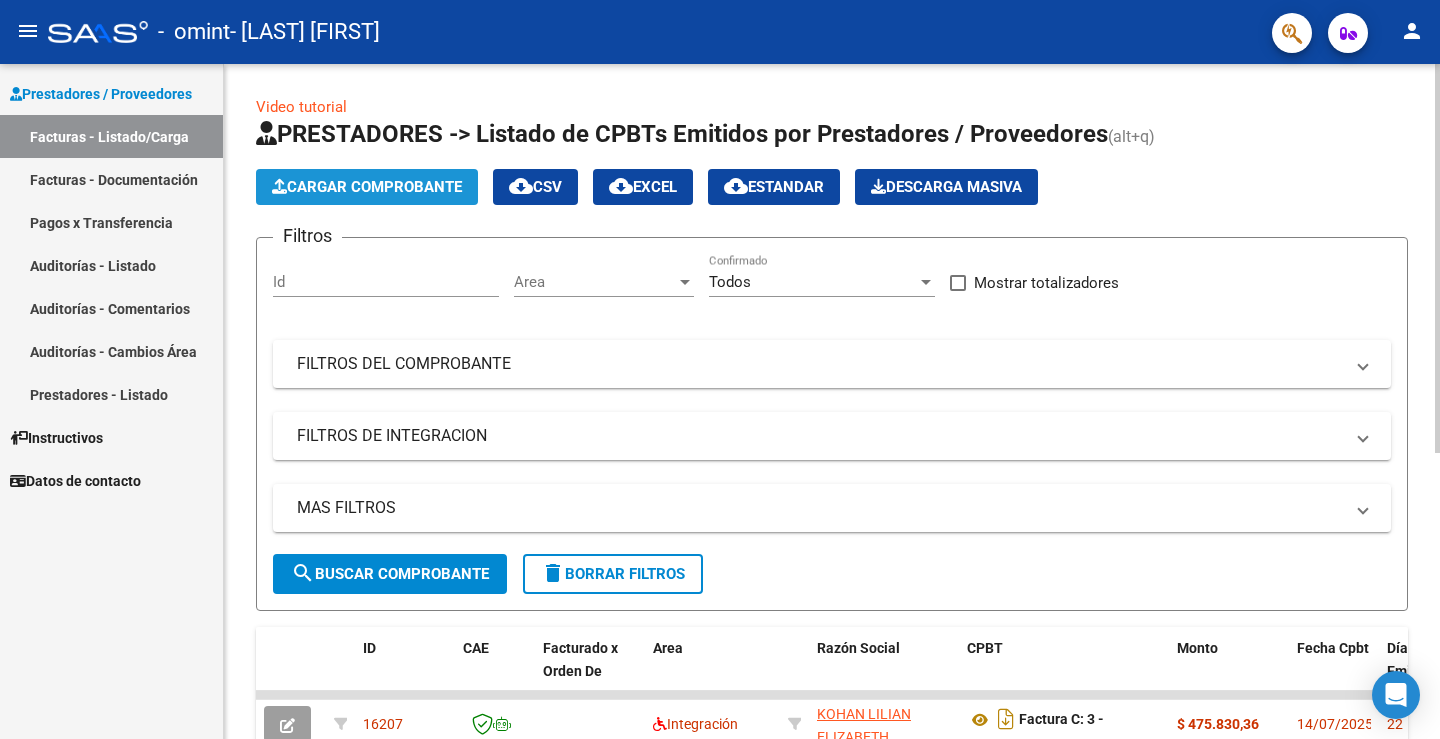 click on "Cargar Comprobante" 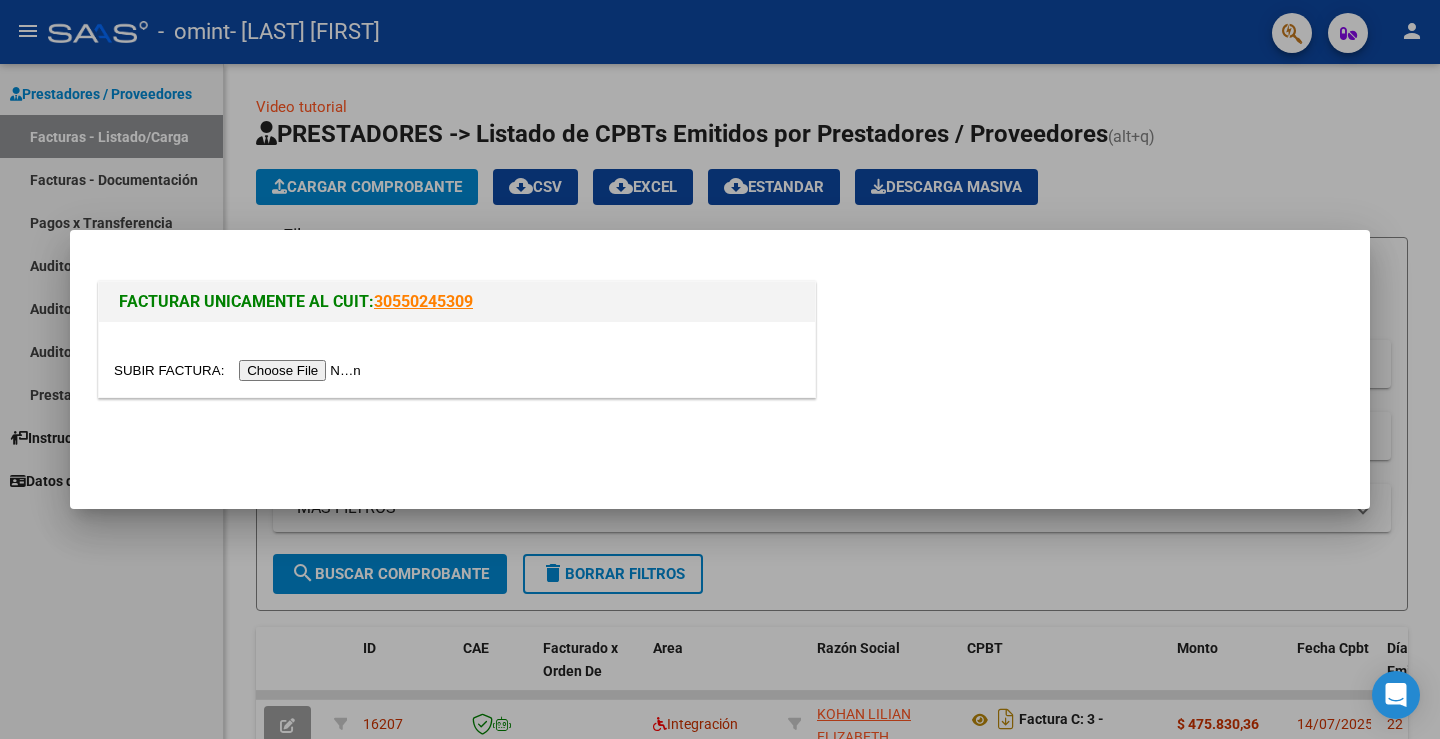 click at bounding box center (240, 370) 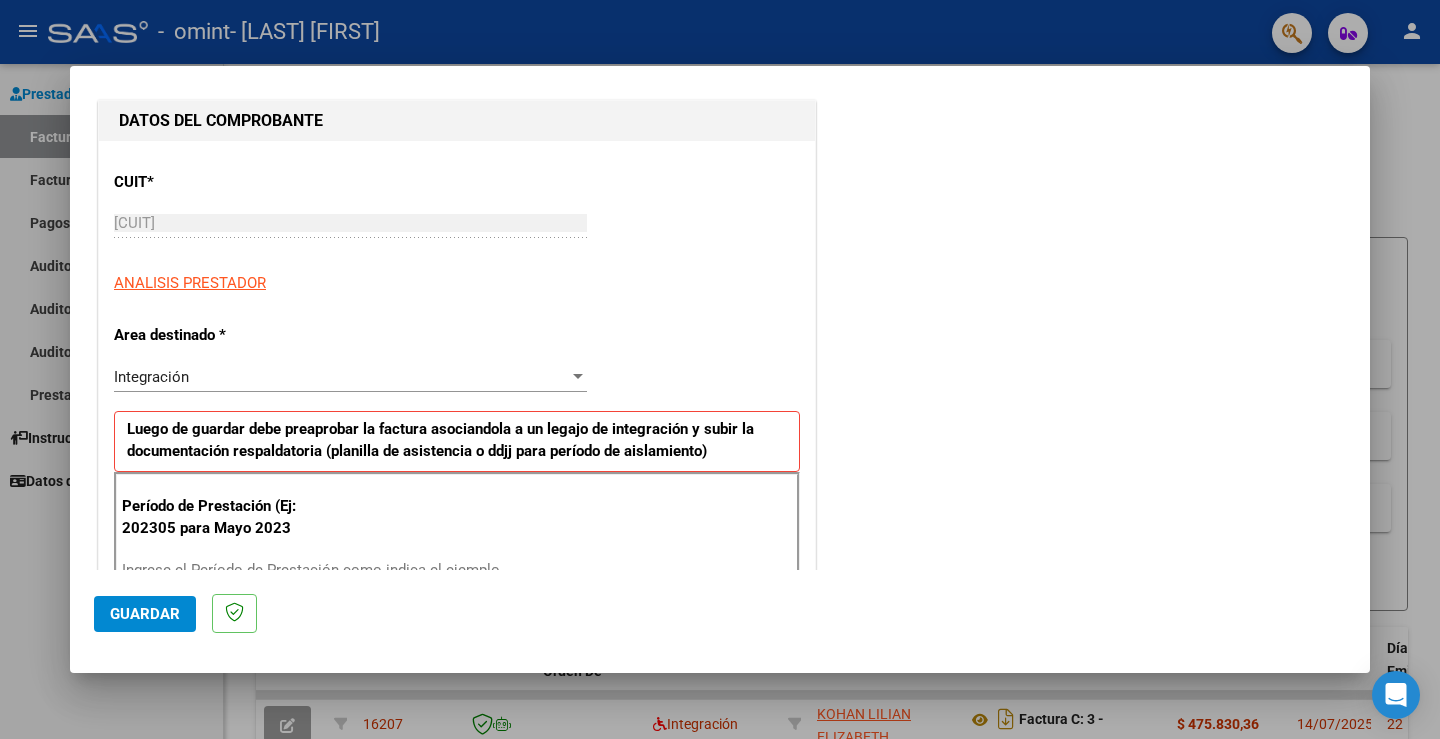 scroll, scrollTop: 300, scrollLeft: 0, axis: vertical 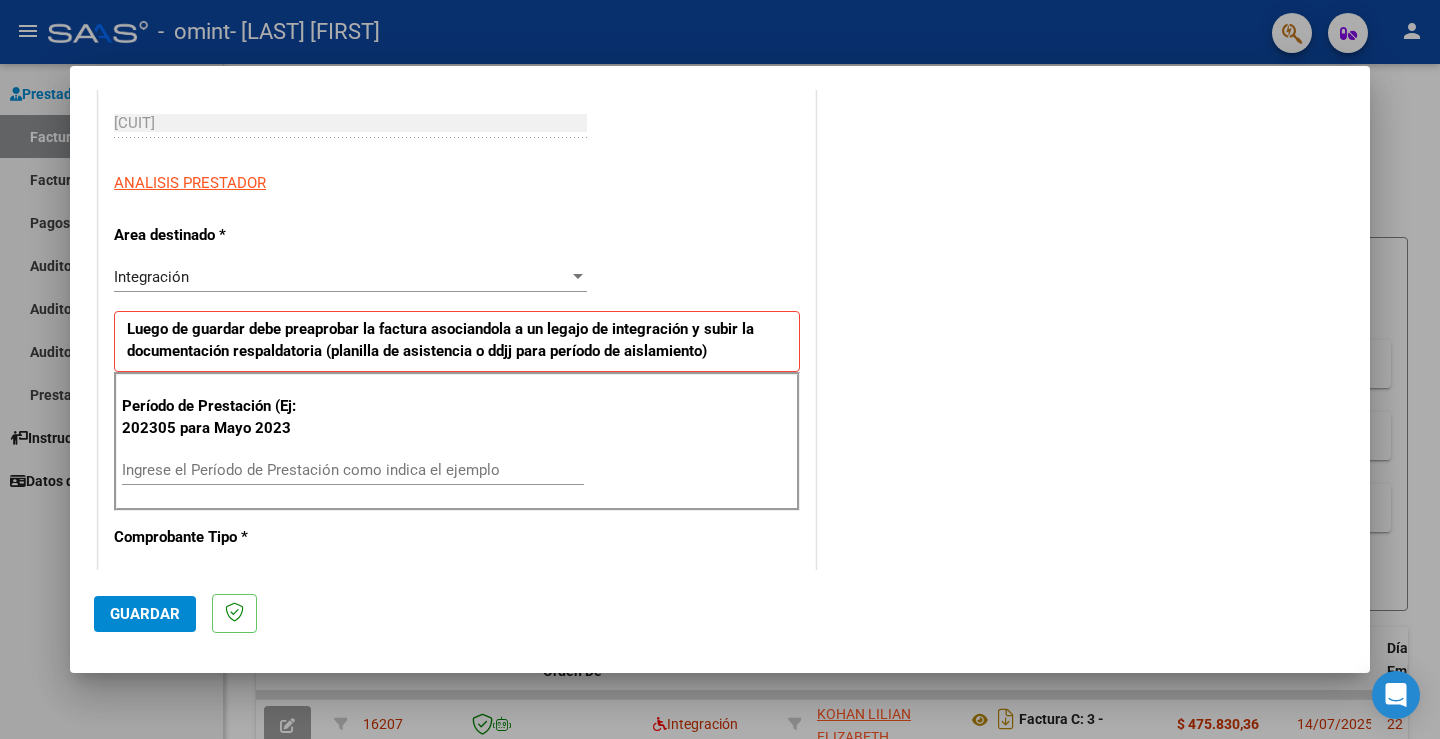 click on "Ingrese el Período de Prestación como indica el ejemplo" at bounding box center [353, 470] 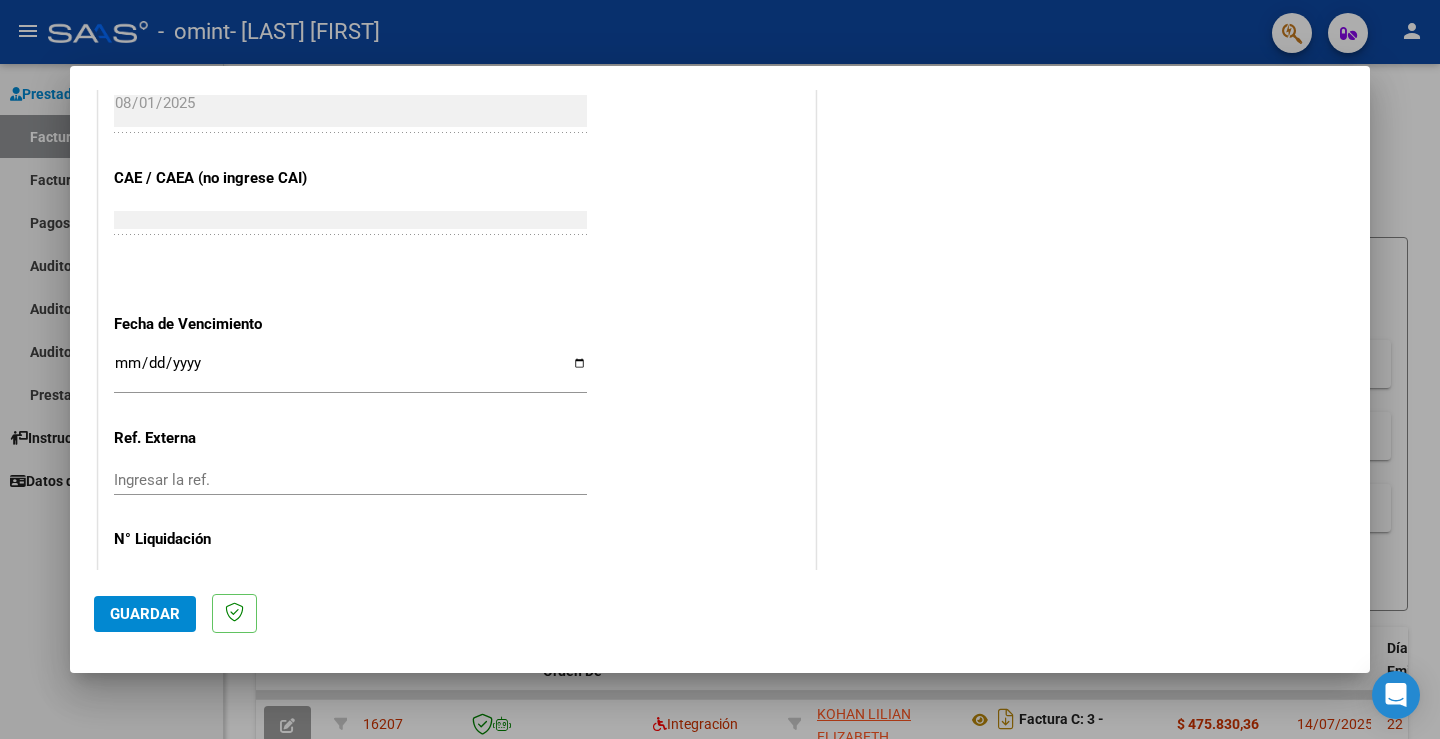 scroll, scrollTop: 1200, scrollLeft: 0, axis: vertical 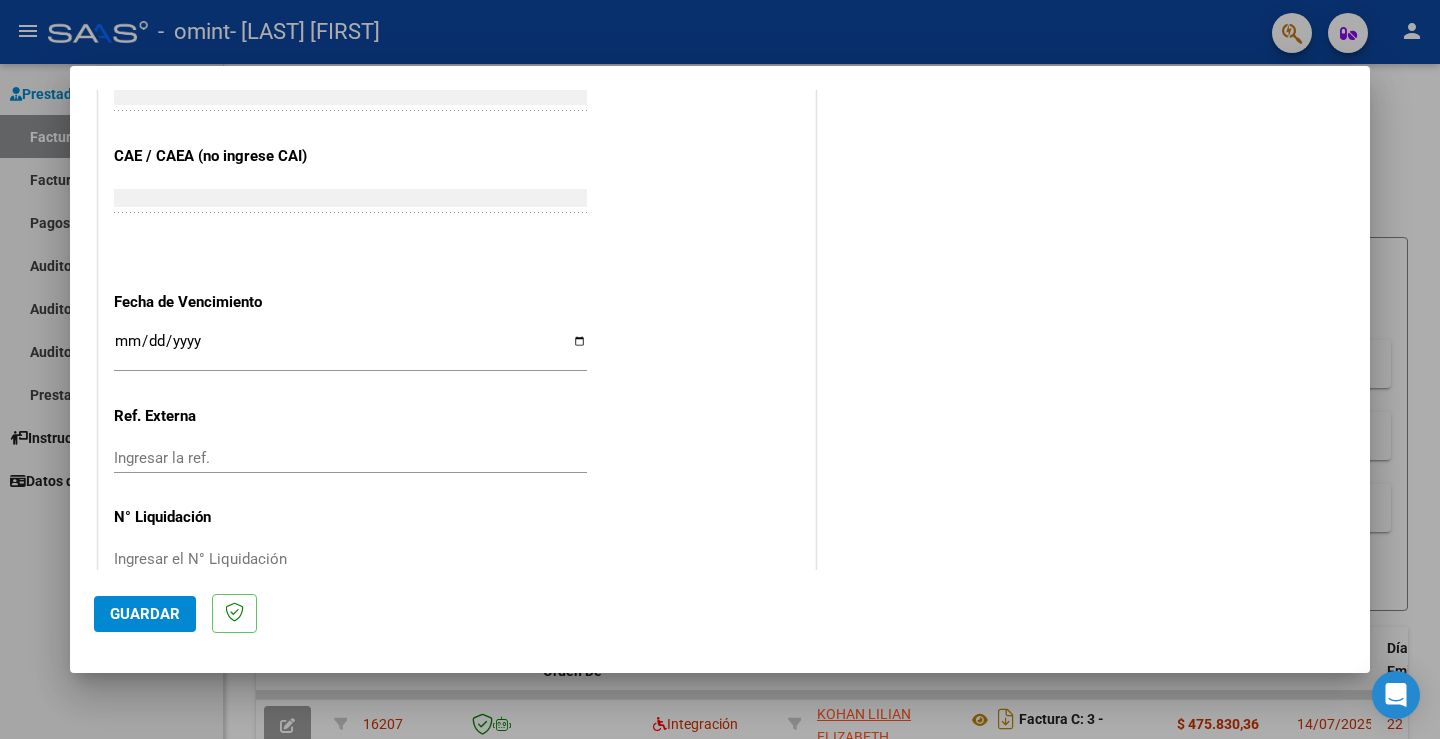 type on "202507" 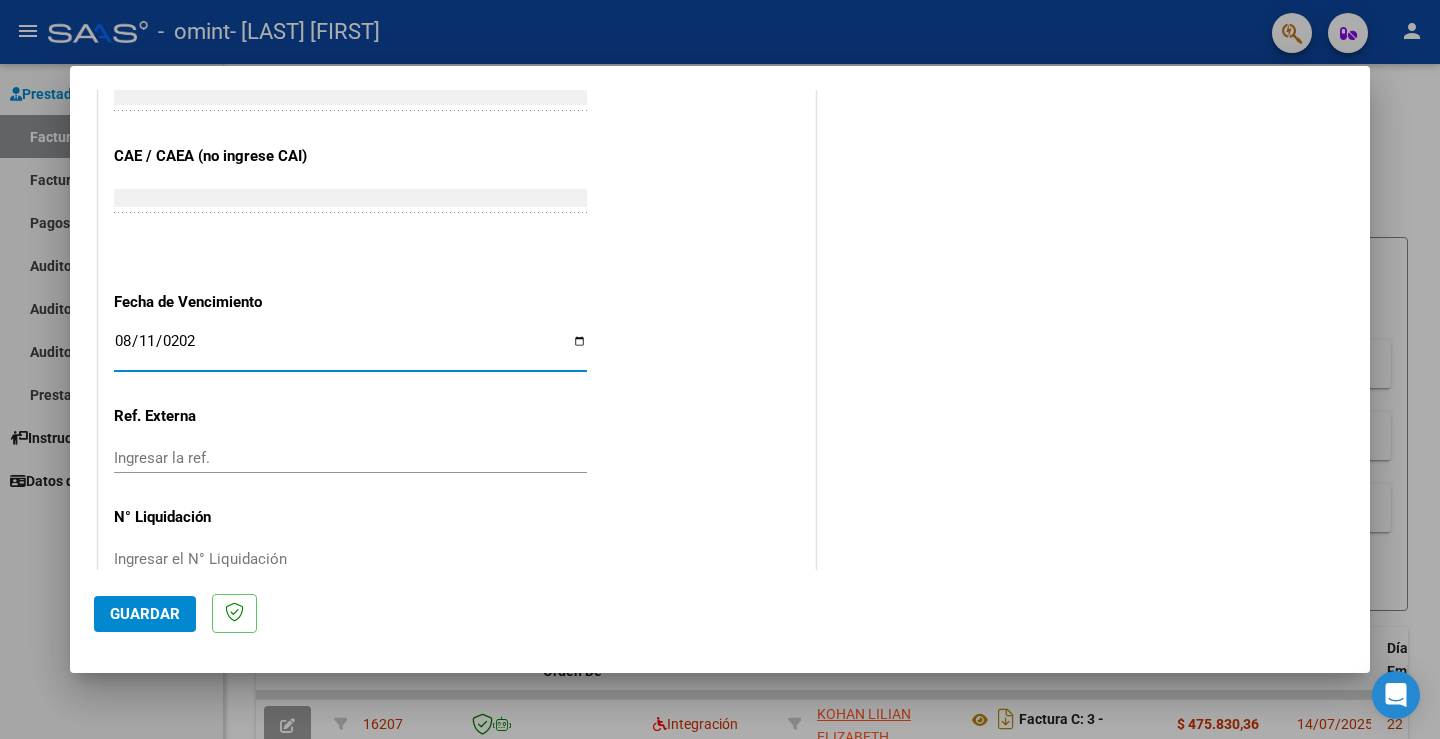 type on "2025-08-11" 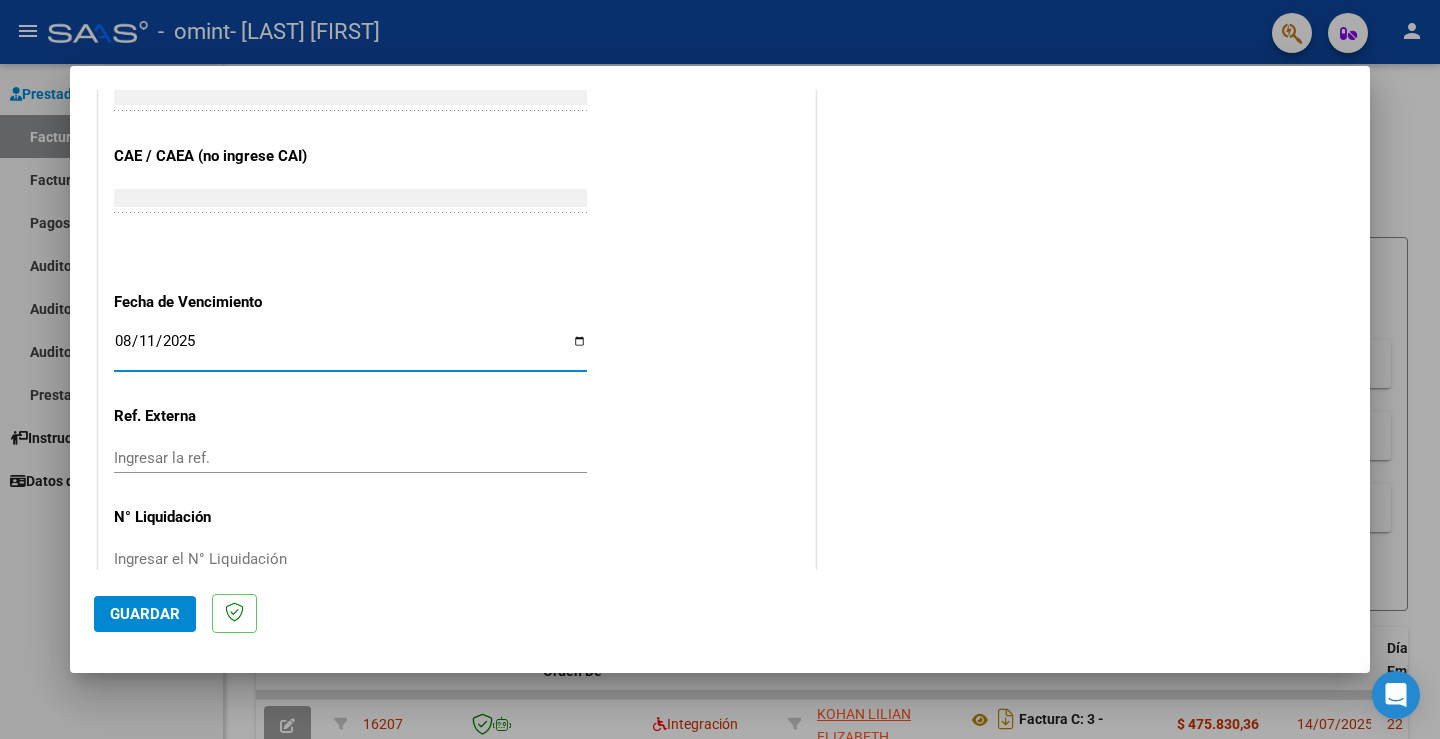 click on "COMENTARIOS Comentarios del Prestador / Gerenciador:" at bounding box center (1083, -237) 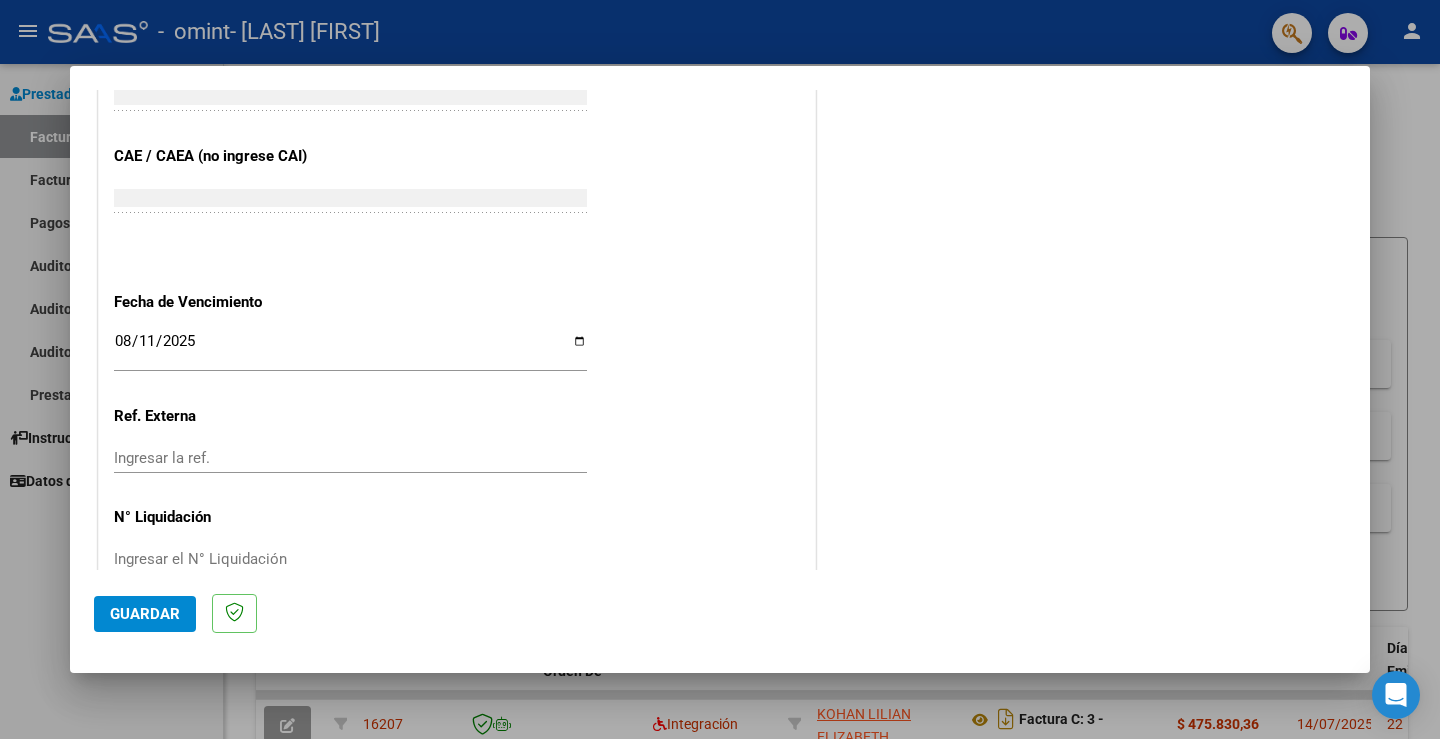 scroll, scrollTop: 1243, scrollLeft: 0, axis: vertical 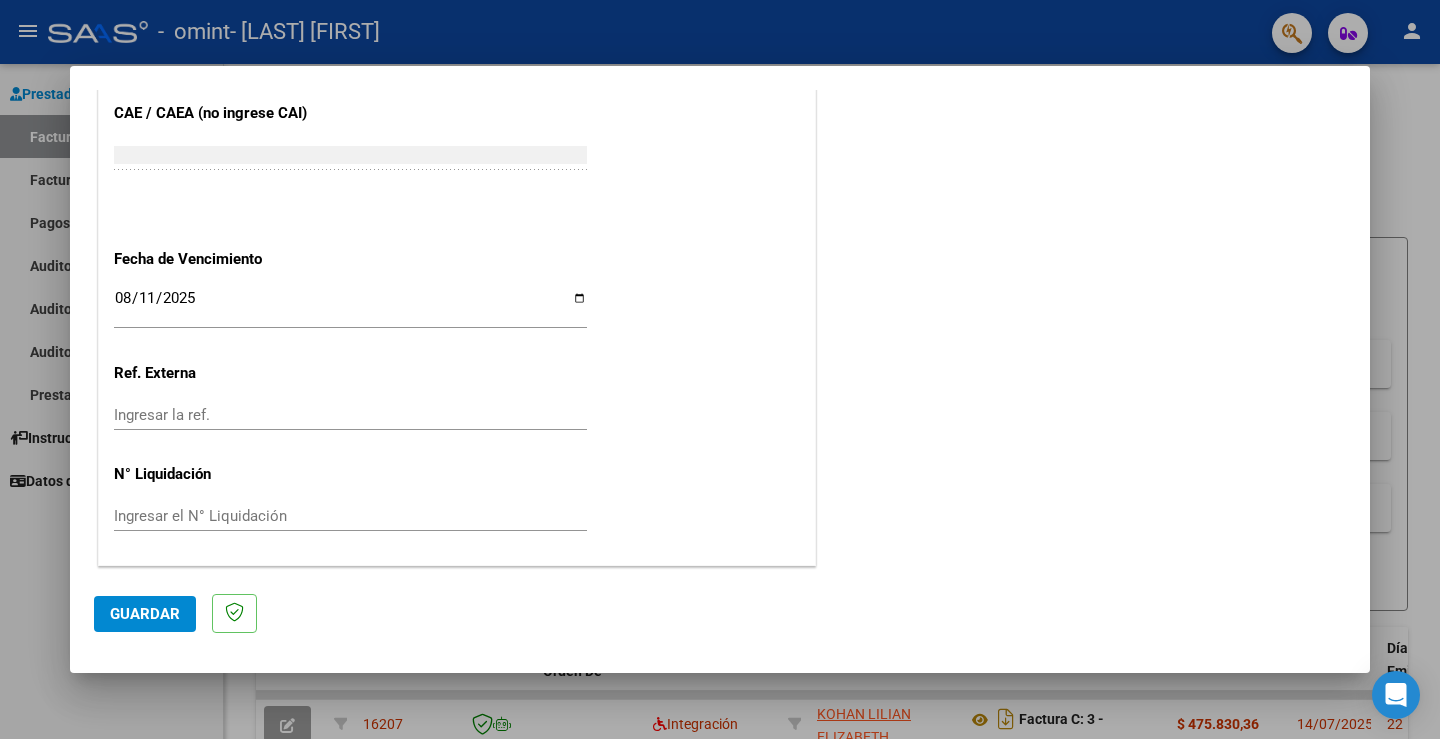 click on "Guardar" 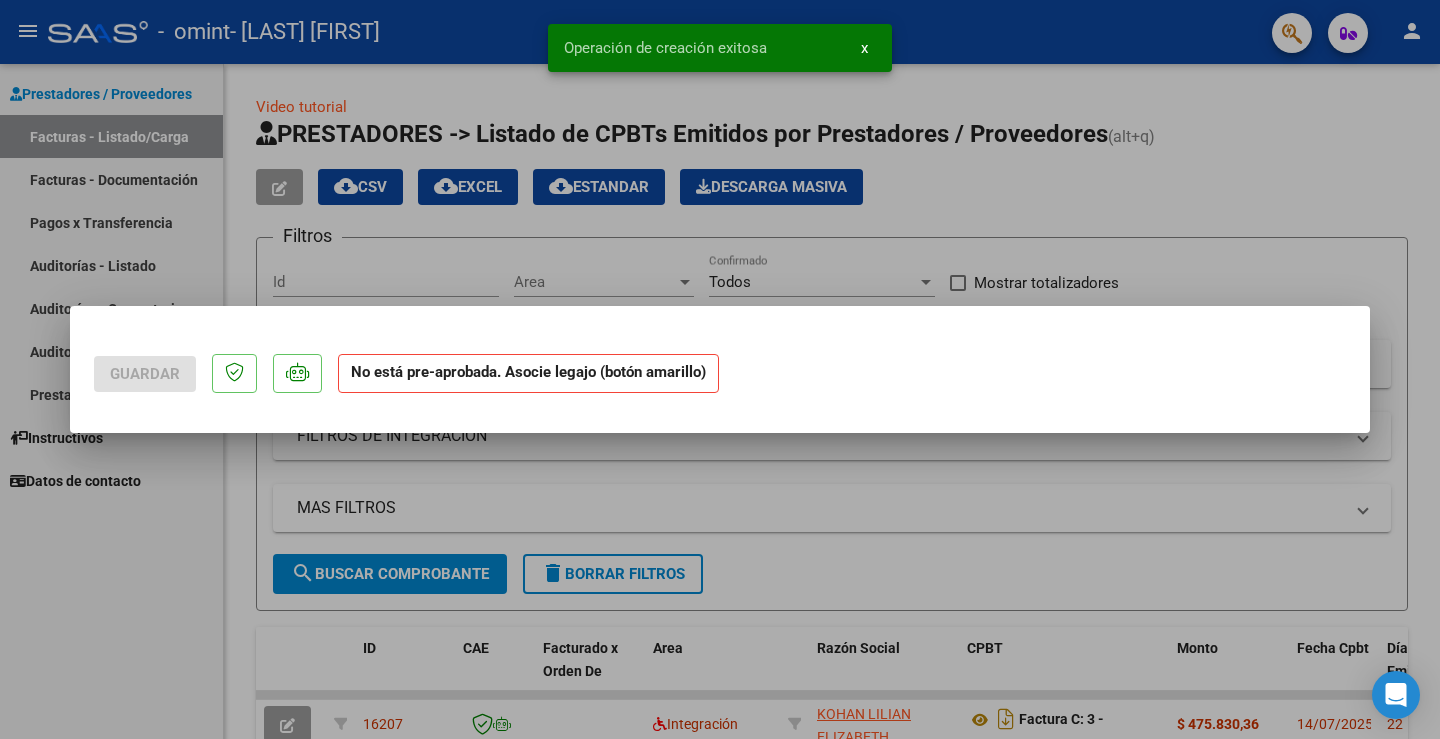 scroll, scrollTop: 0, scrollLeft: 0, axis: both 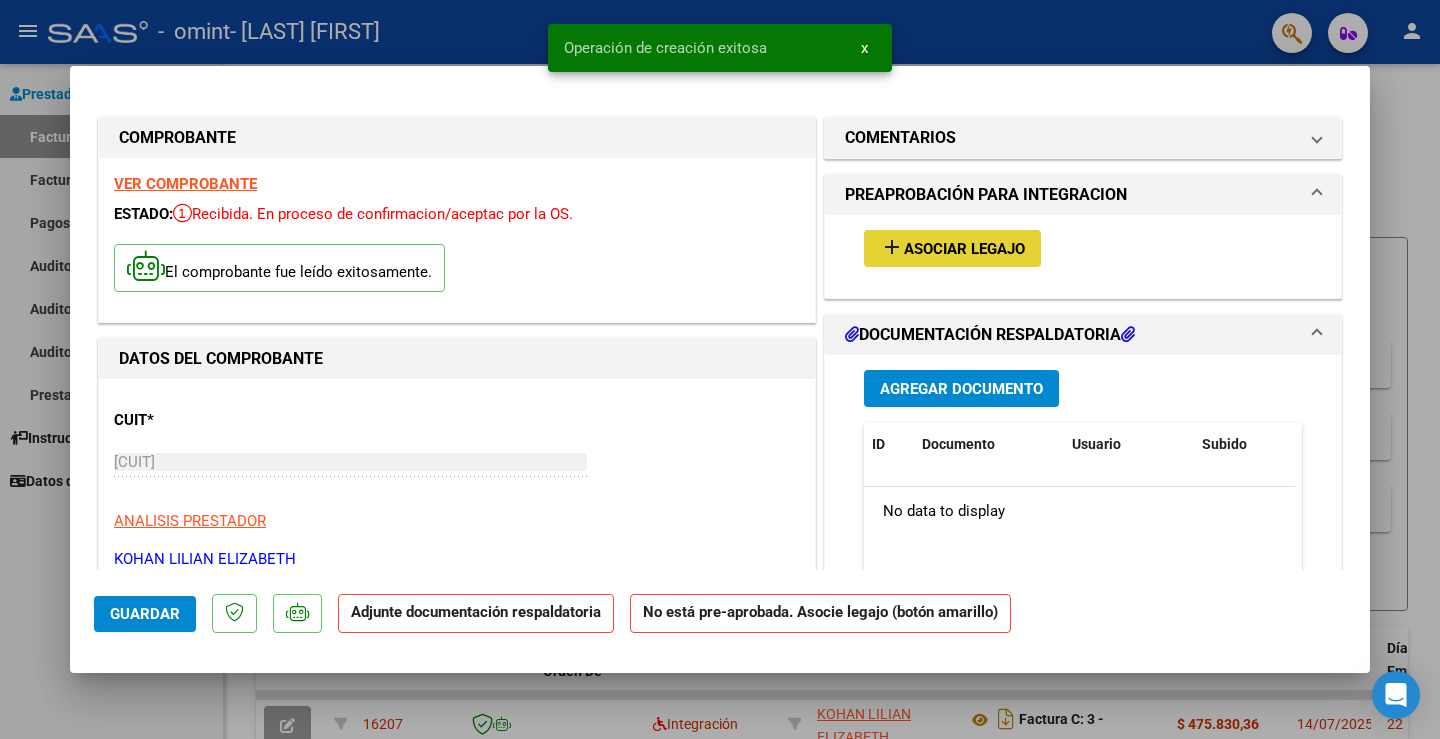 click on "Asociar Legajo" at bounding box center [964, 249] 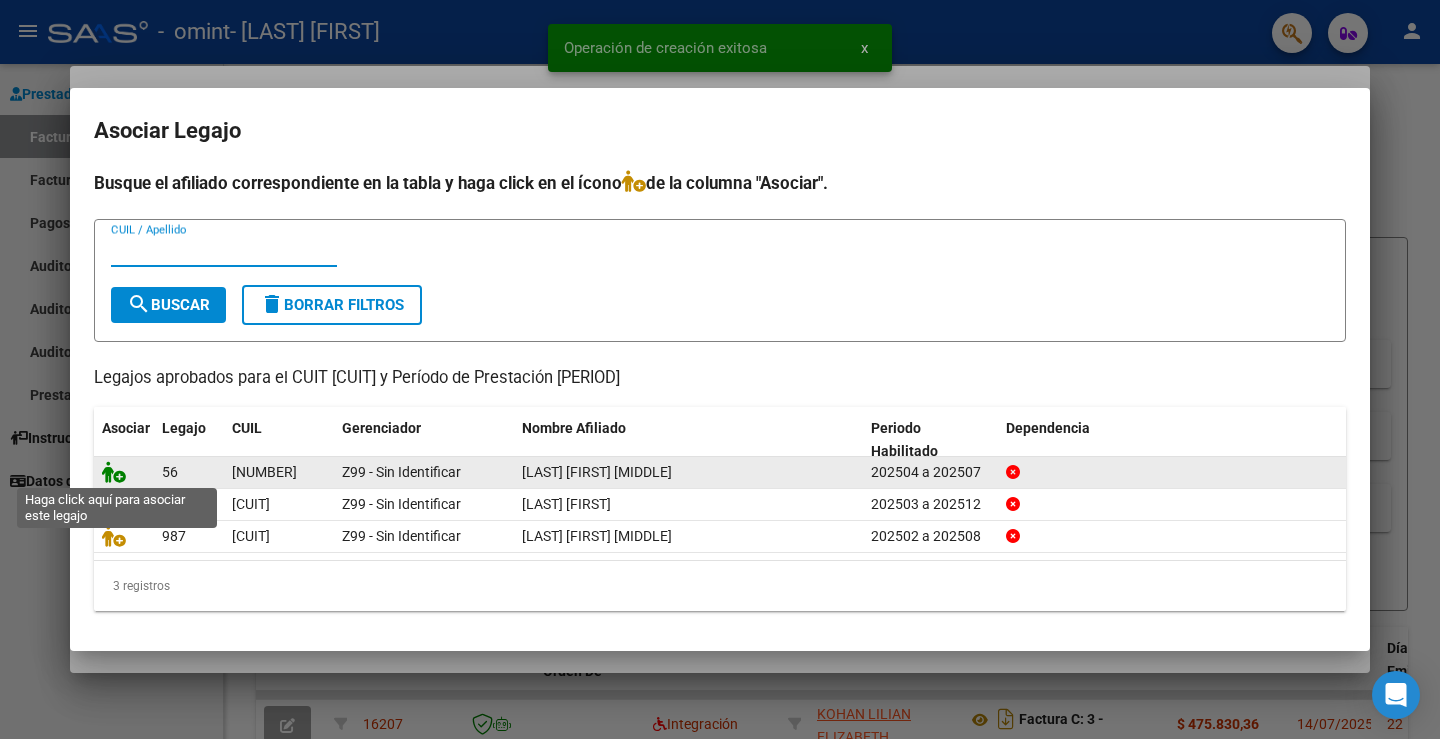click 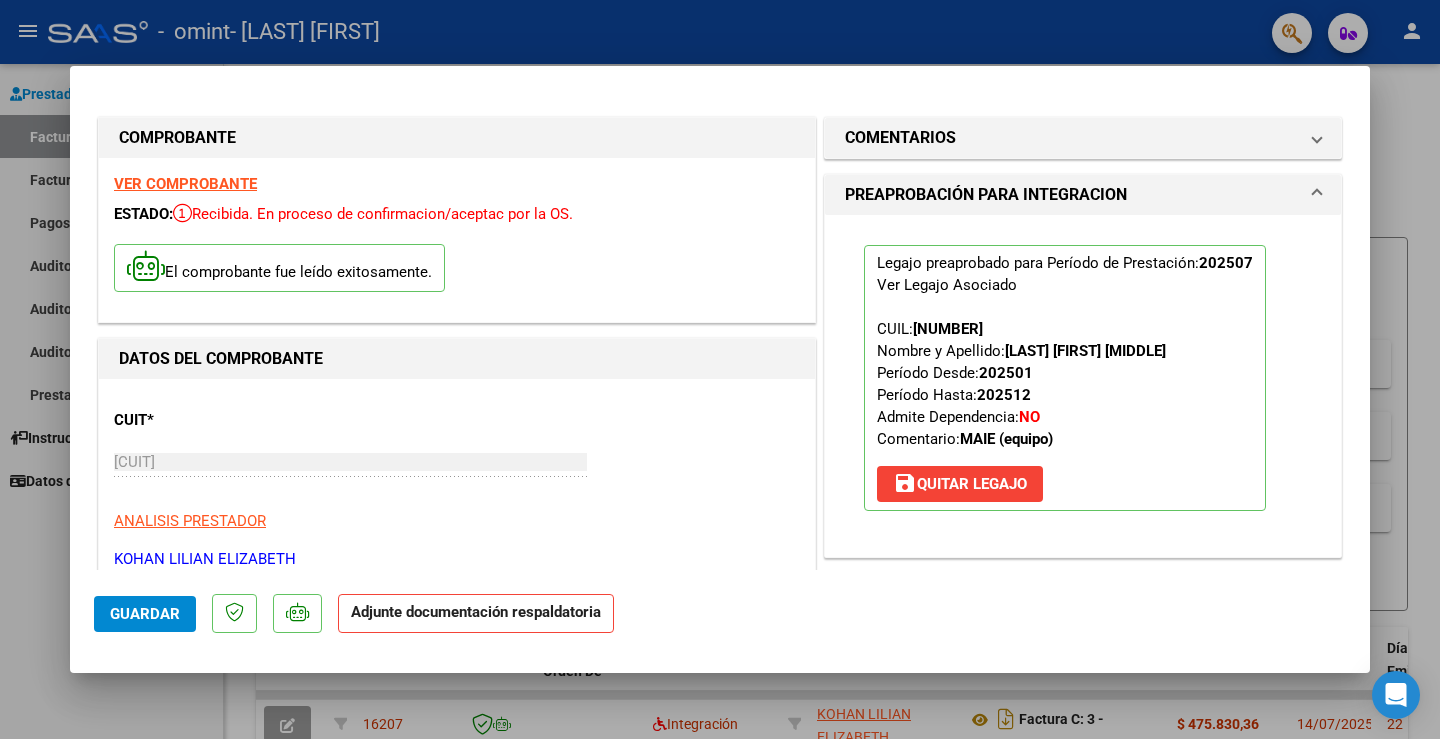 scroll, scrollTop: 200, scrollLeft: 0, axis: vertical 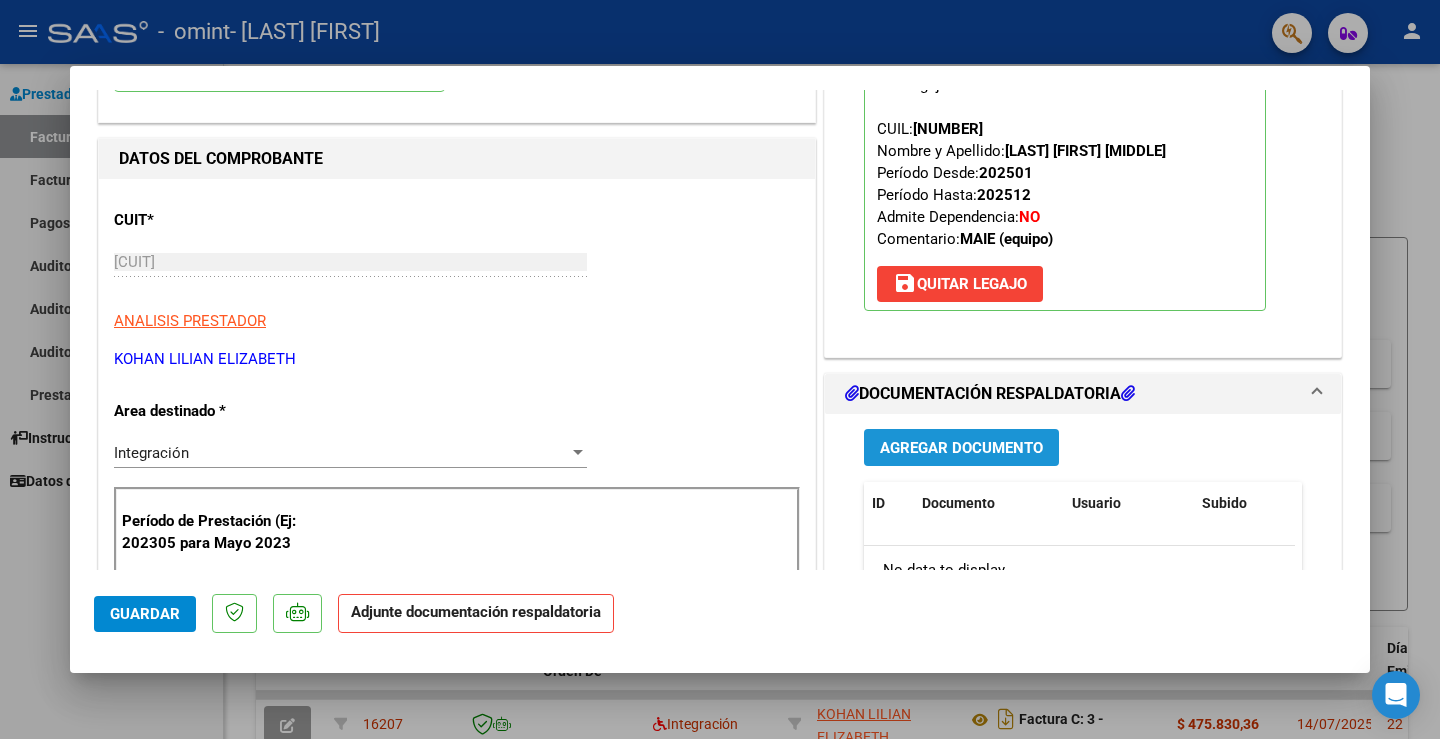 click on "Agregar Documento" at bounding box center (961, 447) 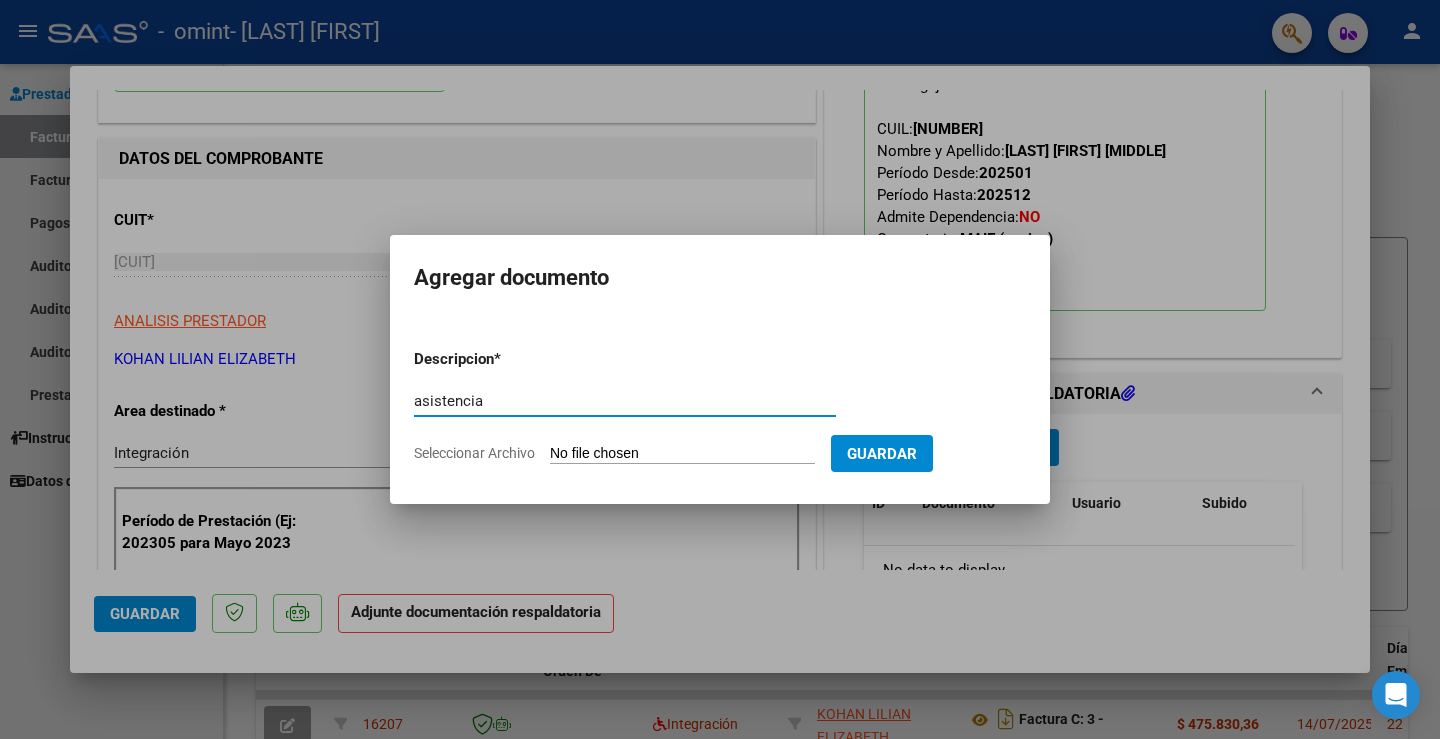 type on "asistencia" 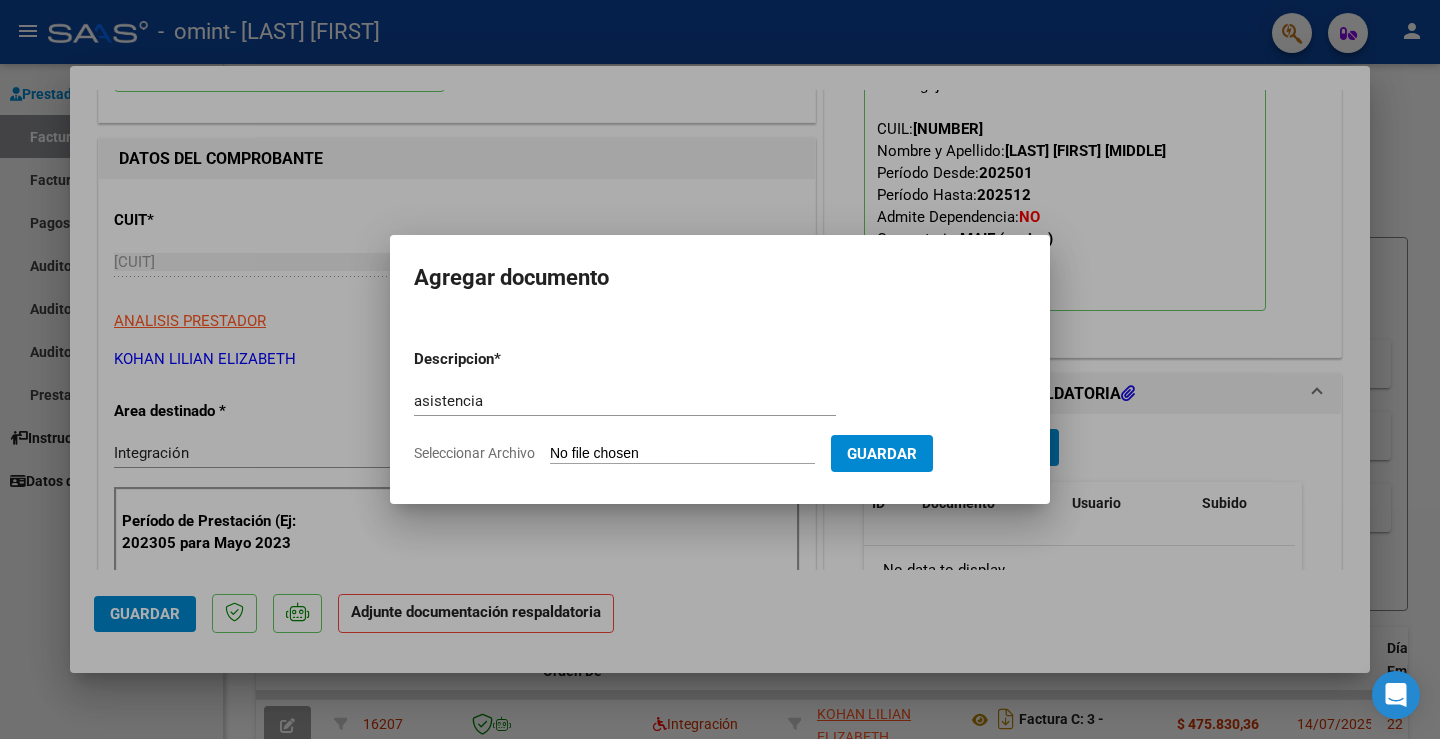 type on "C:\fakepath\[MONTH] [YEAR] - [LAST] OMINT Planilla Asistencia Integracion.pdf" 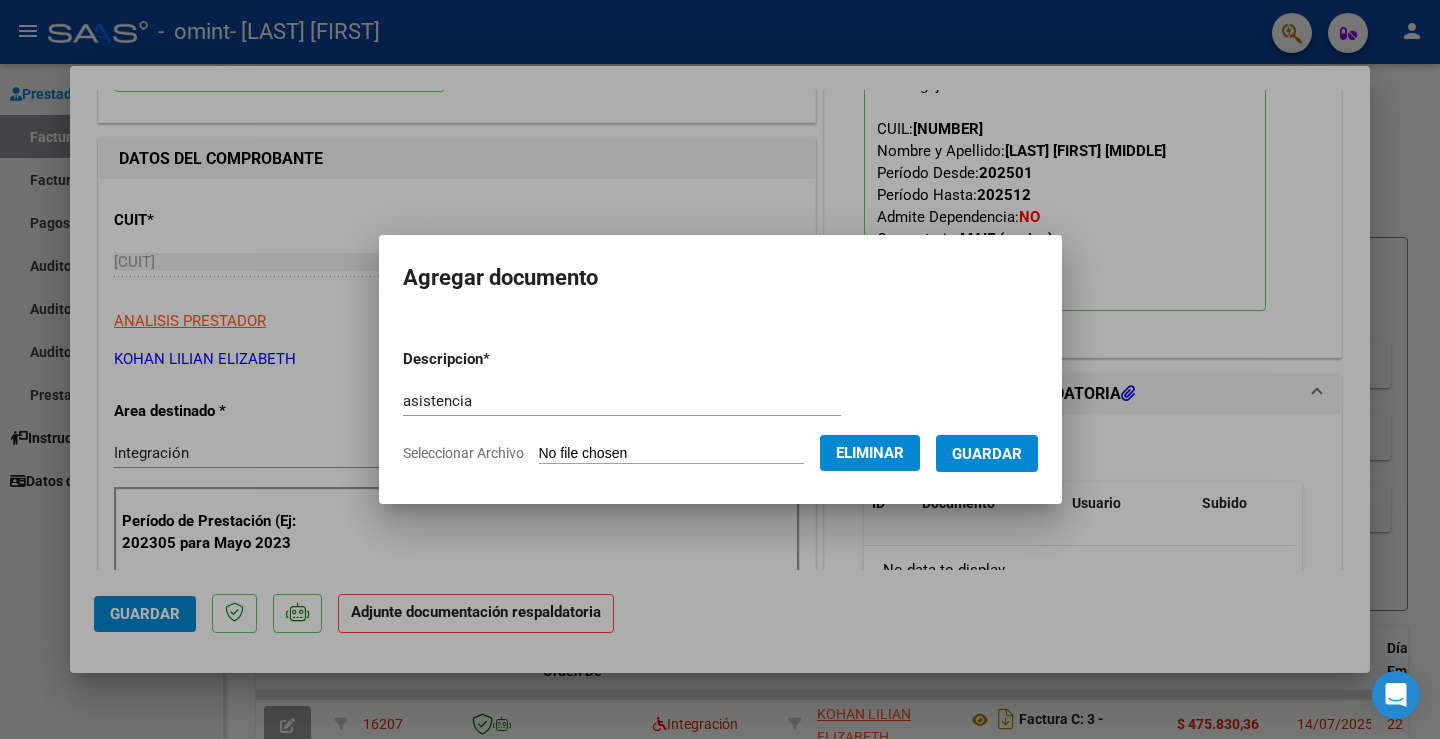 click on "Guardar" at bounding box center (987, 454) 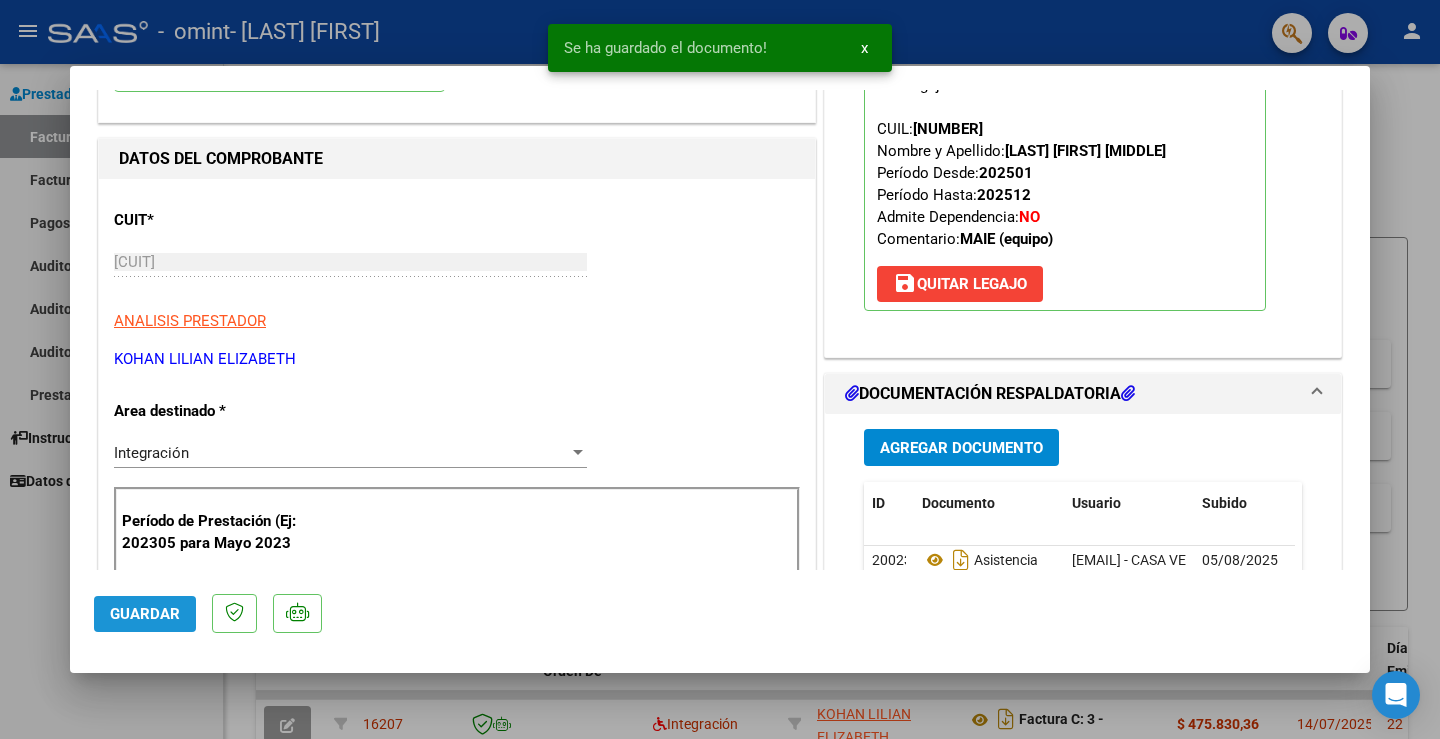 click on "Guardar" 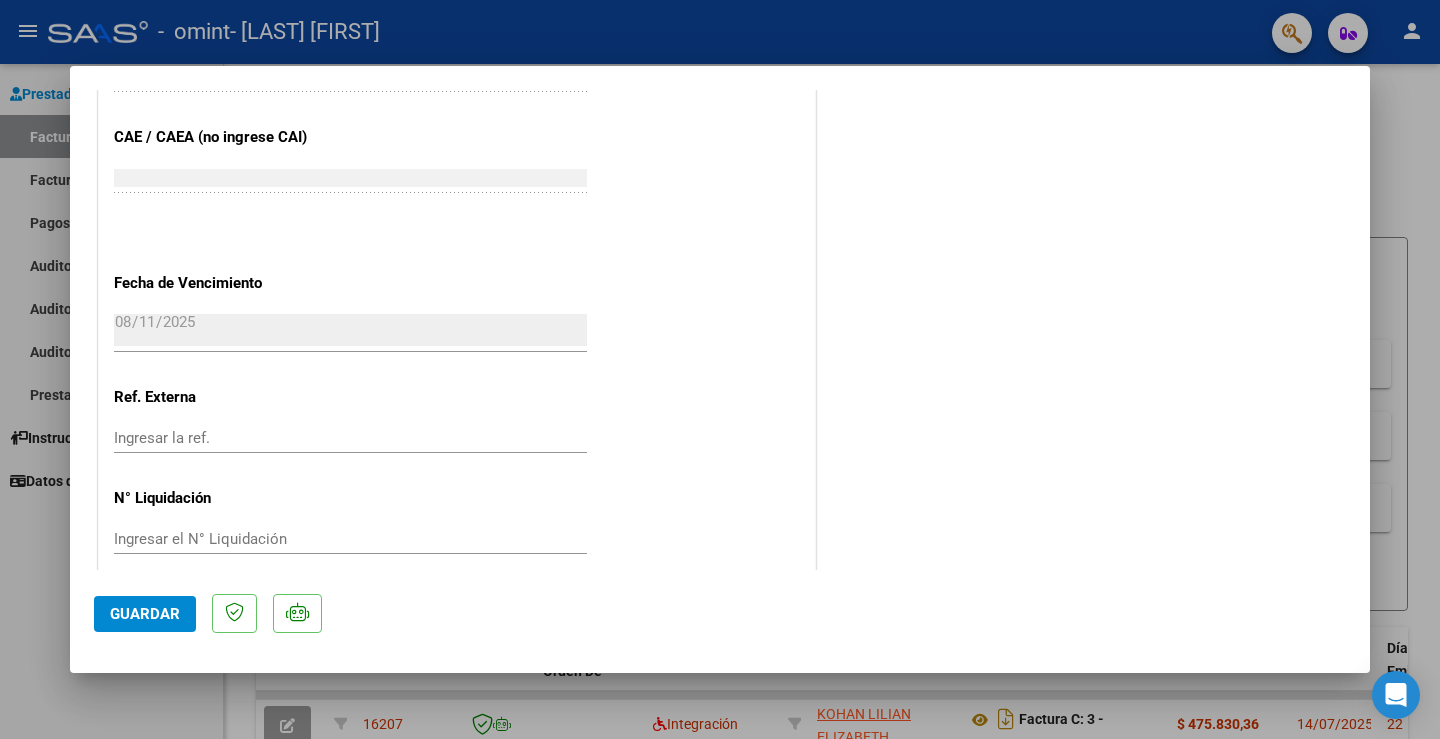 scroll, scrollTop: 1310, scrollLeft: 0, axis: vertical 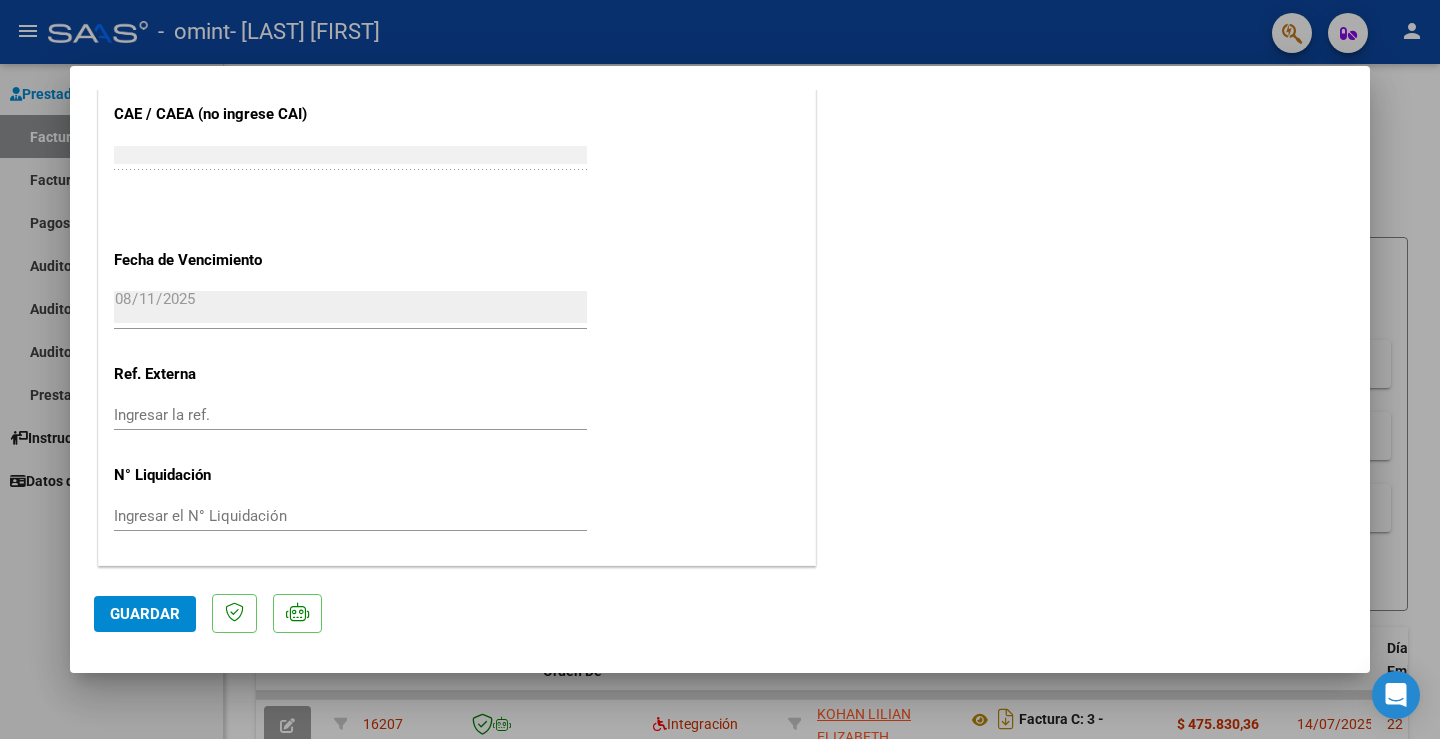 click on "Guardar" 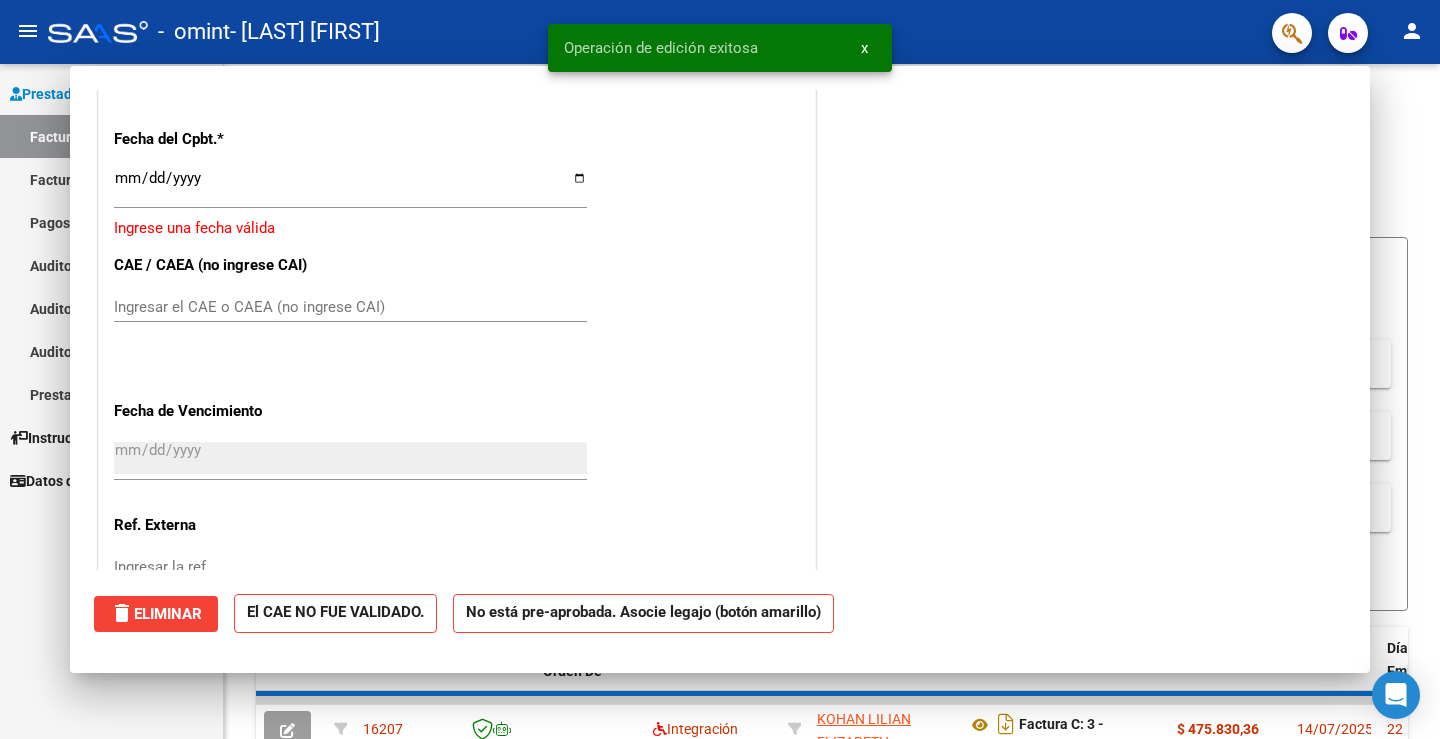 scroll, scrollTop: 0, scrollLeft: 0, axis: both 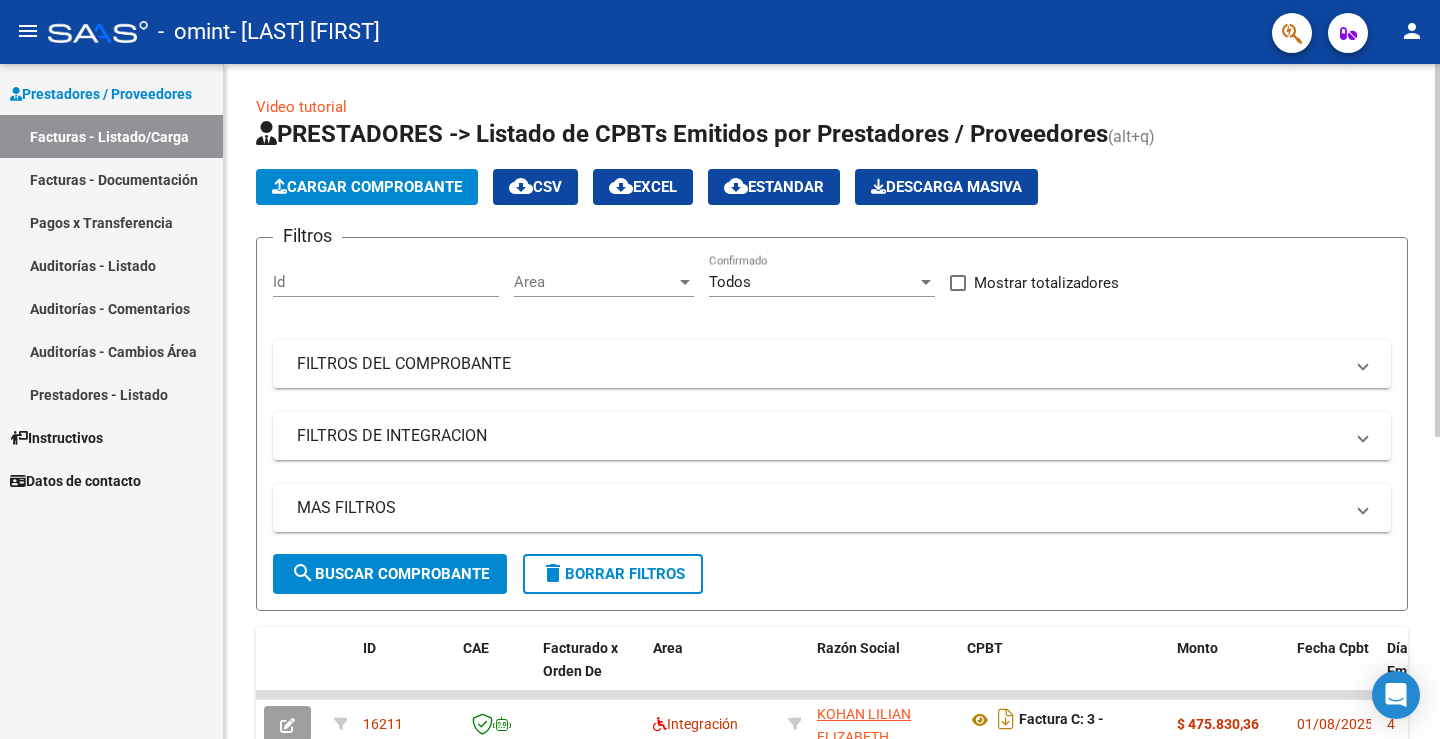 click on "Cargar Comprobante" 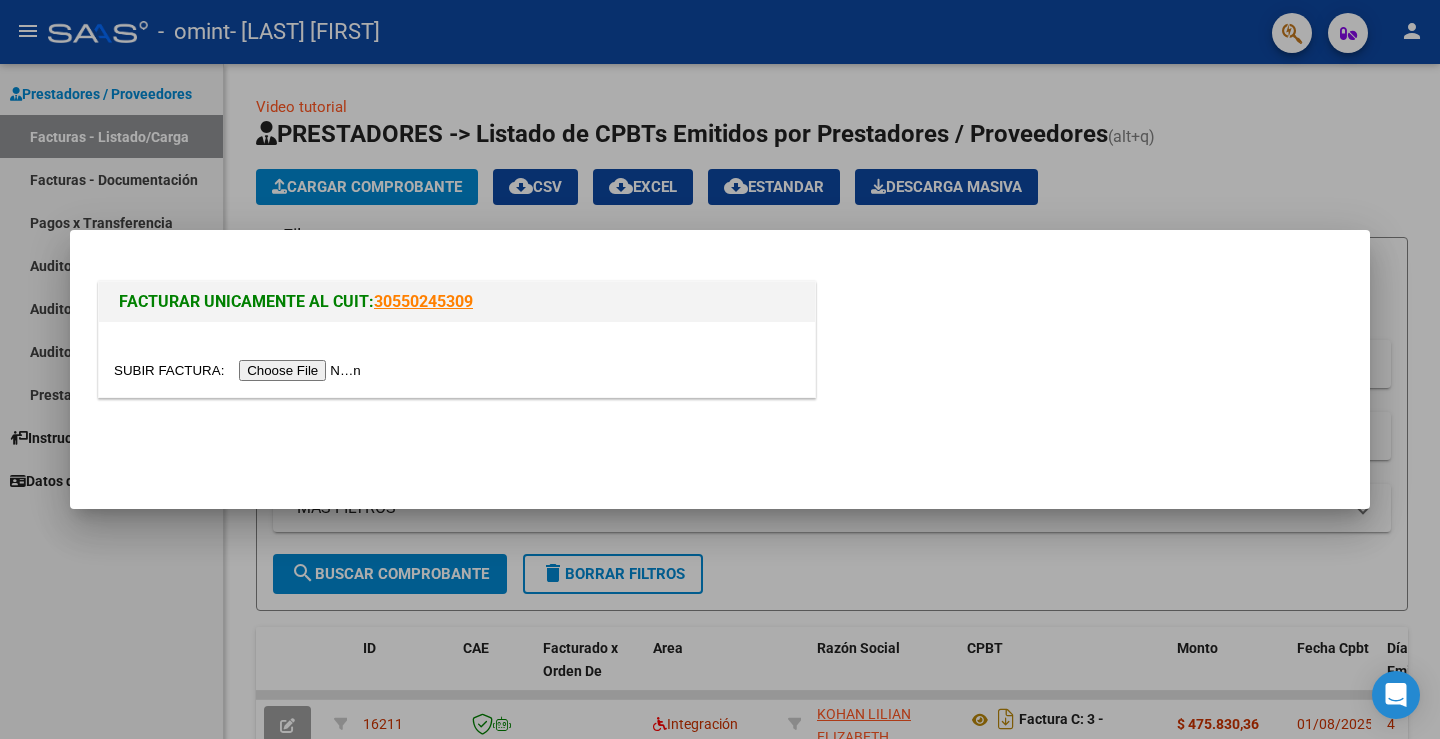 click at bounding box center (240, 370) 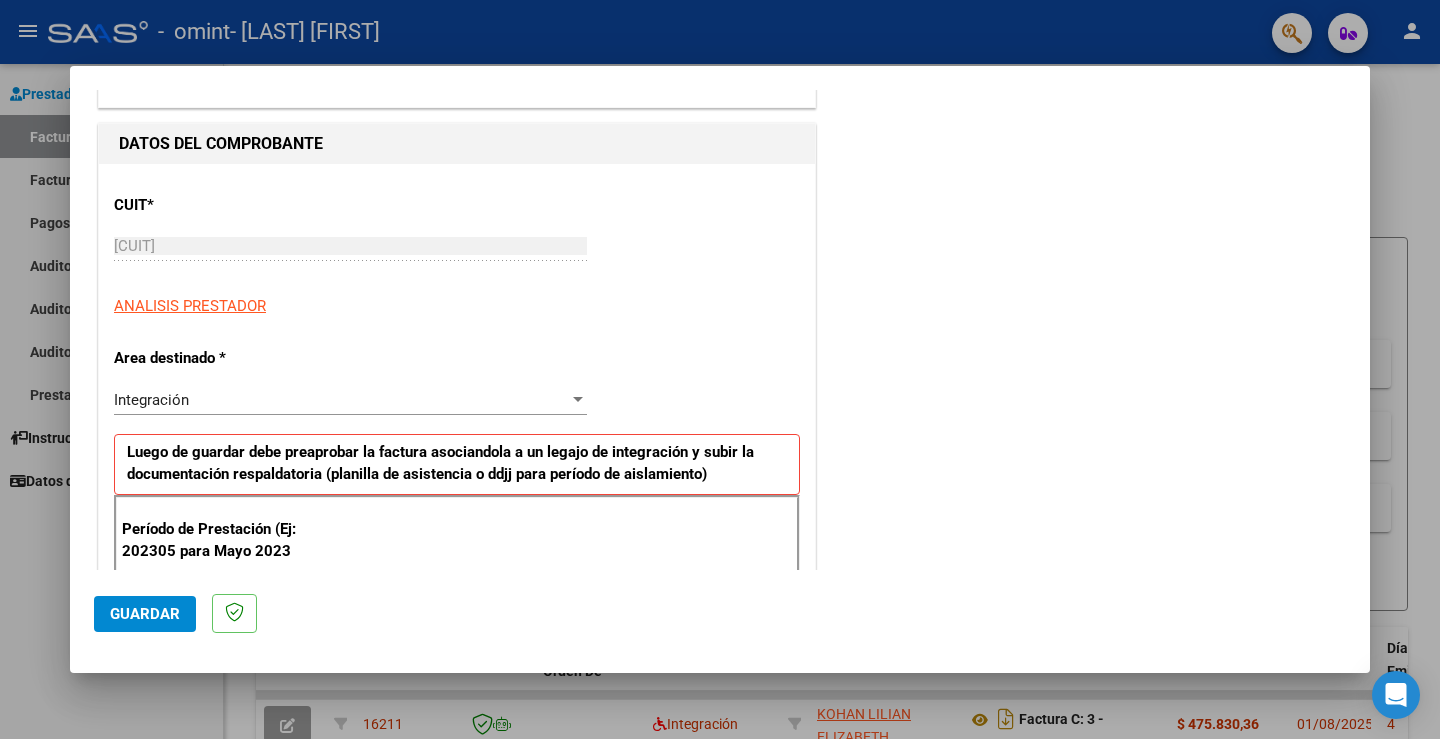 scroll, scrollTop: 300, scrollLeft: 0, axis: vertical 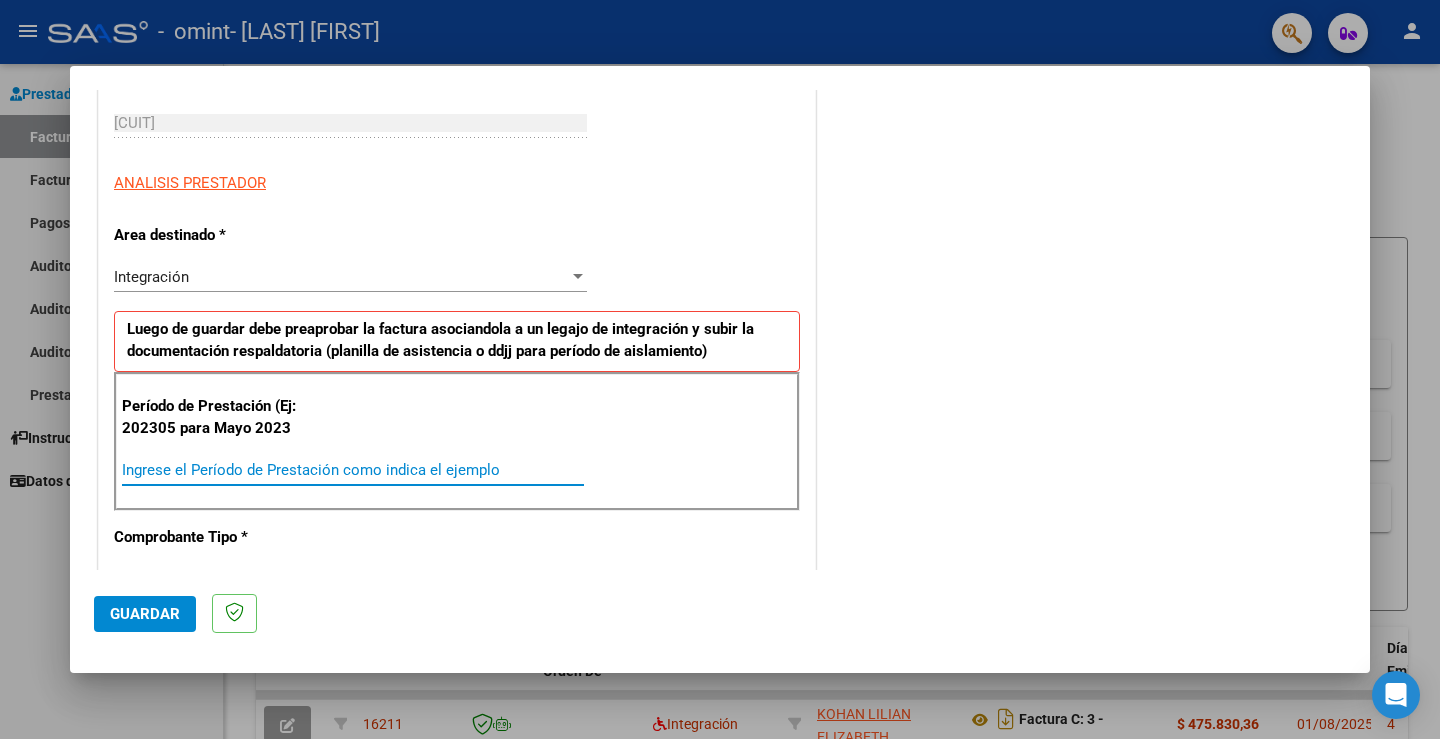 click on "Ingrese el Período de Prestación como indica el ejemplo" at bounding box center (353, 470) 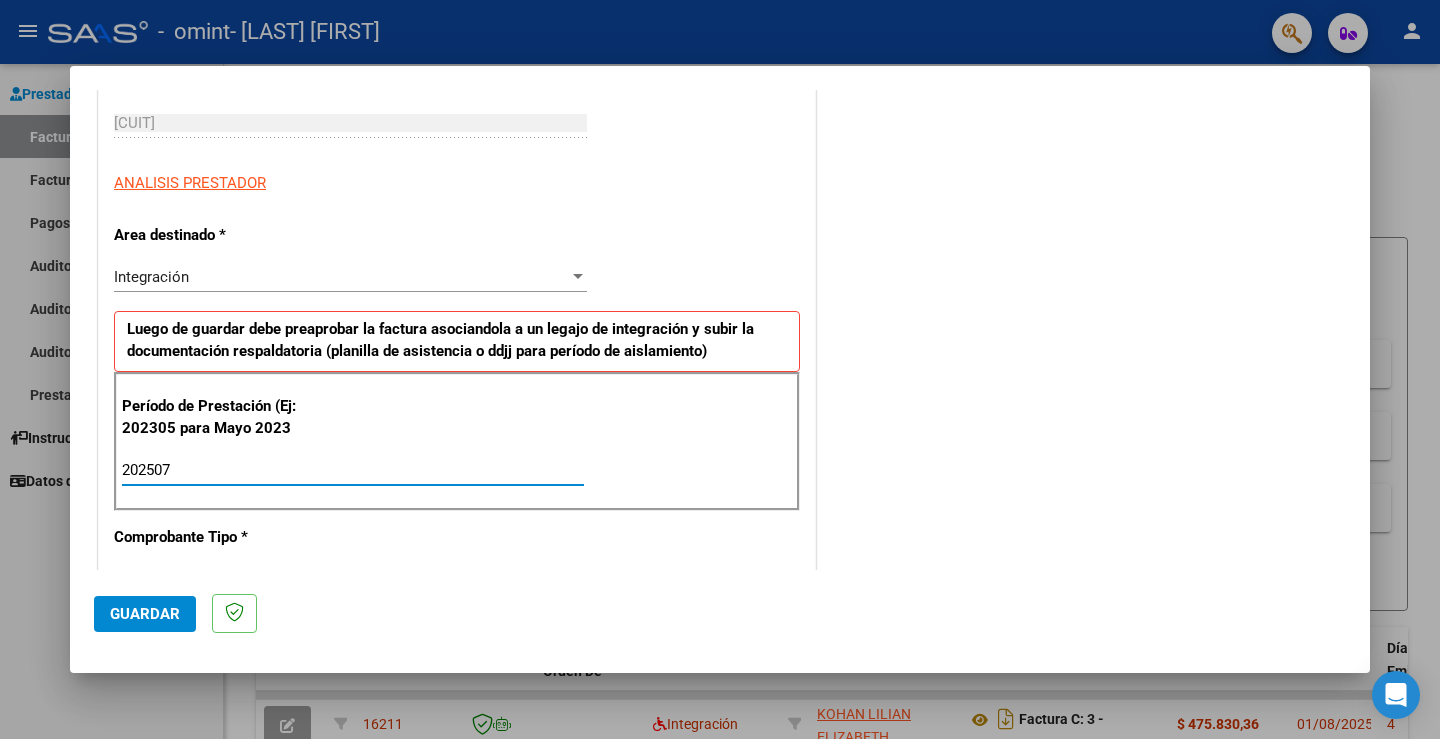 type on "202507" 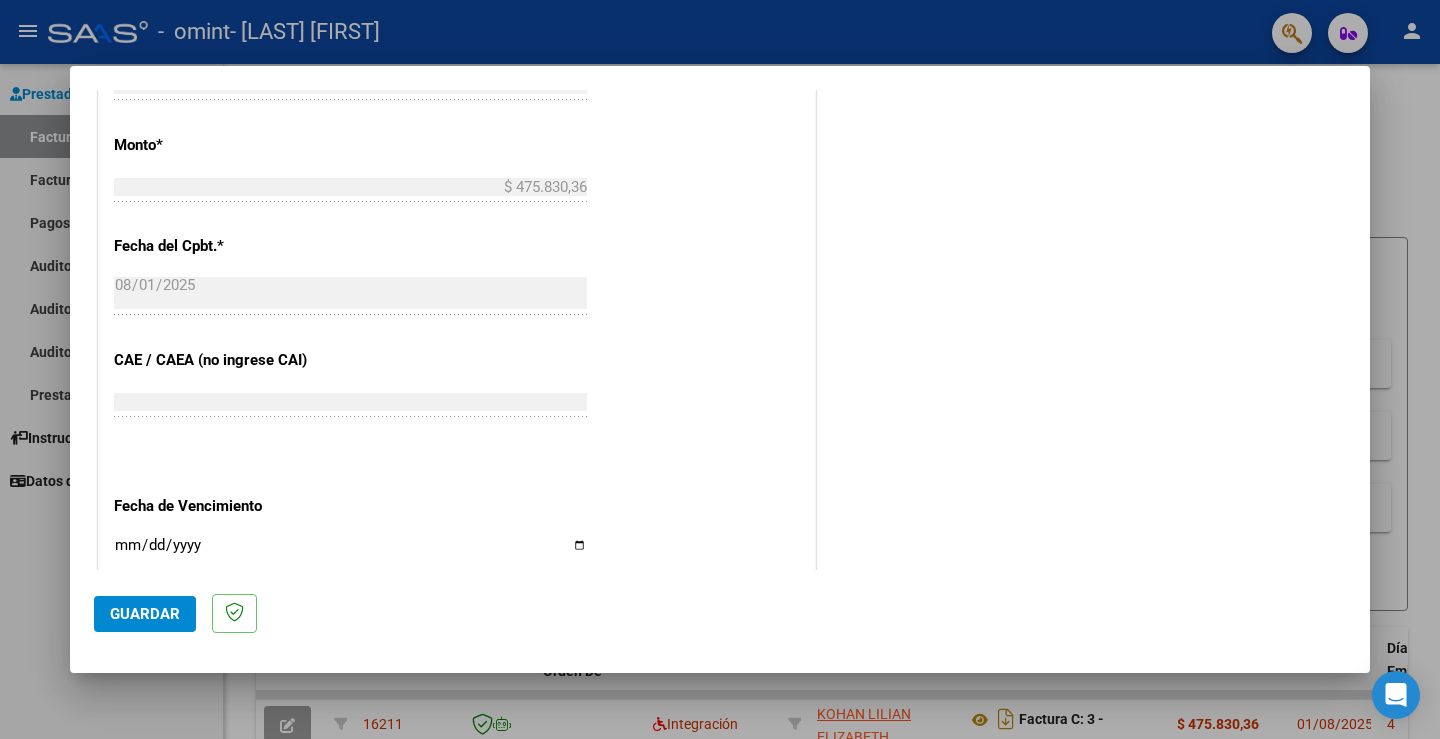 scroll, scrollTop: 1100, scrollLeft: 0, axis: vertical 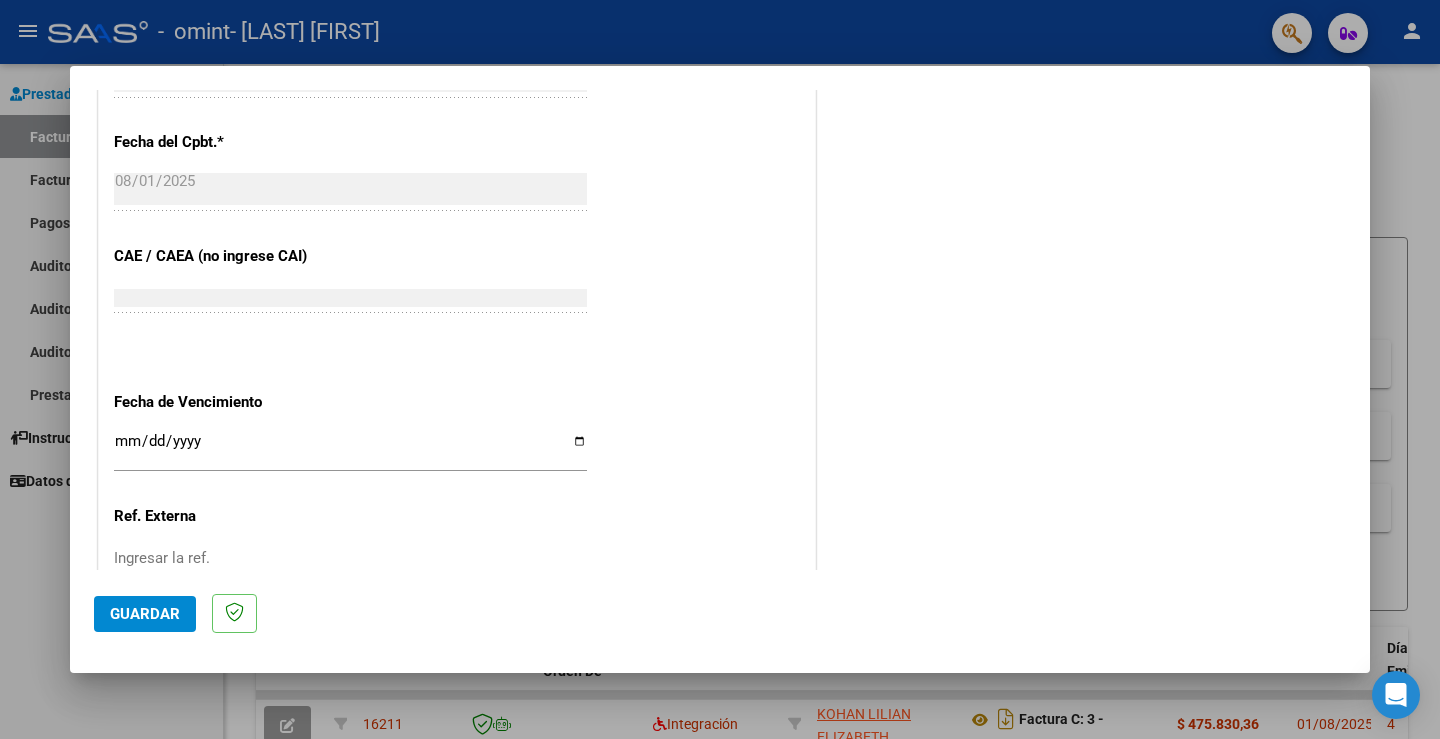 click on "Ingresar la fecha" at bounding box center (350, 449) 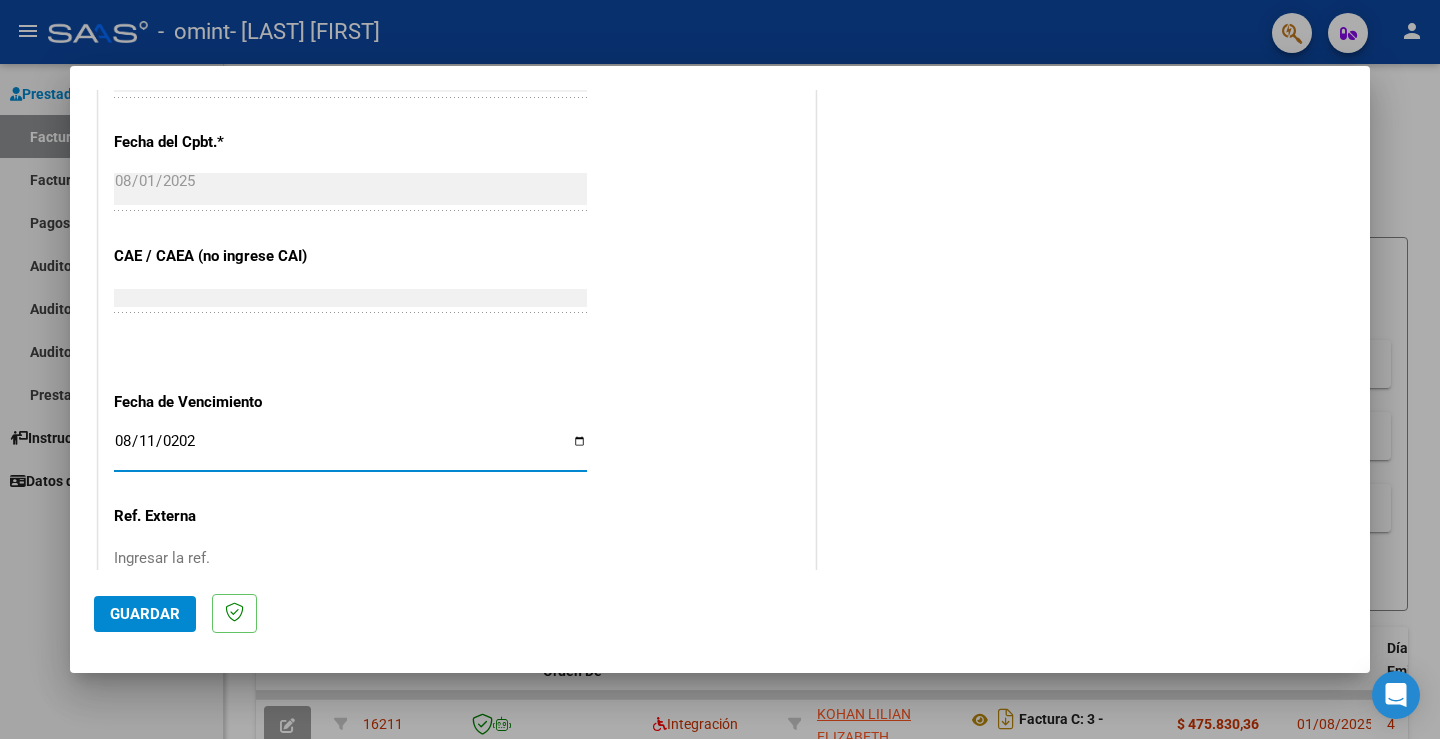 type on "2025-08-11" 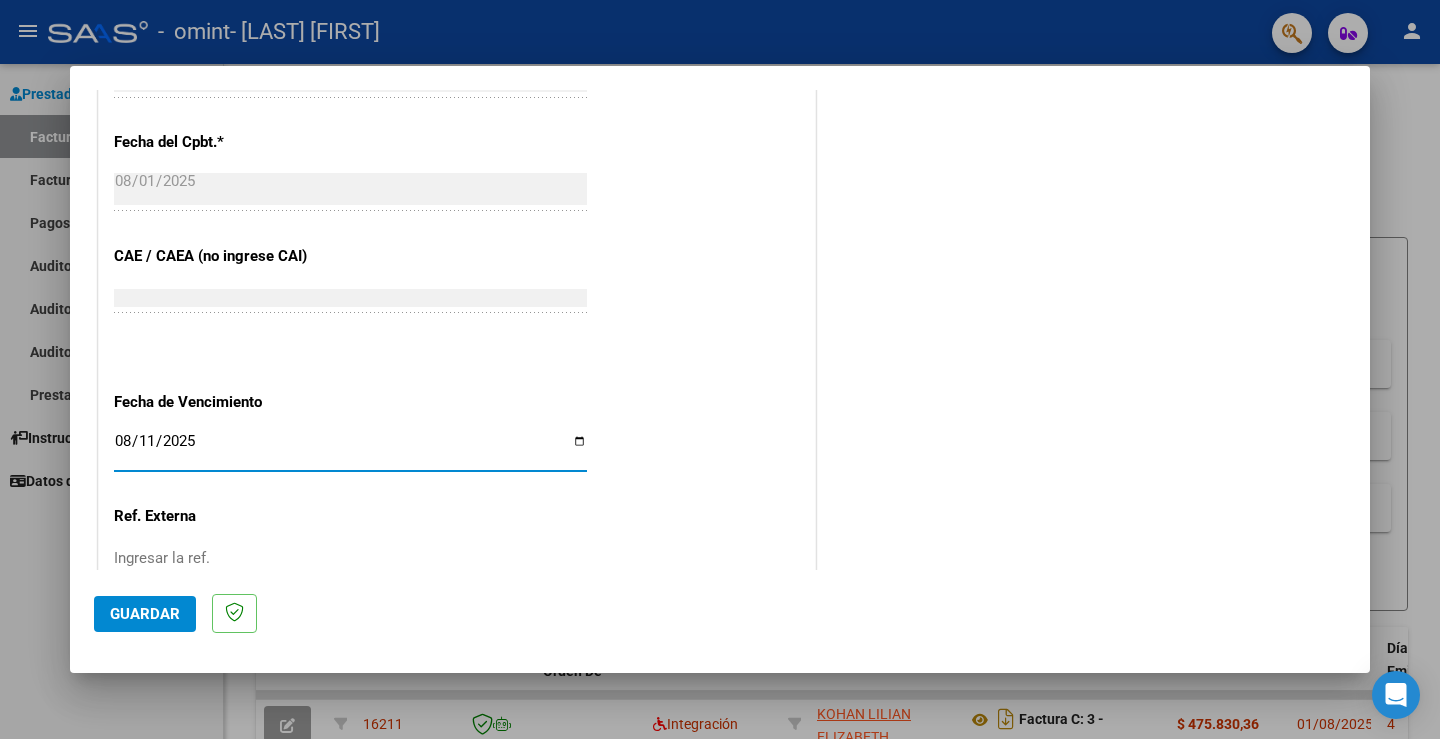 click on "CUIT  *   [CUIT] Ingresar CUIT  ANALISIS PRESTADOR  Area destinado * Integración Seleccionar Area Luego de guardar debe preaprobar la factura asociandola a un legajo de integración y subir la documentación respaldatoria (planilla de asistencia o ddjj para período de aislamiento)  Período de Prestación (Ej: 202305 para Mayo 2023    [PERIOD] Ingrese el Período de Prestación como indica el ejemplo   Comprobante Tipo * Factura C Seleccionar Tipo Punto de Venta  *   3 Ingresar el Nro.  Número  *   [NUMBER] Ingresar el Nro.  Monto  *   $ 475.830,36 Ingresar el monto  Fecha del Cpbt.  *   [DATE] Ingresar la fecha  CAE / CAEA (no ingrese CAI)    [CAE] Ingresar el CAE o CAEA (no ingrese CAI)  Fecha de Vencimiento    [DATE] Ingresar la fecha  Ref. Externa    Ingresar la ref.  N° Liquidación    Ingresar el N° Liquidación" at bounding box center [457, -26] 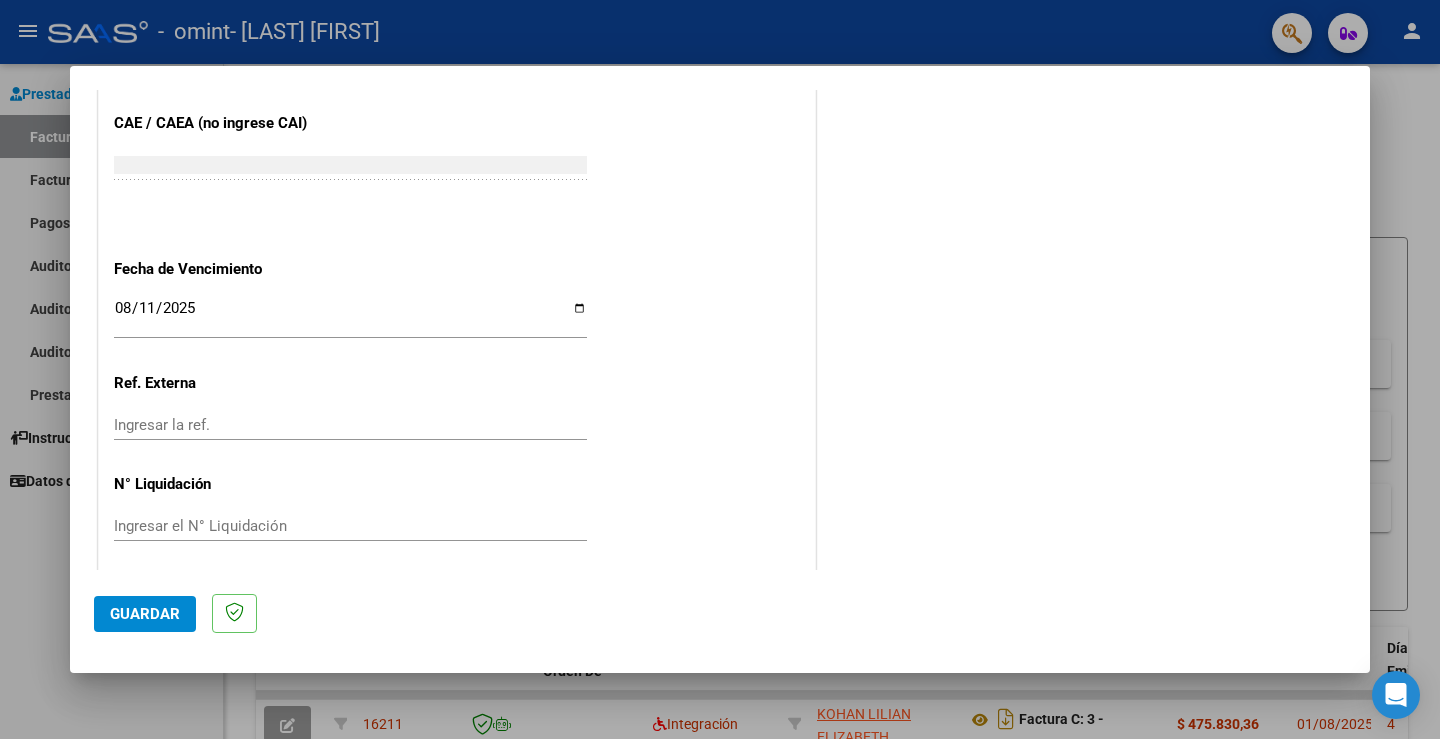 scroll, scrollTop: 1243, scrollLeft: 0, axis: vertical 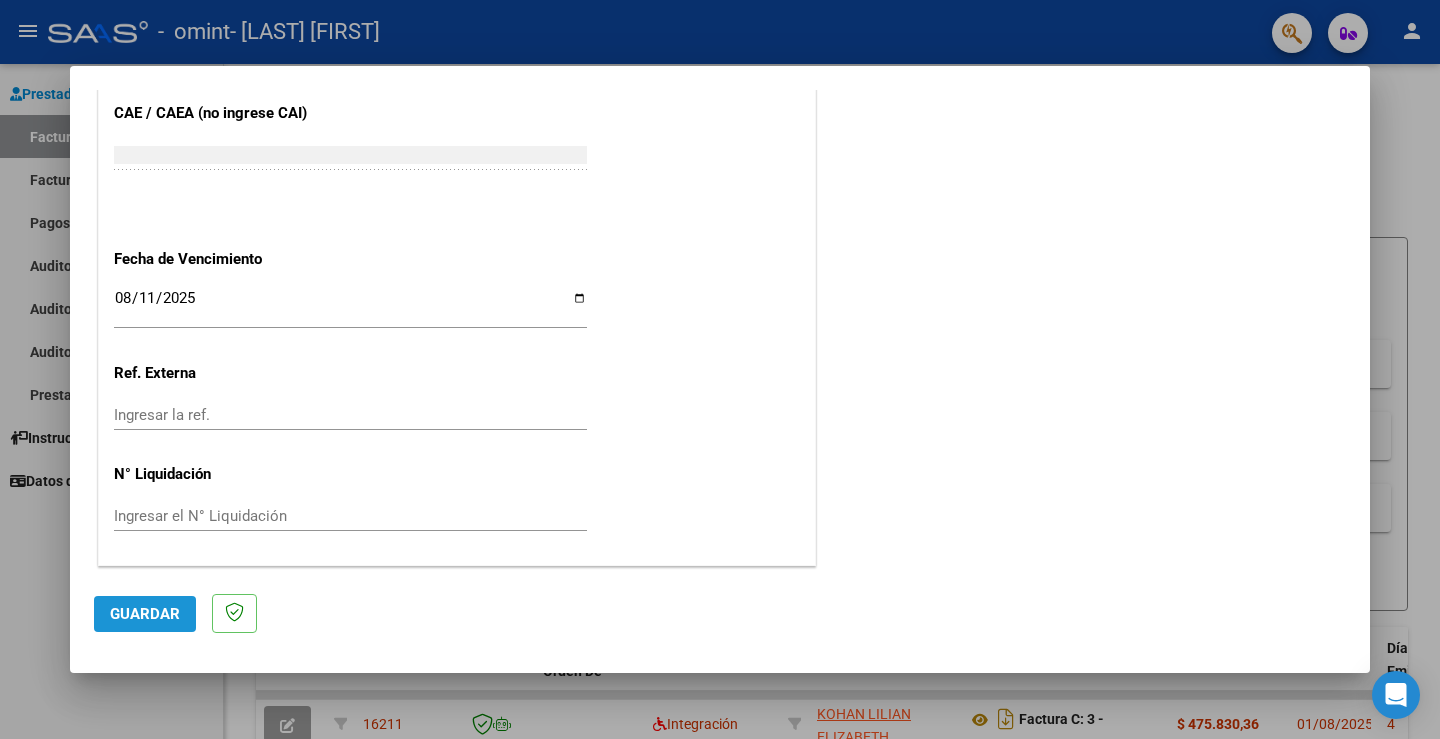 click on "Guardar" 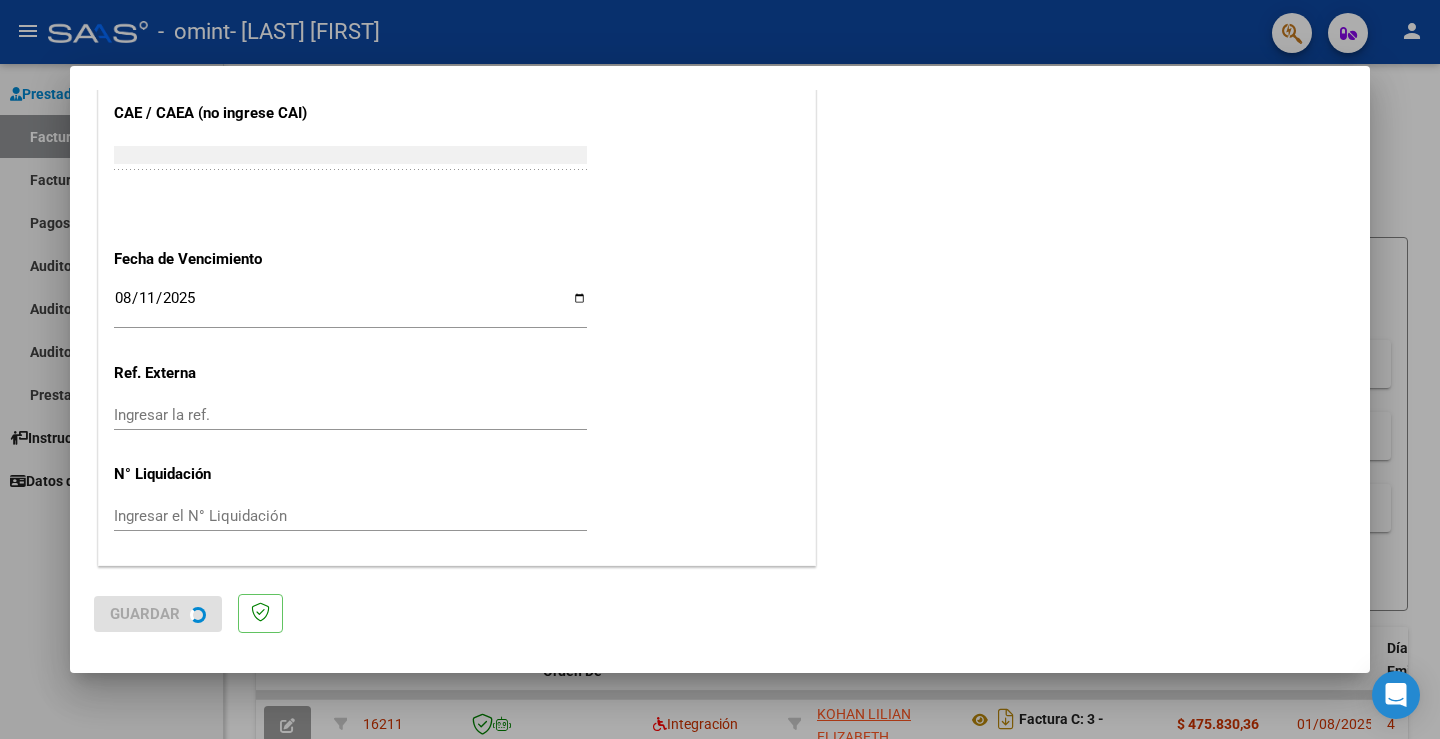 scroll, scrollTop: 0, scrollLeft: 0, axis: both 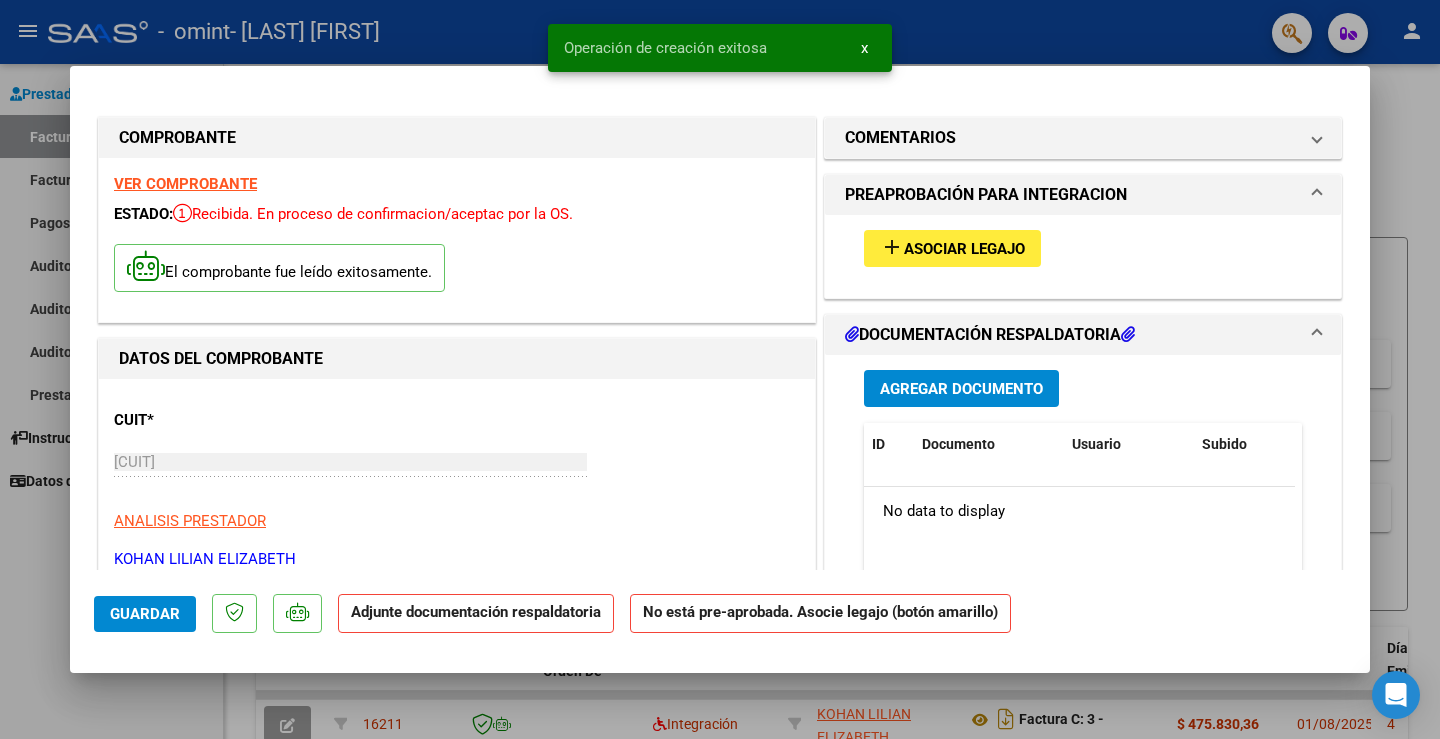 click on "Asociar Legajo" at bounding box center [964, 249] 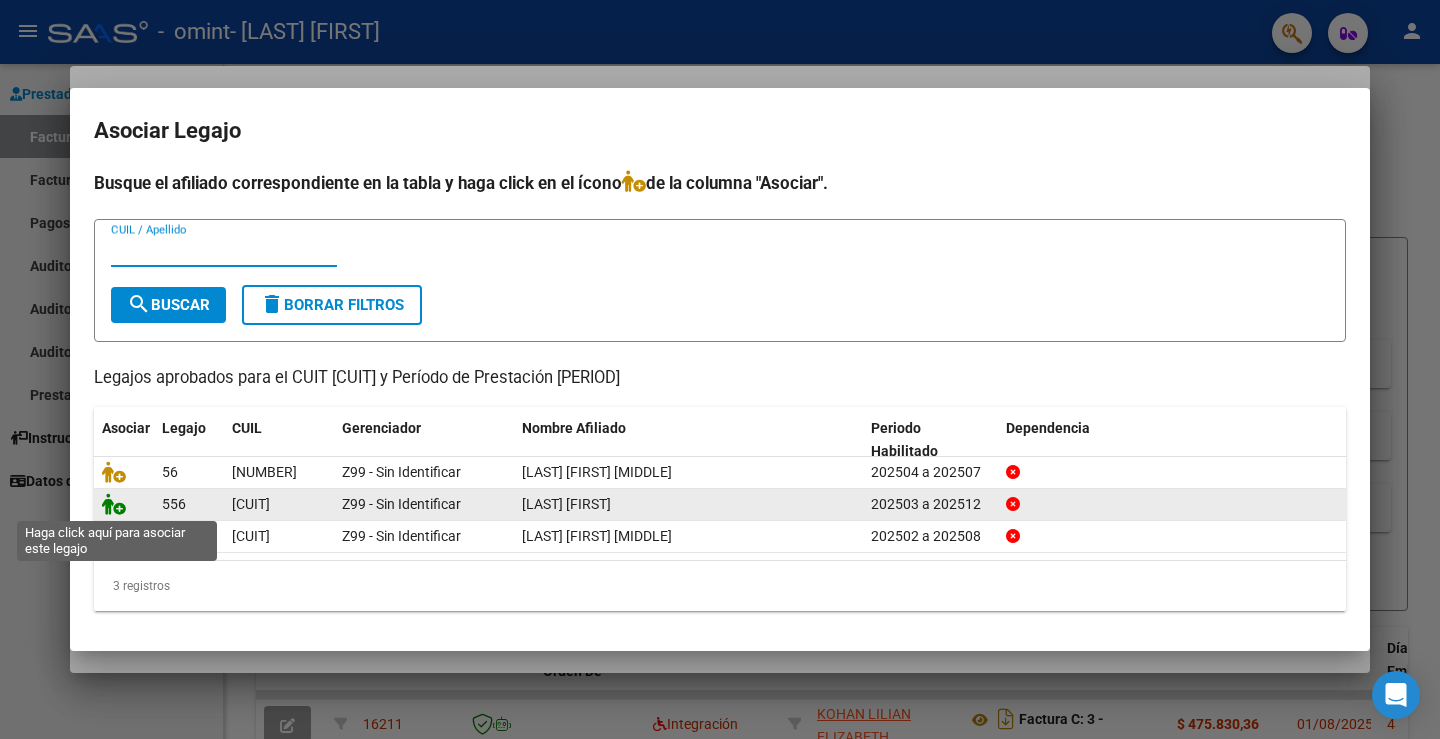click 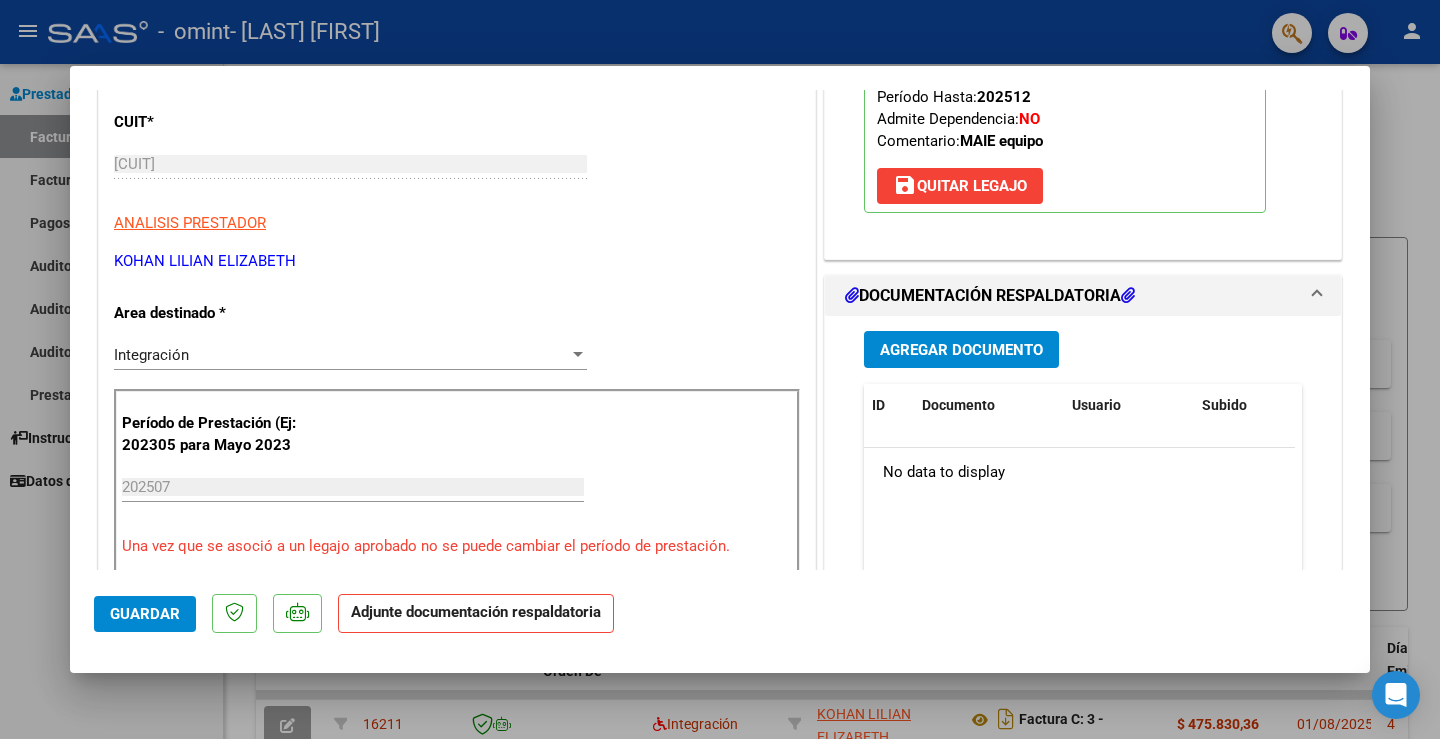 scroll, scrollTop: 300, scrollLeft: 0, axis: vertical 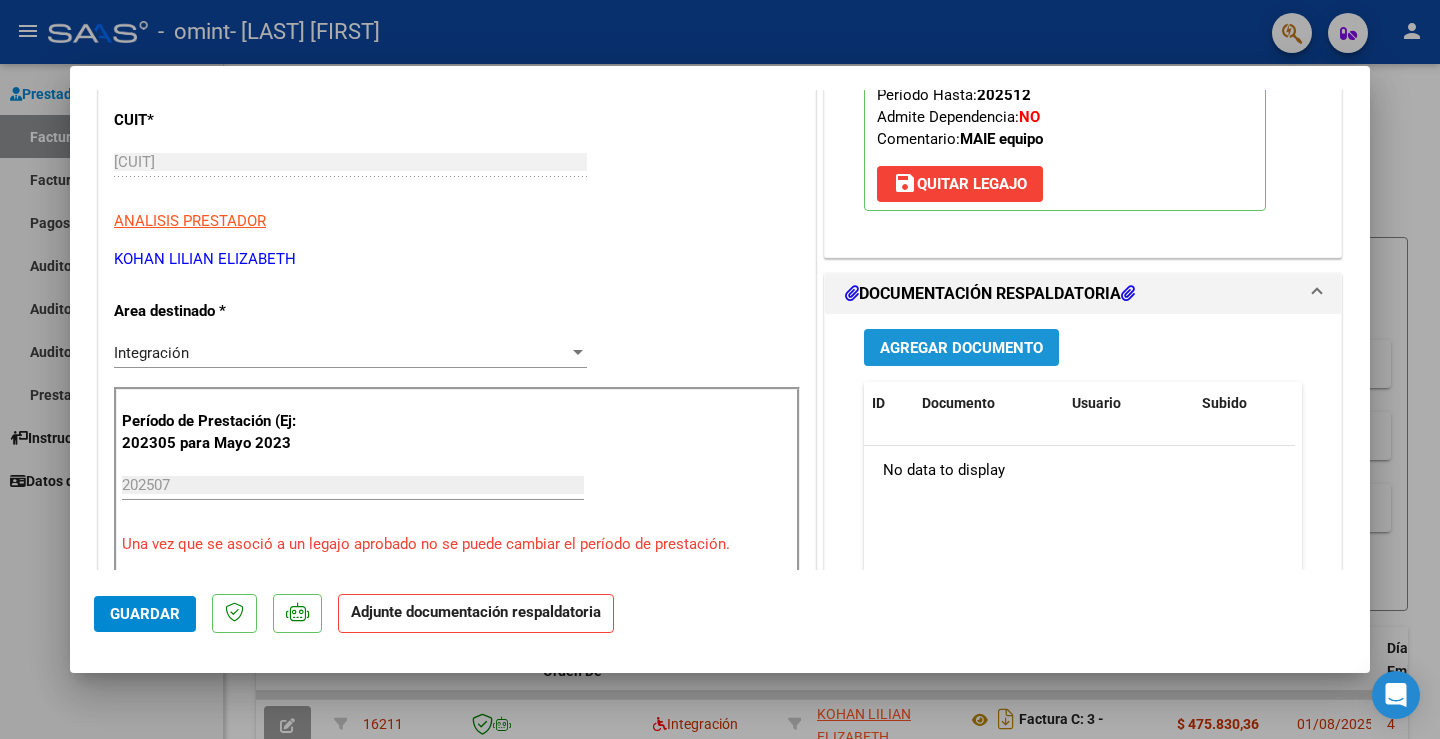click on "Agregar Documento" at bounding box center [961, 348] 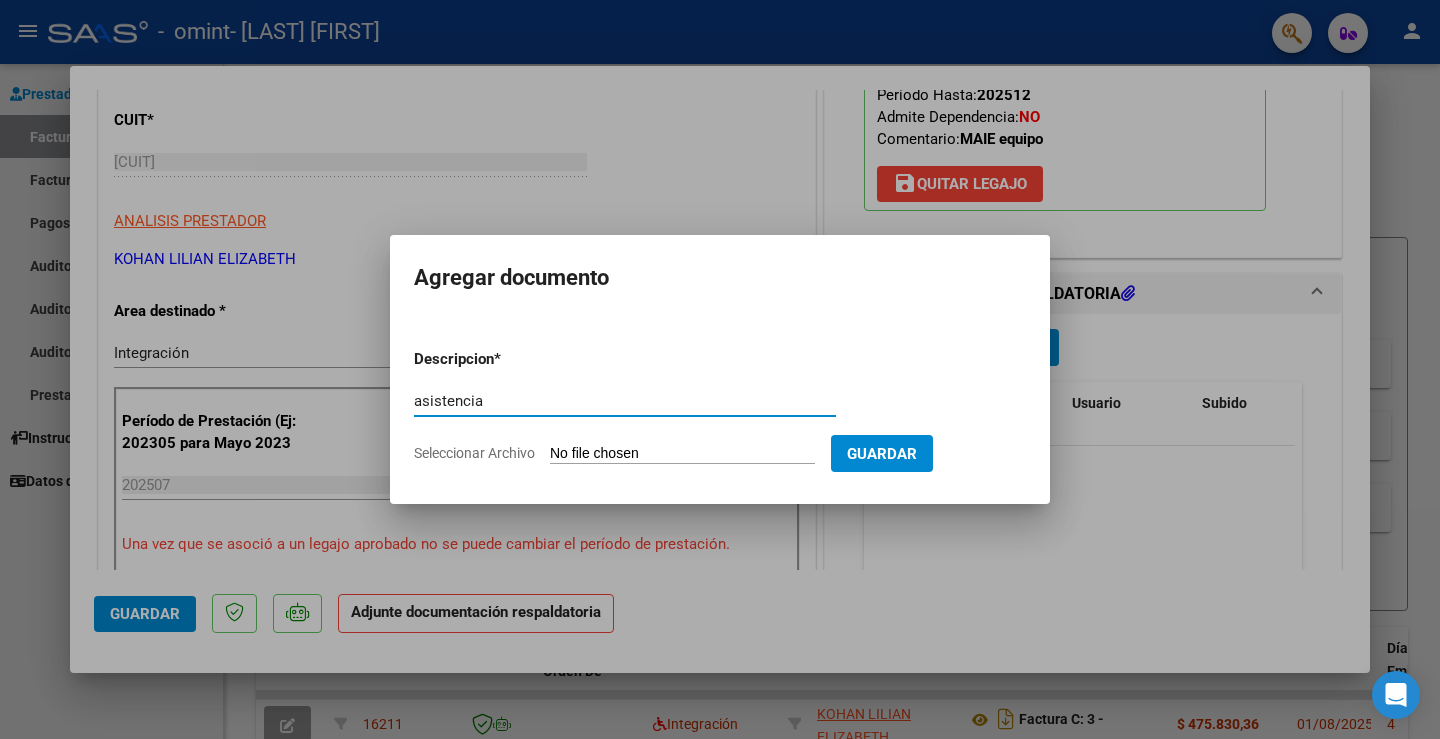 type on "asistencia" 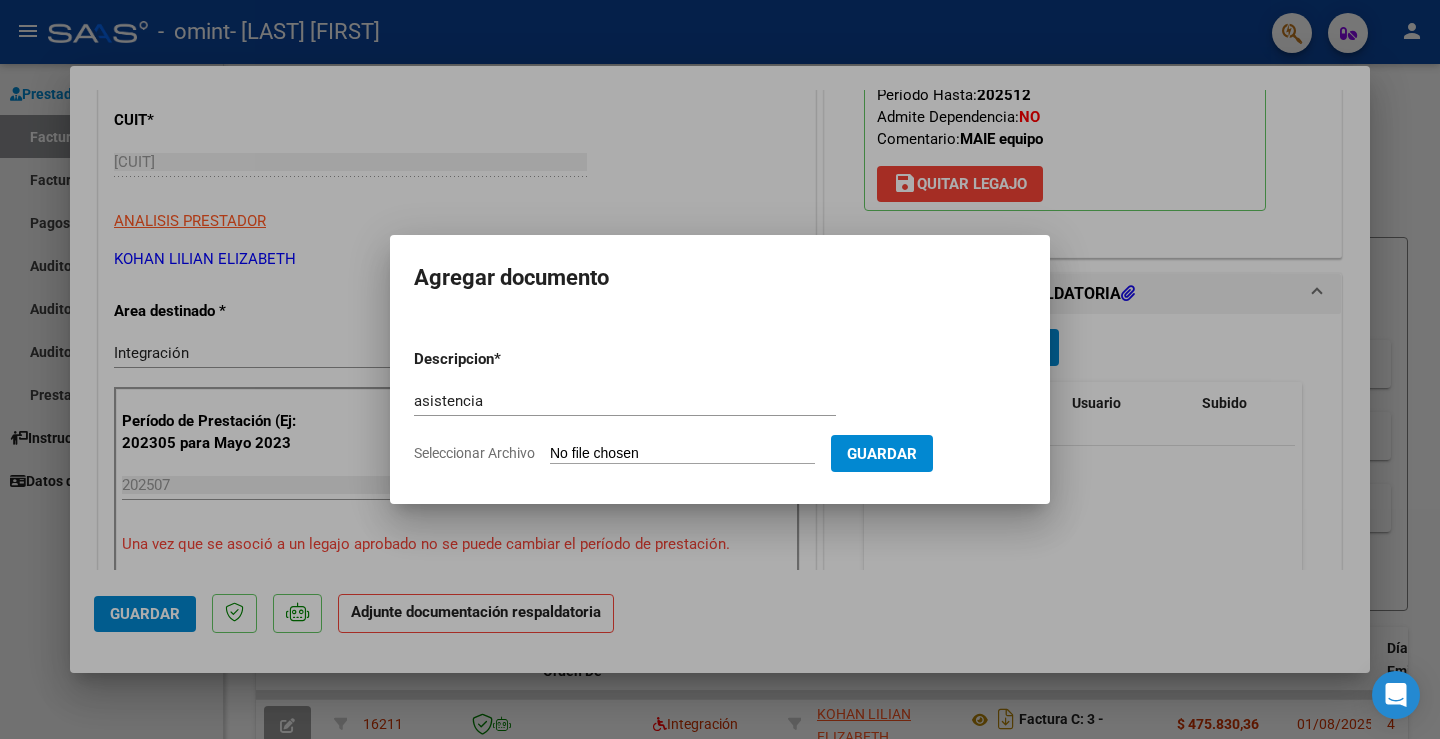 type on "C:\fakepath\[MONTH] [YEAR] [LAST] Planilla.pdf" 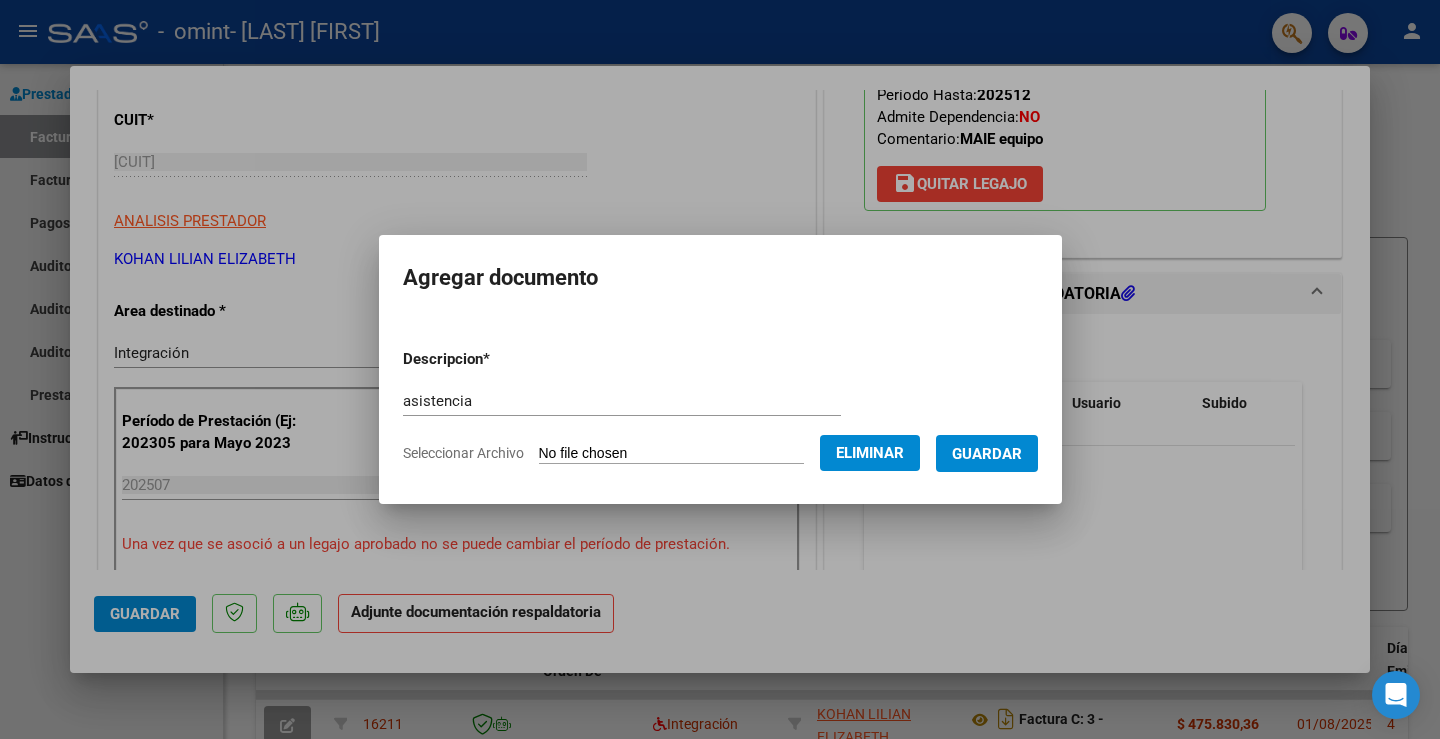 click on "Guardar" at bounding box center (987, 454) 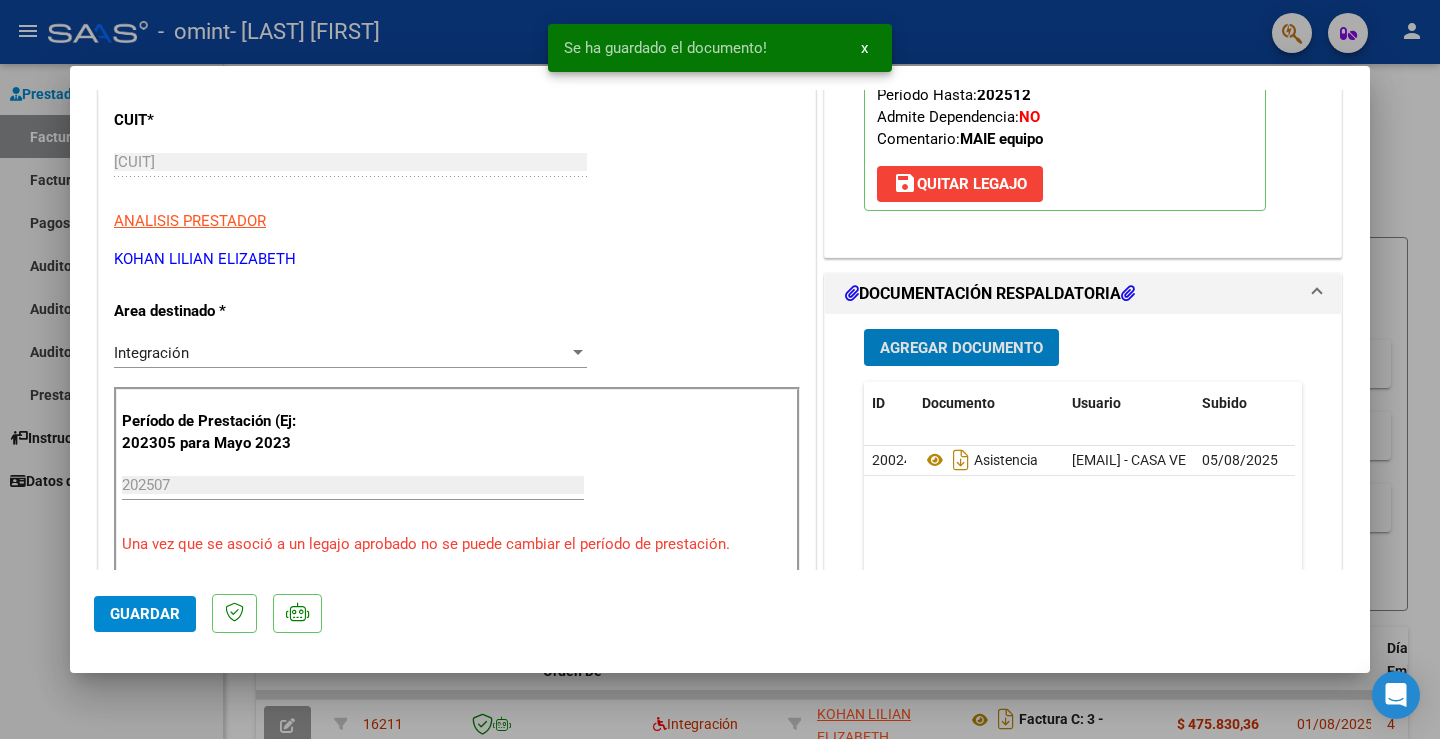 click on "Guardar" 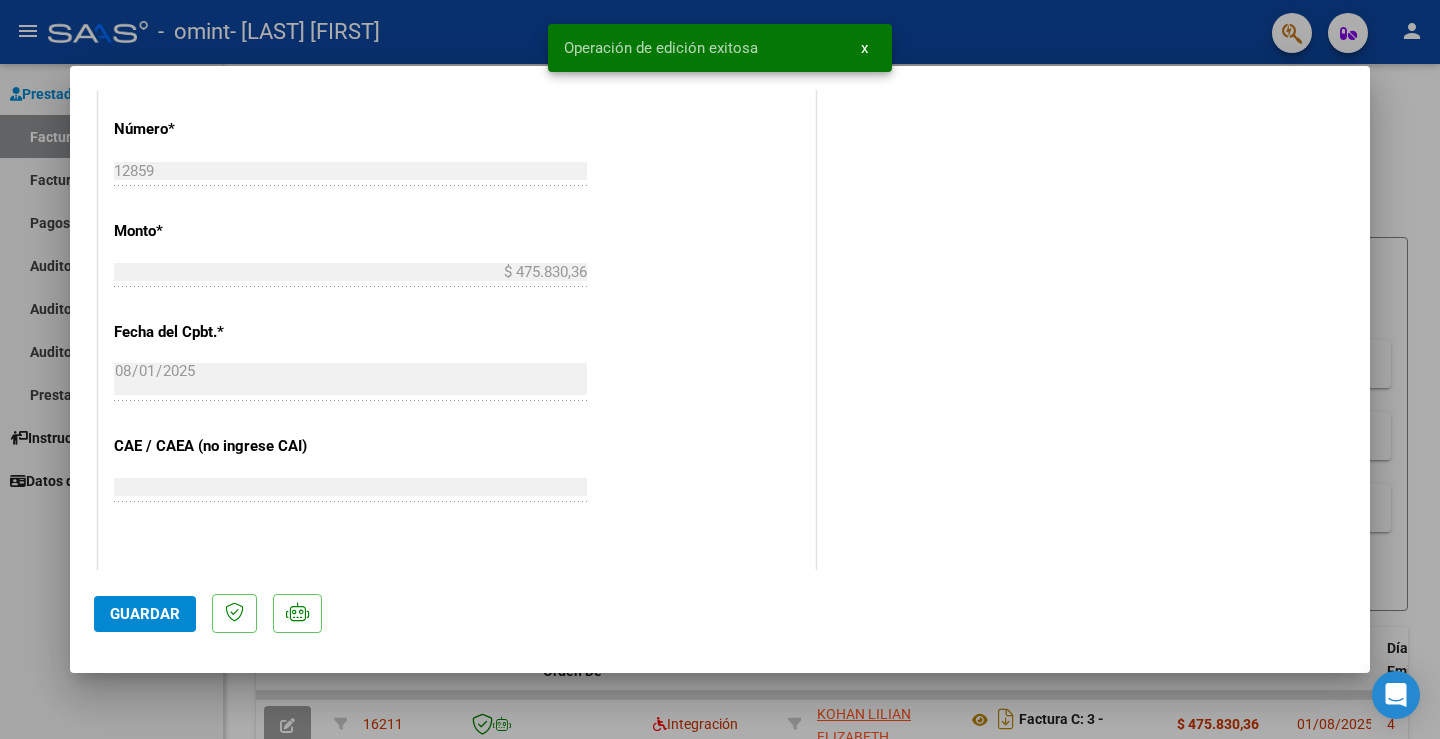 scroll, scrollTop: 1310, scrollLeft: 0, axis: vertical 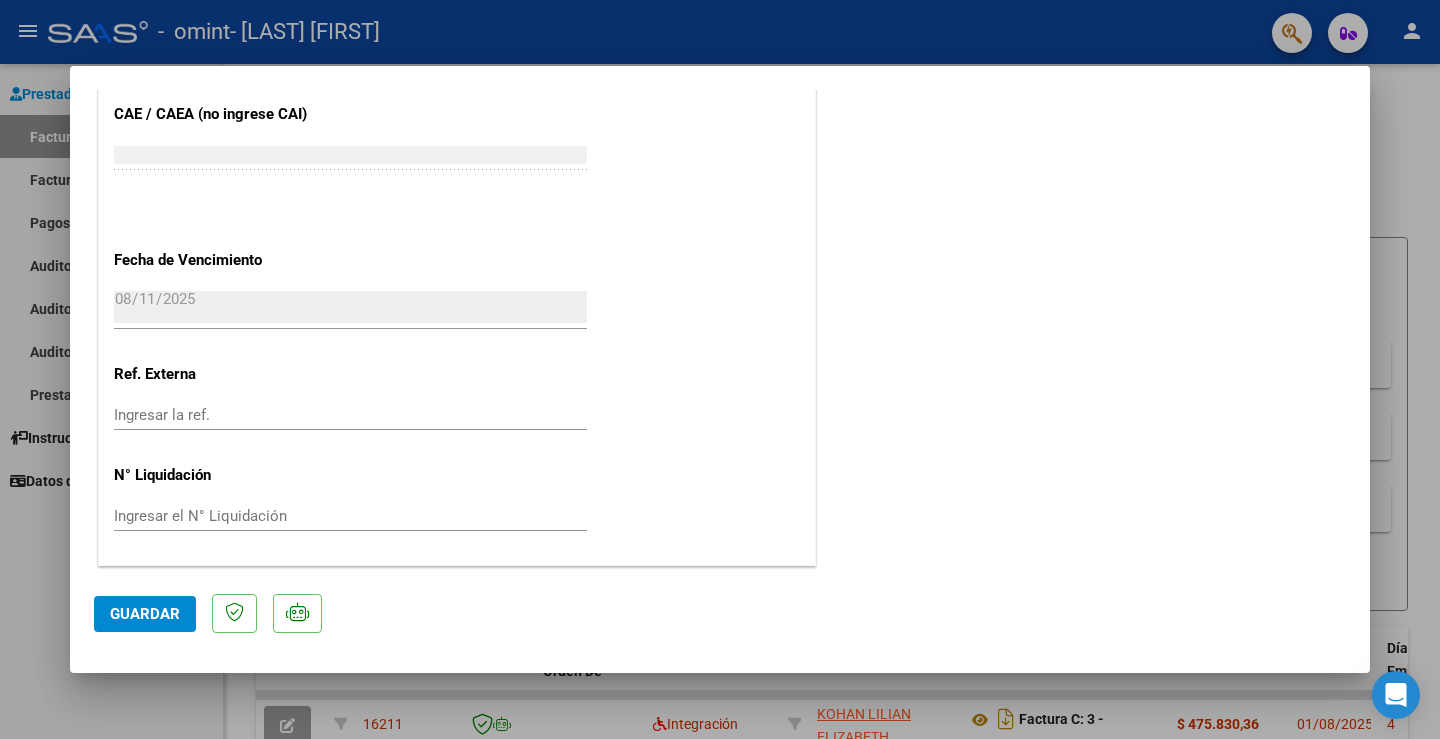 click on "Guardar" 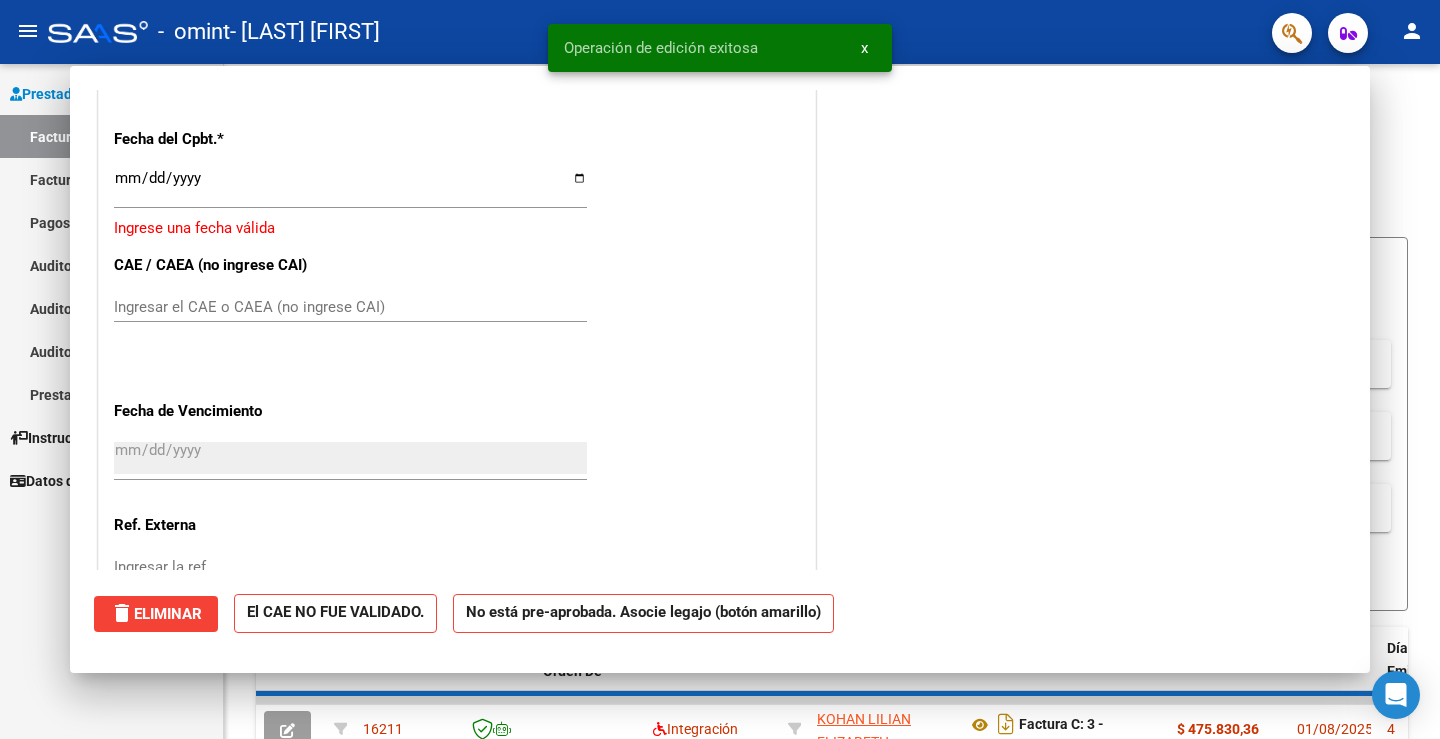 scroll, scrollTop: 0, scrollLeft: 0, axis: both 